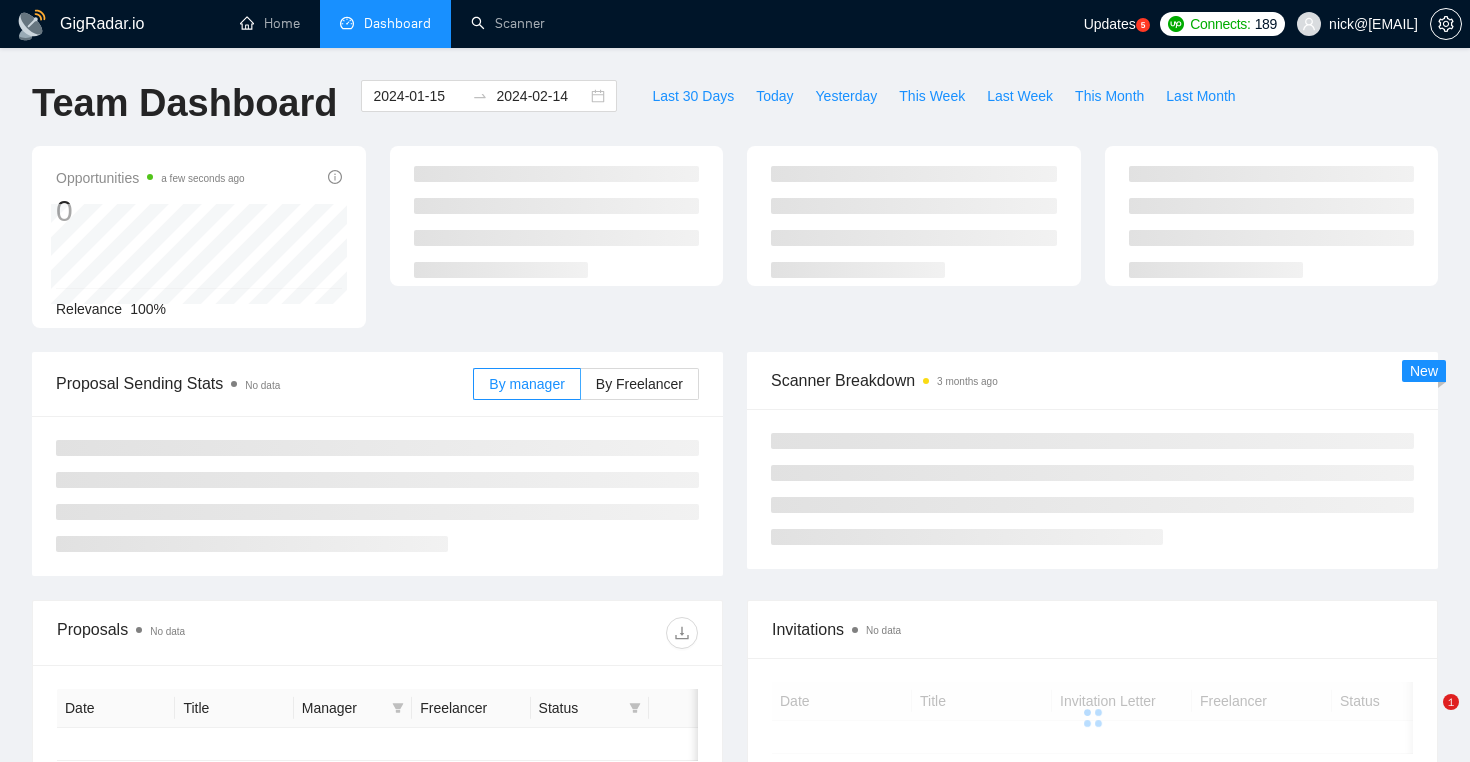 scroll, scrollTop: 0, scrollLeft: 0, axis: both 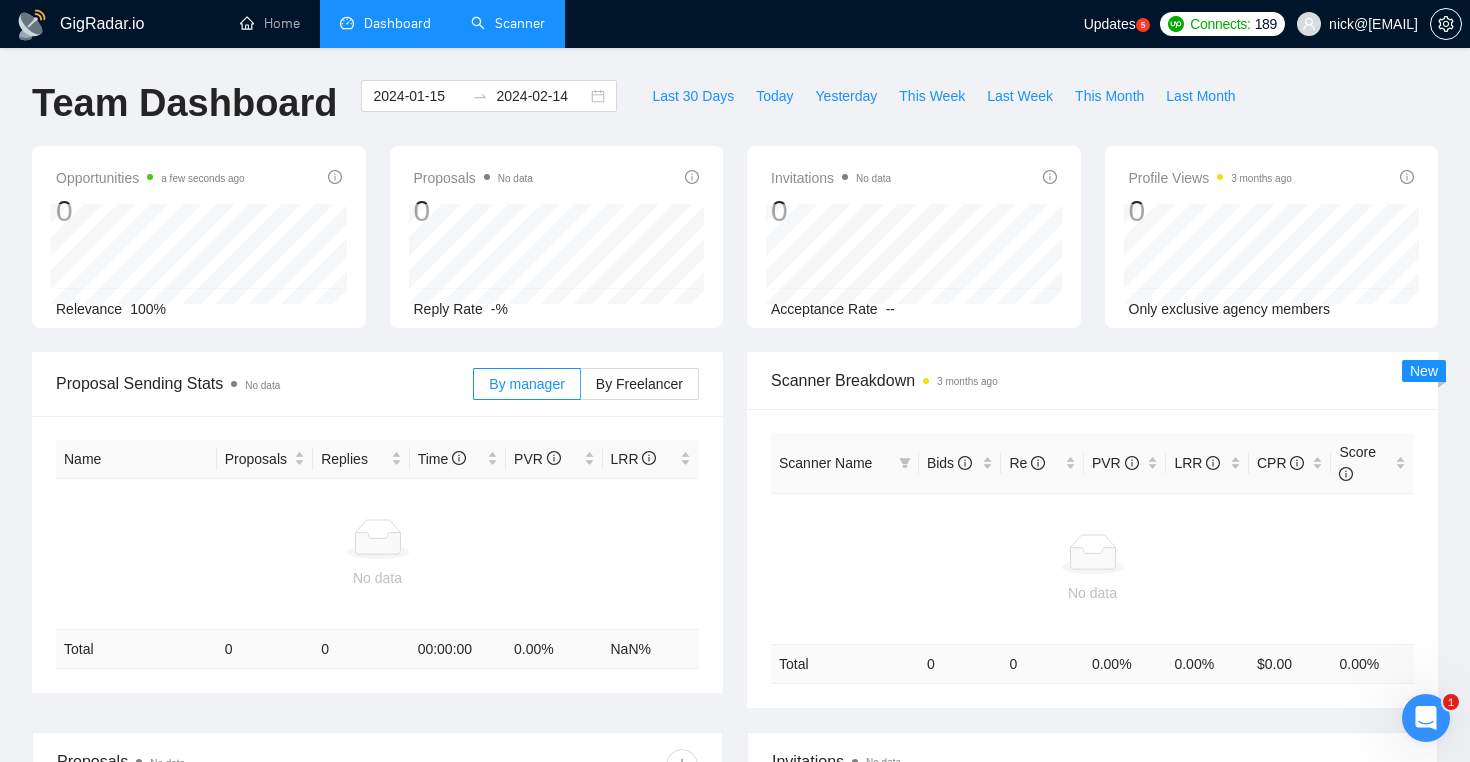 click on "Scanner" at bounding box center (508, 23) 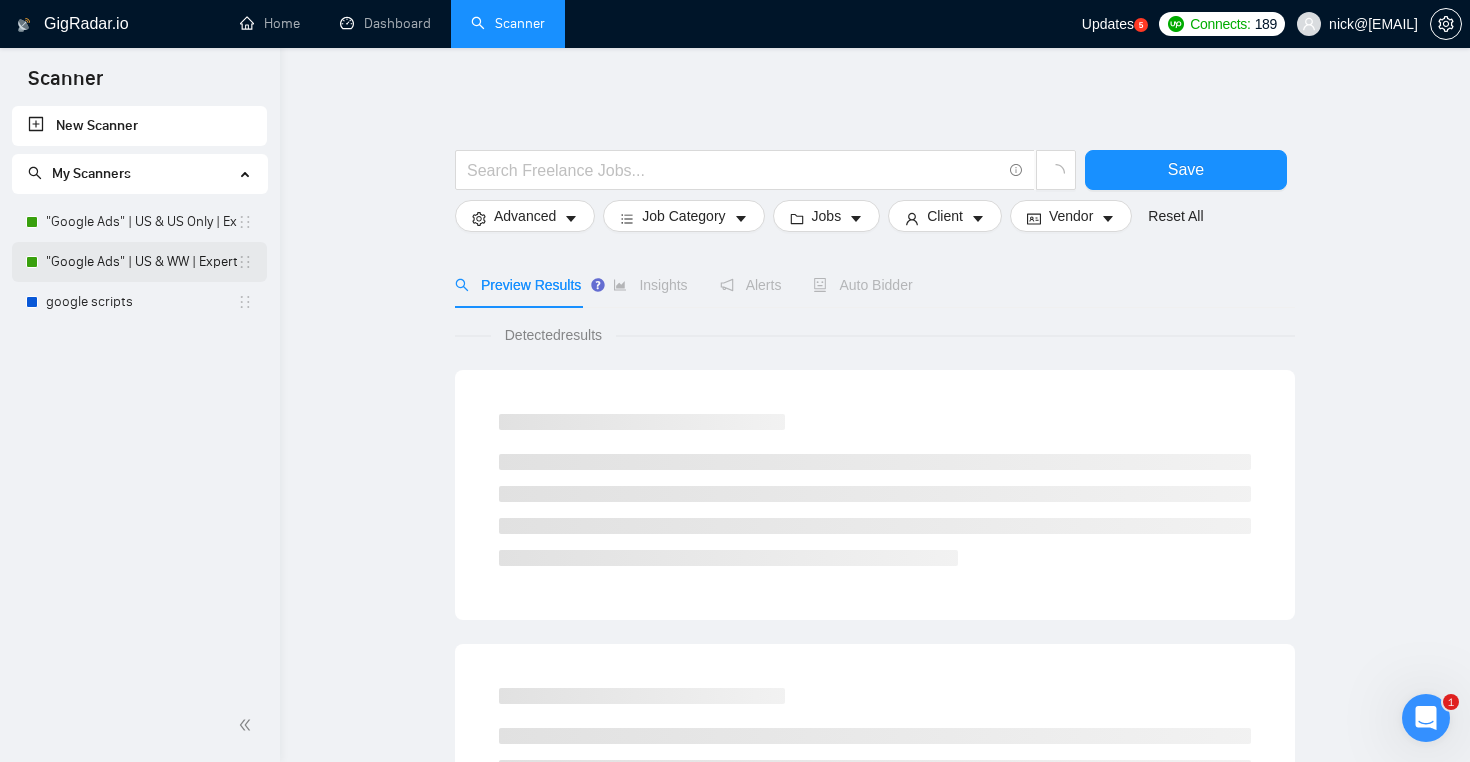 click on ""Google Ads" | US & WW | Expert" at bounding box center [141, 262] 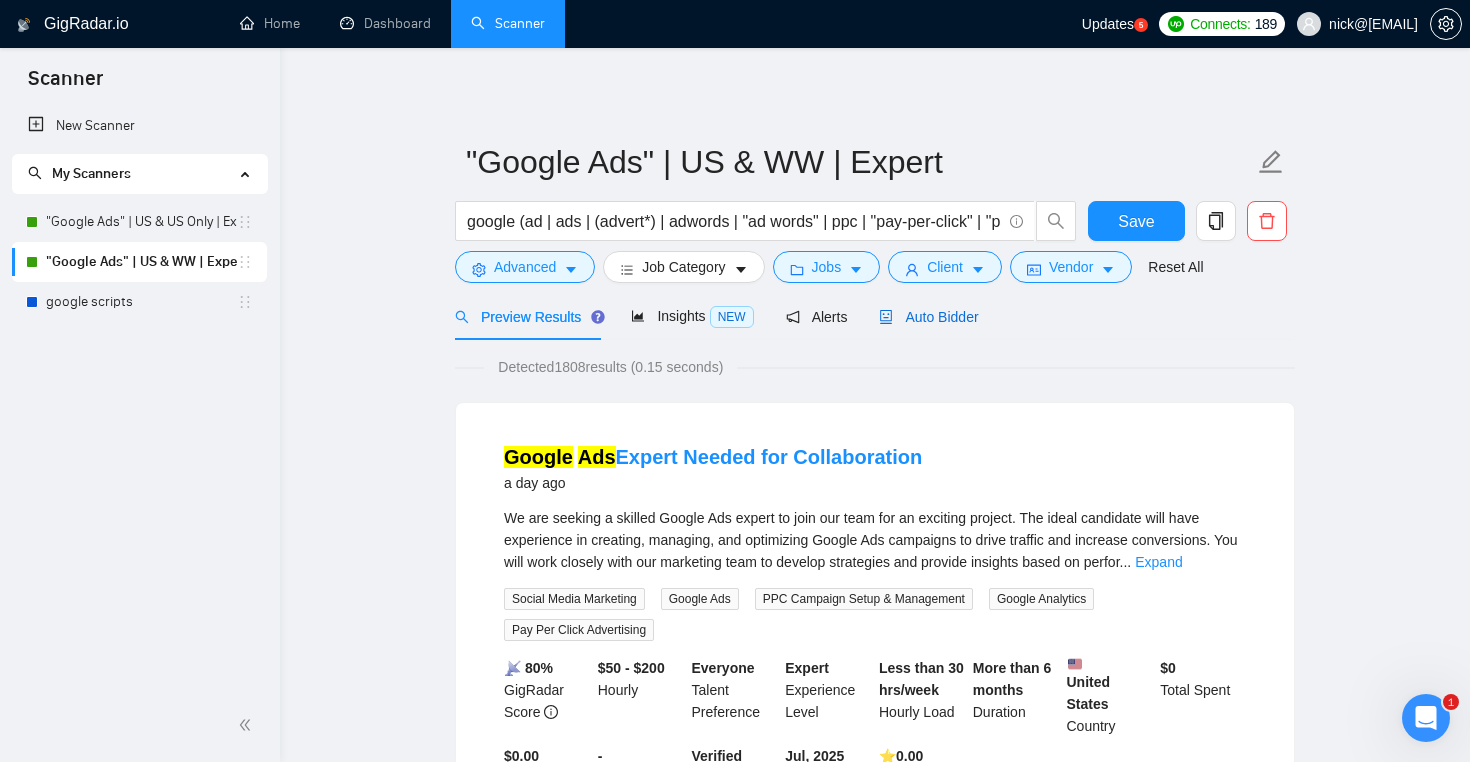 click on "Auto Bidder" at bounding box center [928, 317] 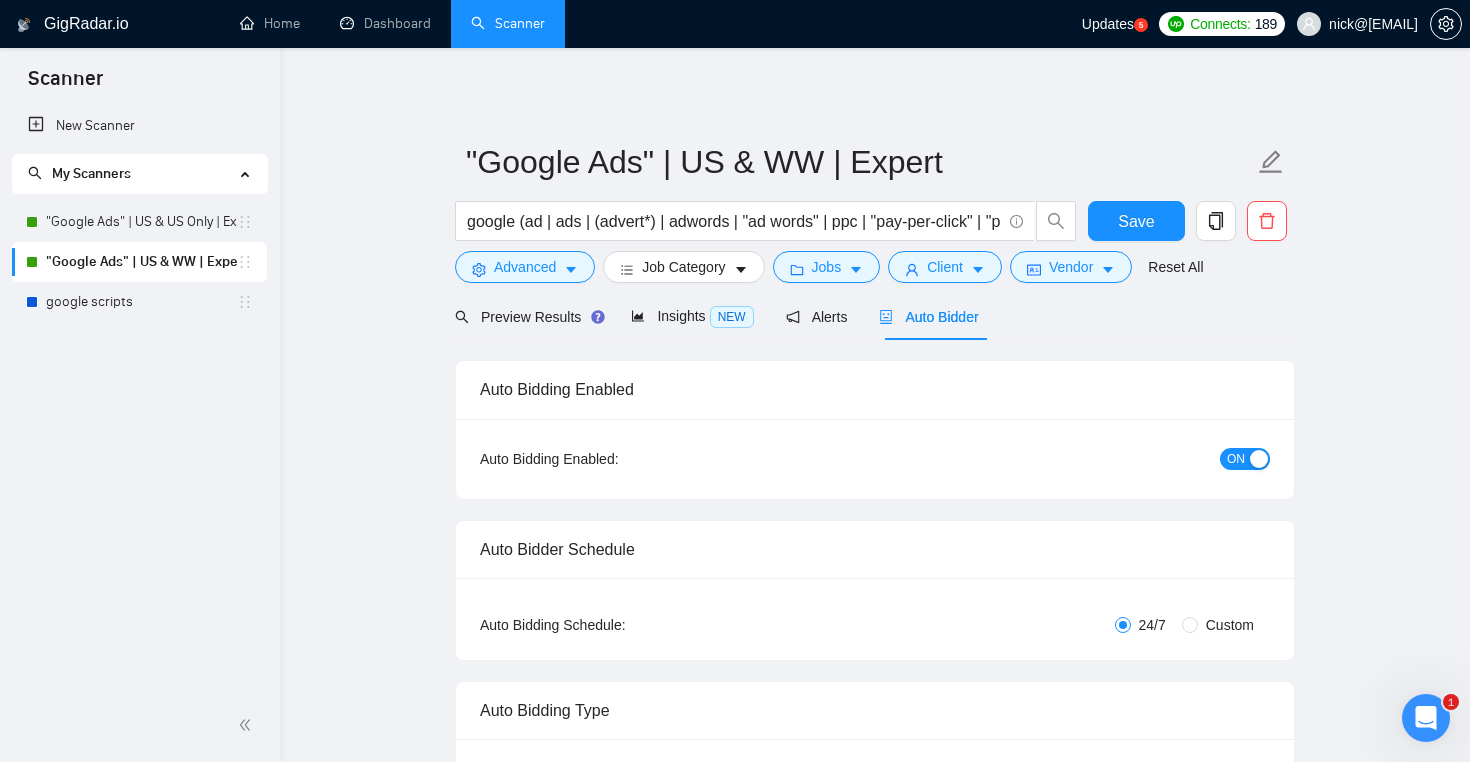 type 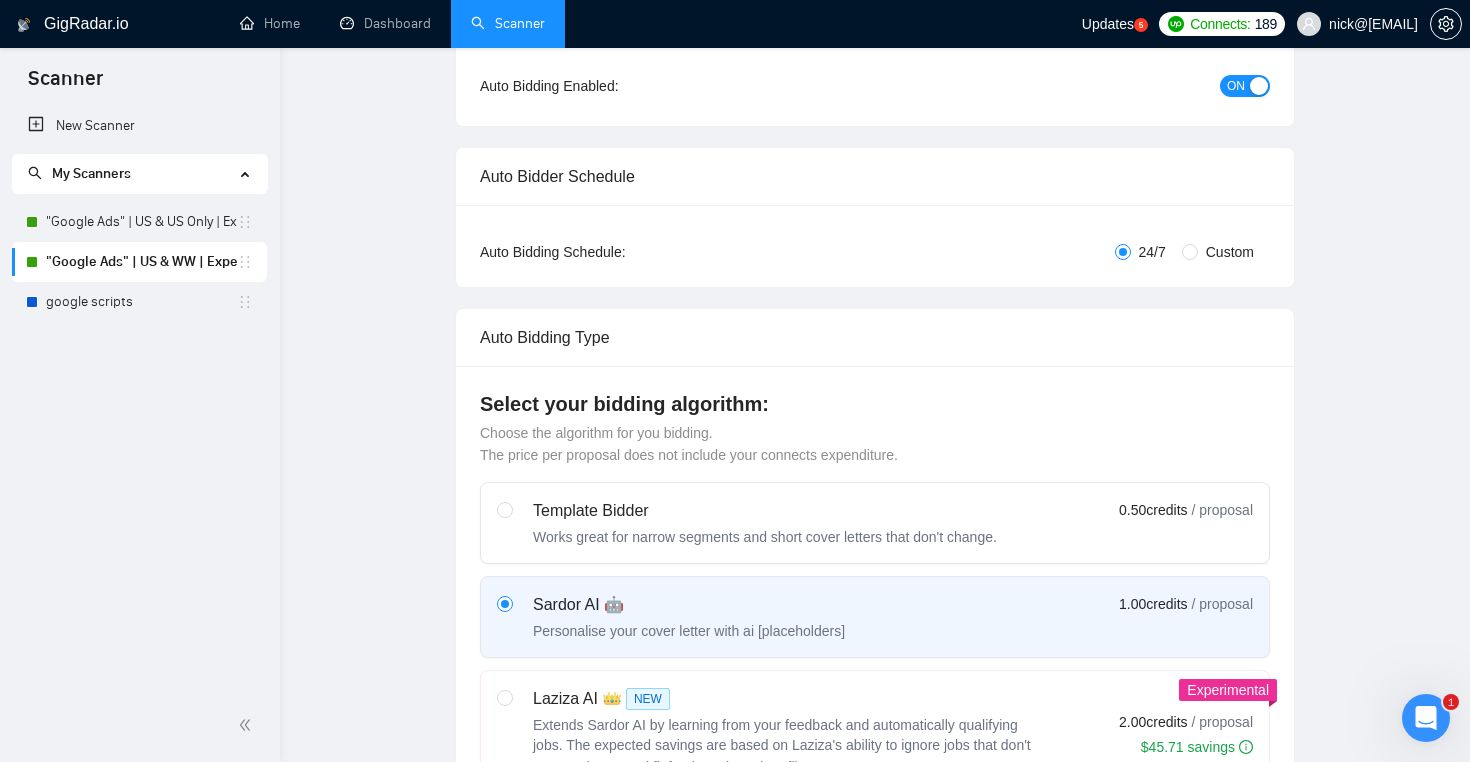 type 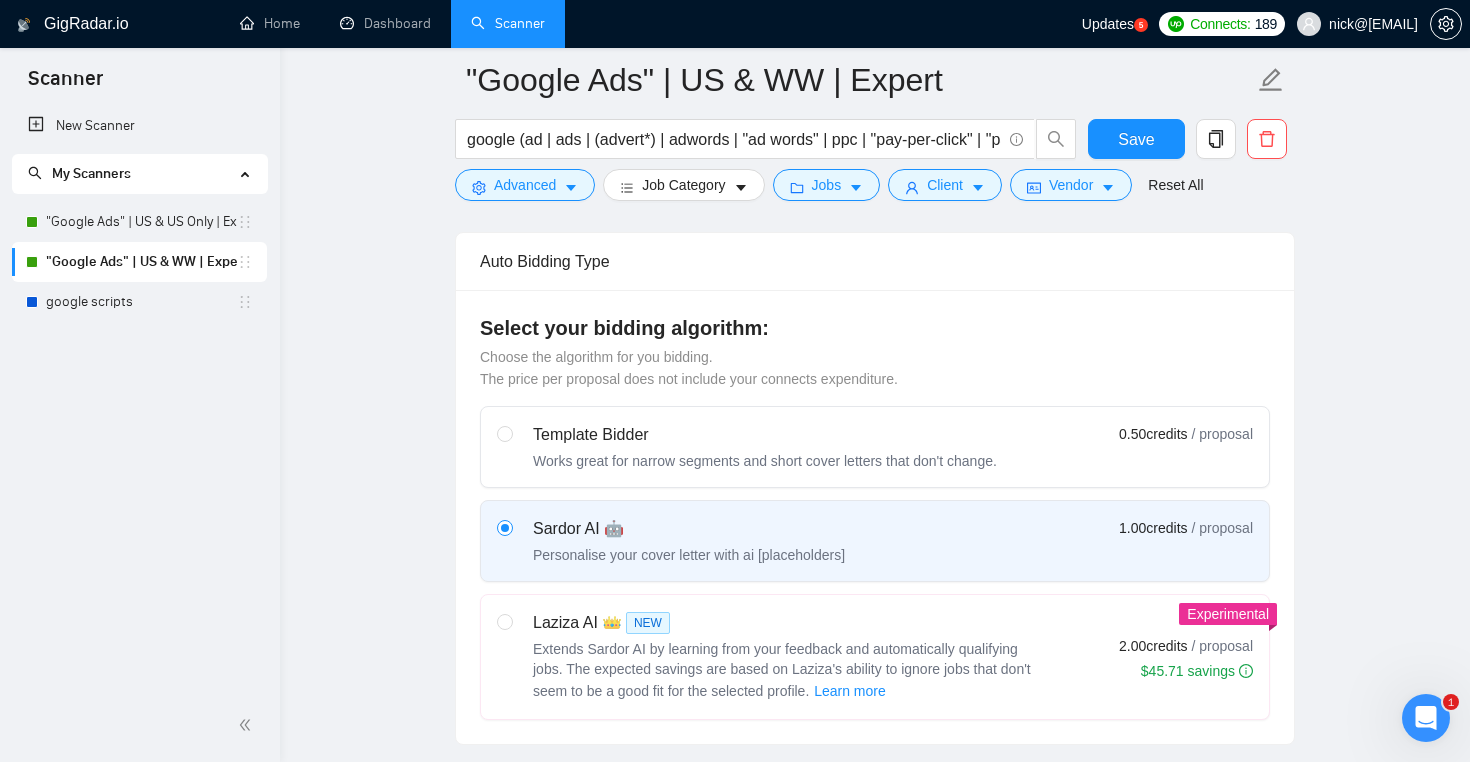 scroll, scrollTop: 464, scrollLeft: 0, axis: vertical 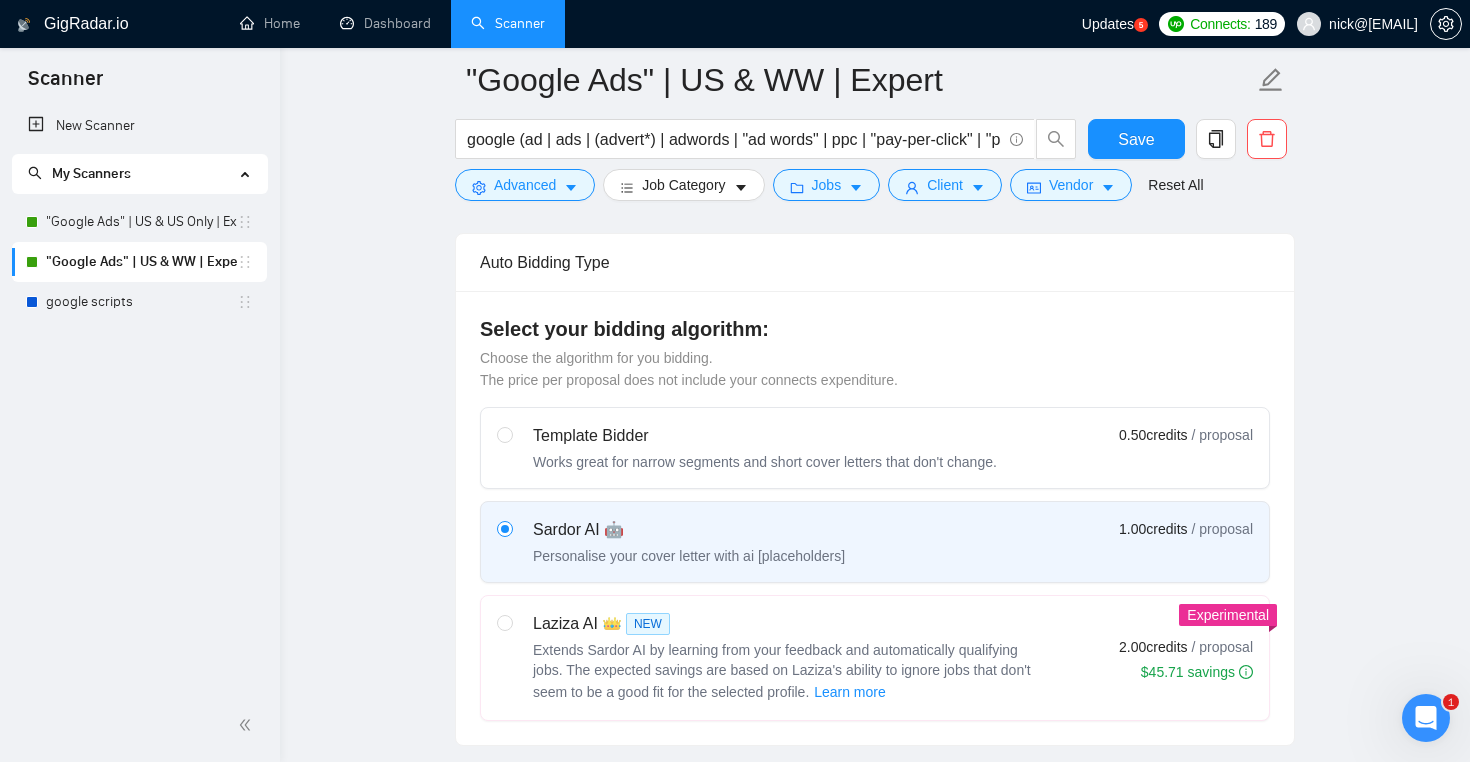 click on ""Google Ads" | US & WW | Expert google (ad | ads | (advert*) | adwords | "ad words" | ppc | "pay-per-click" | "pay per click") Save Advanced   Job Category   Jobs   Client   Vendor   Reset All Preview Results Insights NEW Alerts Auto Bidder Auto Bidding Enabled Auto Bidding Enabled: ON Auto Bidder Schedule Auto Bidding Type: Automated (recommended) Semi-automated Auto Bidding Schedule: 24/7 Custom Custom Auto Bidder Schedule Repeat every week on Monday Tuesday Wednesday Thursday Friday Saturday Sunday Active Hours ( America/Los_Angeles ): From: To: ( 24  hours) America/Los_Angeles Auto Bidding Type Select your bidding algorithm: Choose the algorithm for you bidding. The price per proposal does not include your connects expenditure. Template Bidder Works great for narrow segments and short cover letters that don't change. 0.50  credits / proposal Sardor AI 🤖 Personalise your cover letter with ai [placeholders] 1.00  credits / proposal Experimental Laziza AI  👑   NEW   Learn more 2.00  credits / proposal" at bounding box center (875, 2736) 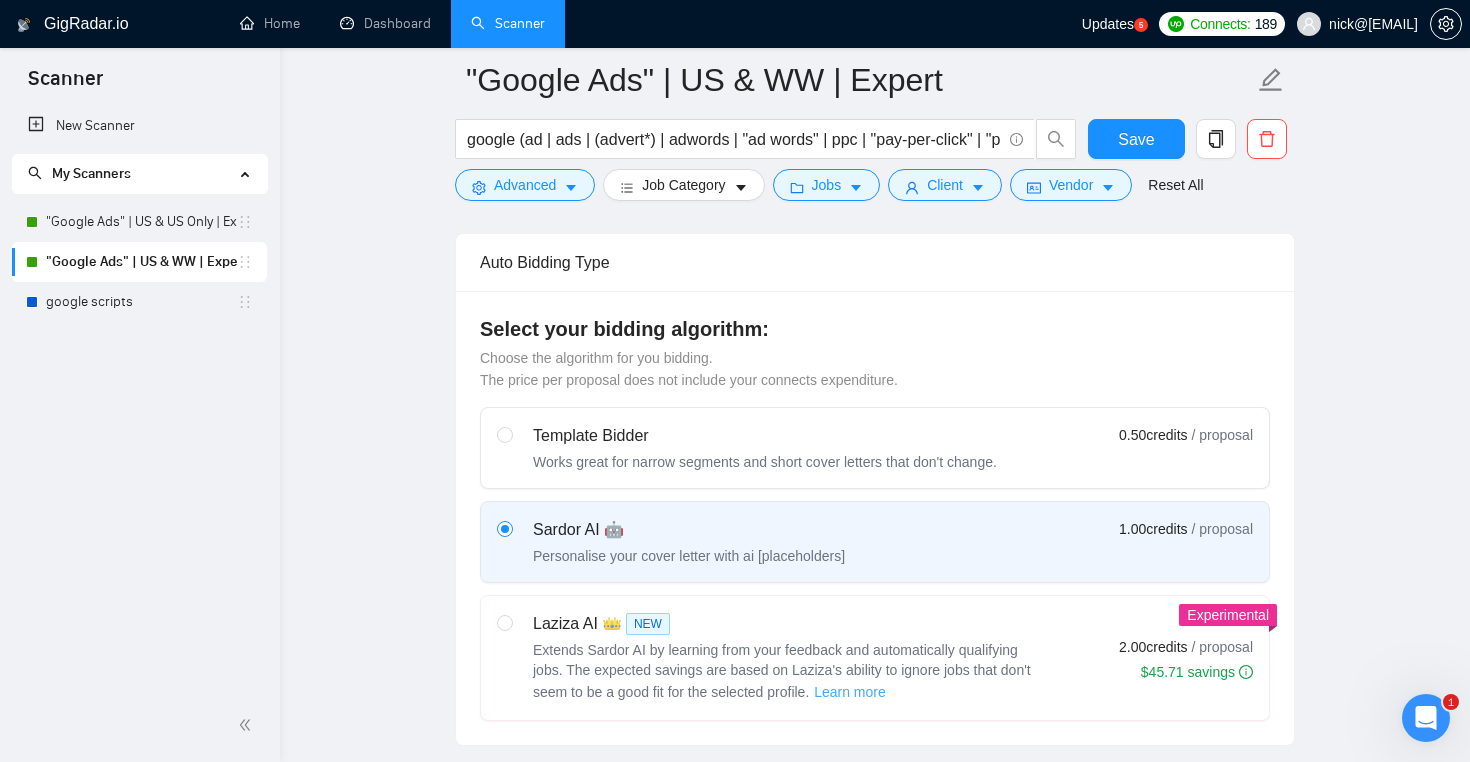 click on "Learn more" at bounding box center [850, 692] 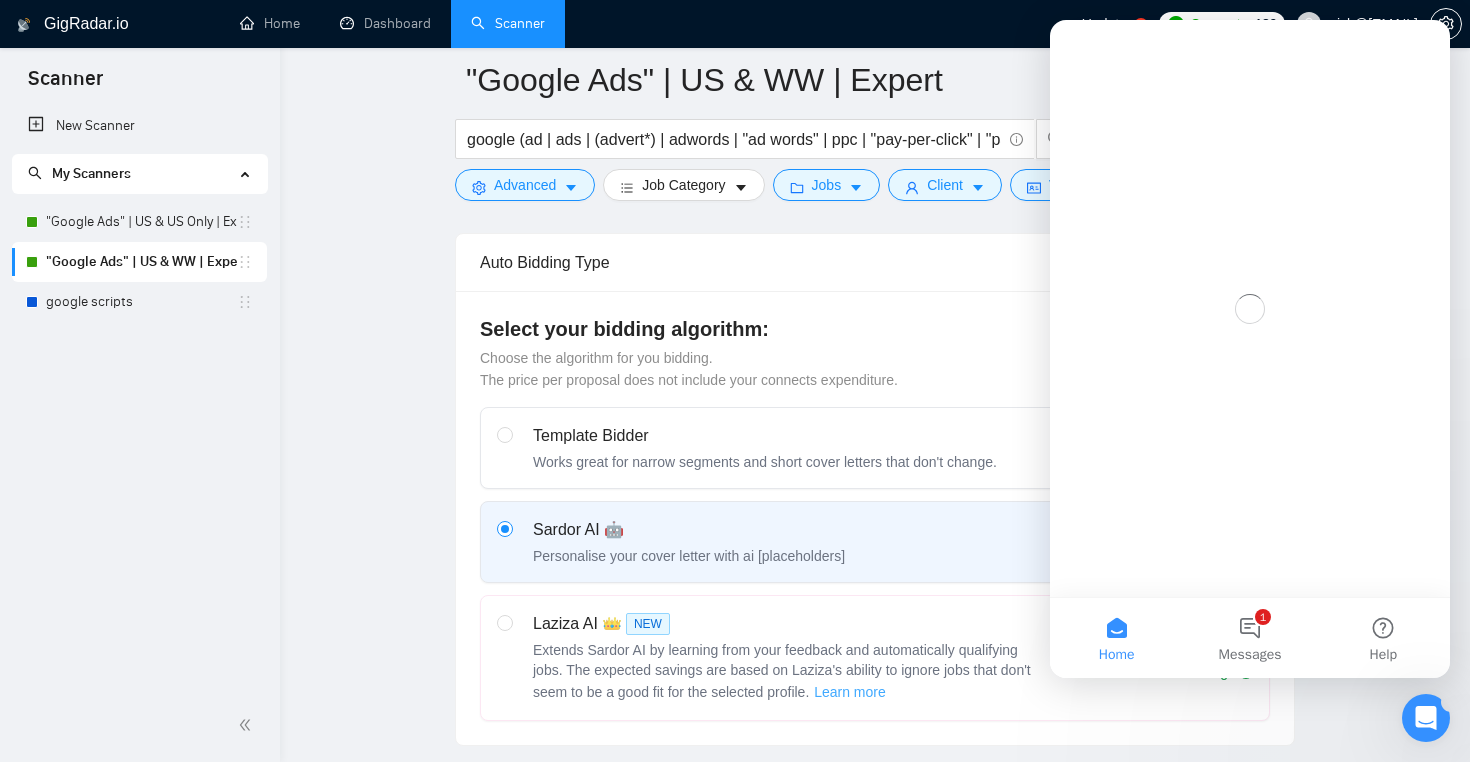 scroll, scrollTop: 0, scrollLeft: 0, axis: both 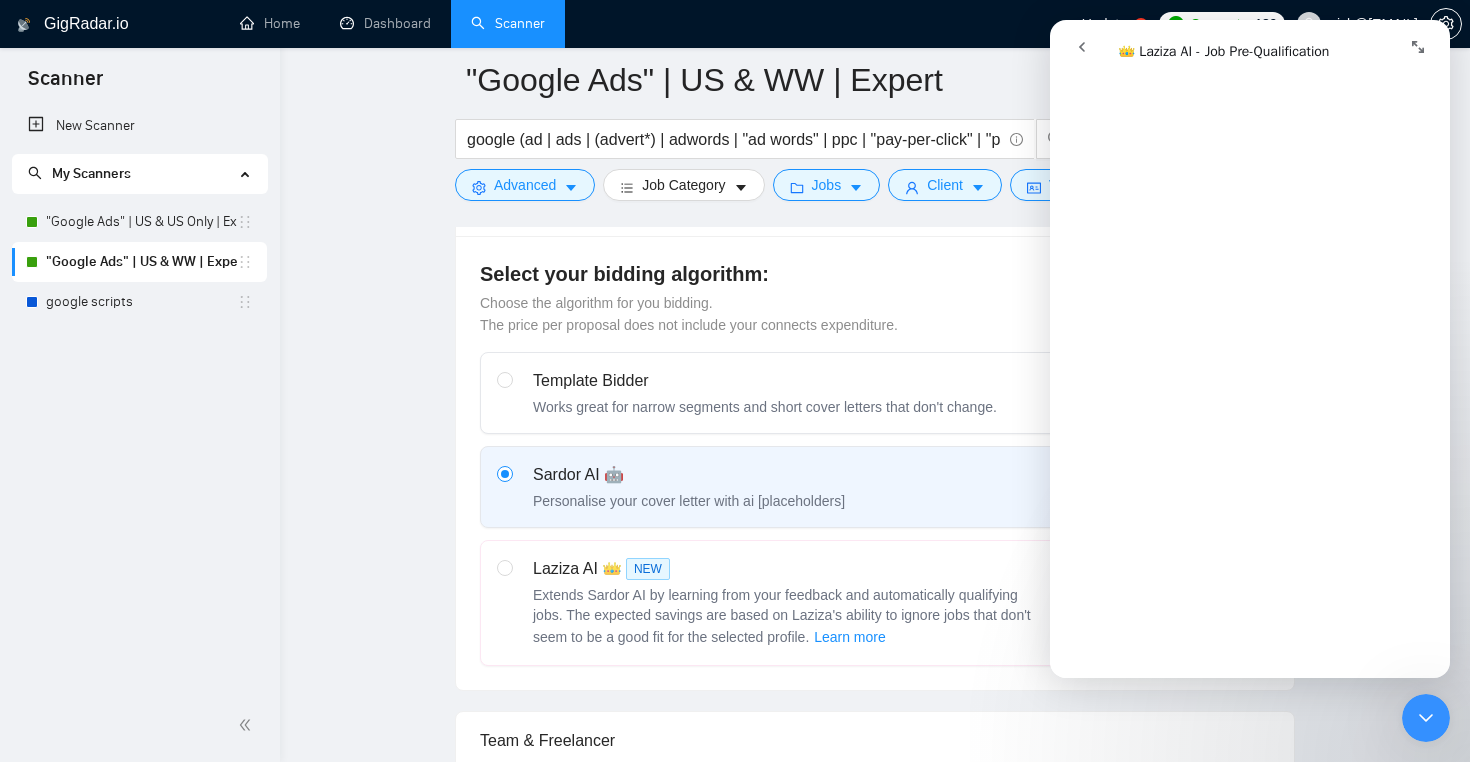 click on ""Google Ads" | US & WW | Expert google (ad | ads | (advert*) | adwords | "ad words" | ppc | "pay-per-click" | "pay per click") Save Advanced   Job Category   Jobs   Client   Vendor   Reset All Preview Results Insights NEW Alerts Auto Bidder Auto Bidding Enabled Auto Bidding Enabled: ON Auto Bidder Schedule Auto Bidding Type: Automated (recommended) Semi-automated Auto Bidding Schedule: 24/7 Custom Custom Auto Bidder Schedule Repeat every week on Monday Tuesday Wednesday Thursday Friday Saturday Sunday Active Hours ( America/Los_Angeles ): From: To: ( 24  hours) America/Los_Angeles Auto Bidding Type Select your bidding algorithm: Choose the algorithm for you bidding. The price per proposal does not include your connects expenditure. Template Bidder Works great for narrow segments and short cover letters that don't change. 0.50  credits / proposal Sardor AI 🤖 Personalise your cover letter with ai [placeholders] 1.00  credits / proposal Experimental Laziza AI  👑   NEW   Learn more 2.00  credits / proposal" at bounding box center [875, 2681] 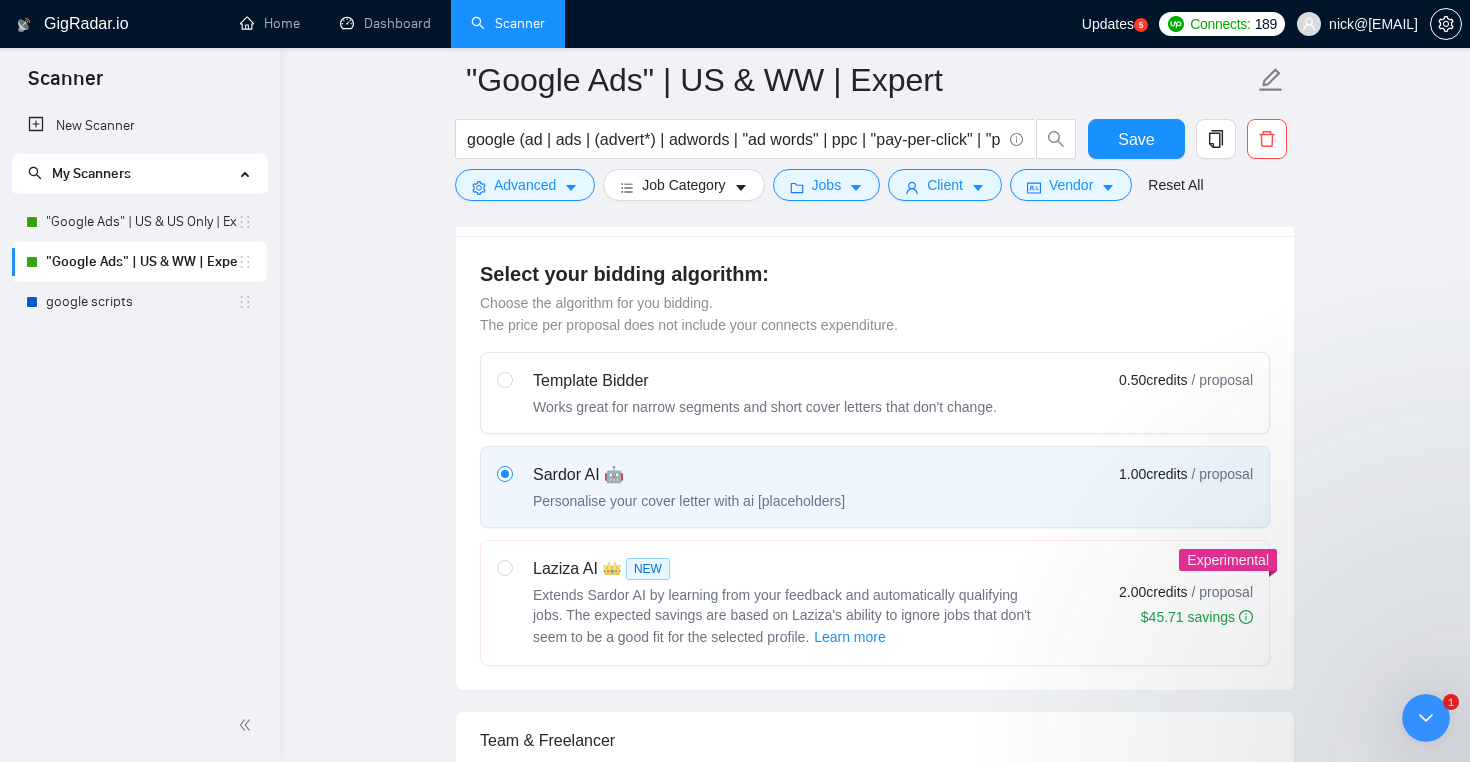 scroll, scrollTop: 0, scrollLeft: 0, axis: both 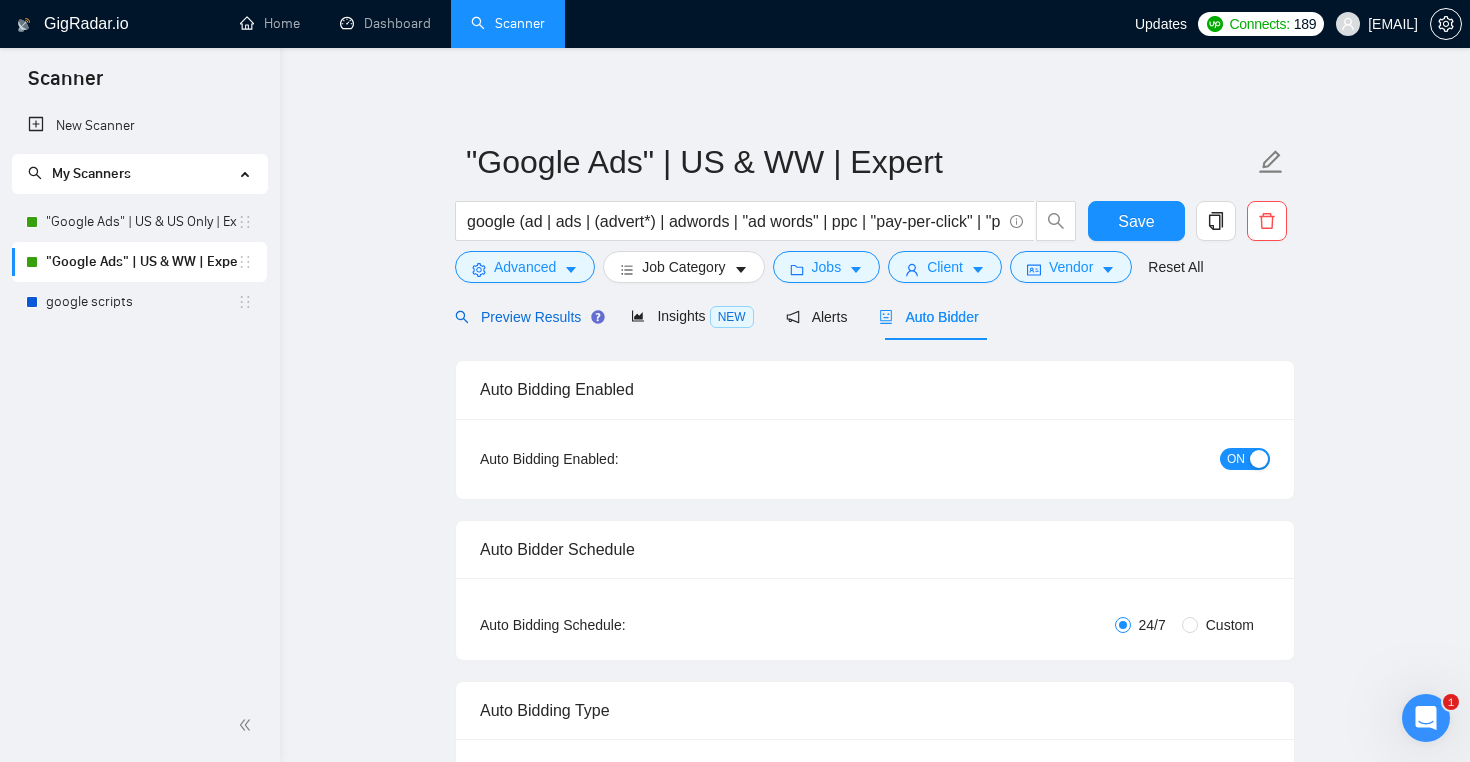 click on "Preview Results" at bounding box center [527, 317] 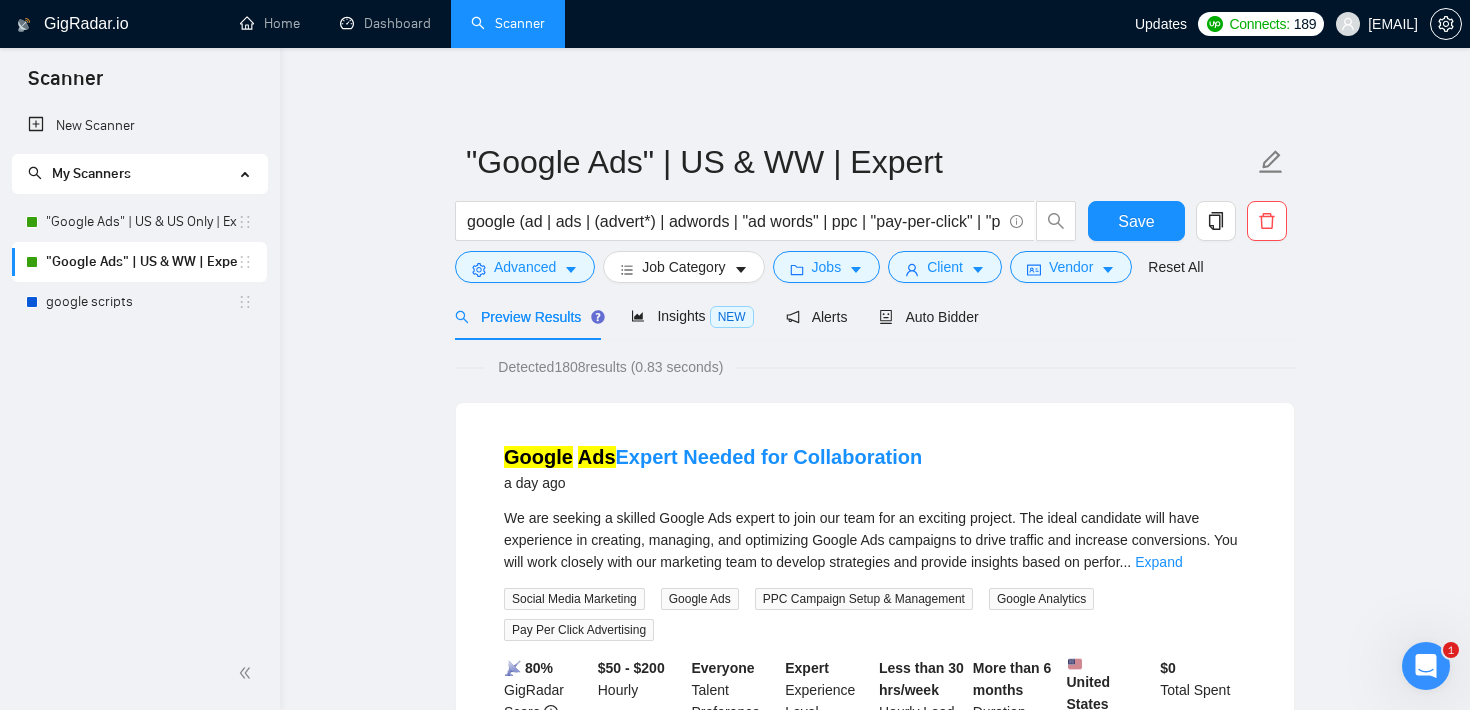 click on ""Google Ads" | US & WW | Expert google (ad | ads | (advert*) | adwords | "ad words" | ppc | "pay-per-click" | "pay per click") Save Advanced   Job Category   Jobs   Client   Vendor   Reset All Preview Results Insights NEW Alerts Auto Bidder Detected   1808  results   (0.83 seconds) Google   Ads  Expert Needed for Collaboration a day ago We are seeking a skilled Google Ads expert to join our team for an exciting project. The ideal candidate will have experience in creating, managing, and optimizing Google Ads campaigns to drive traffic and increase conversions. You will work closely with our marketing team to develop strategies and provide insights based on perfor ... Expand Social Media Marketing Google Ads PPC Campaign Setup & Management Google Analytics Pay Per Click Advertising 📡   80% GigRadar Score   $50 - $200 Hourly Everyone Talent Preference Expert Experience Level Less than 30 hrs/week Hourly Load More than 6 months Duration   United States Country $ 0 Total Spent $0.00 Avg Rate Paid - Verified" at bounding box center [875, 2619] 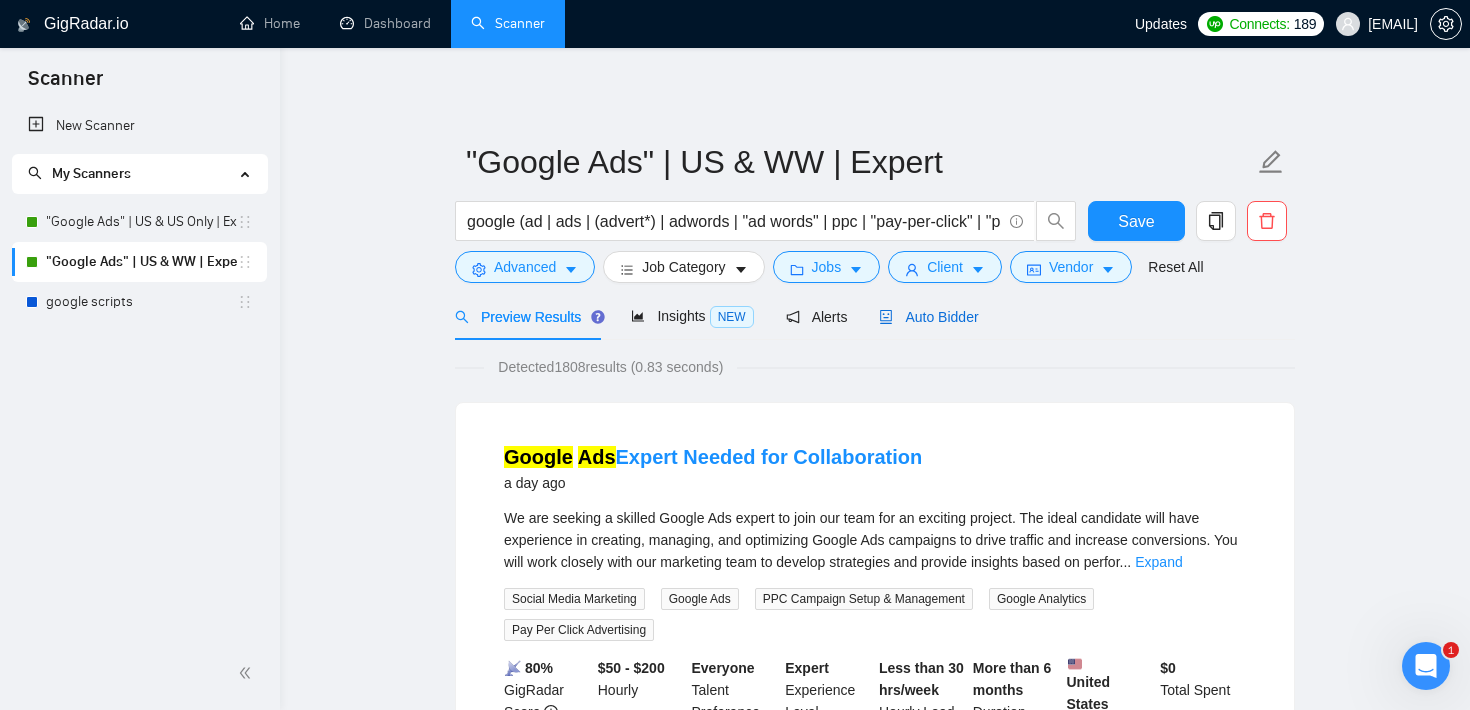 click on "Auto Bidder" at bounding box center (928, 317) 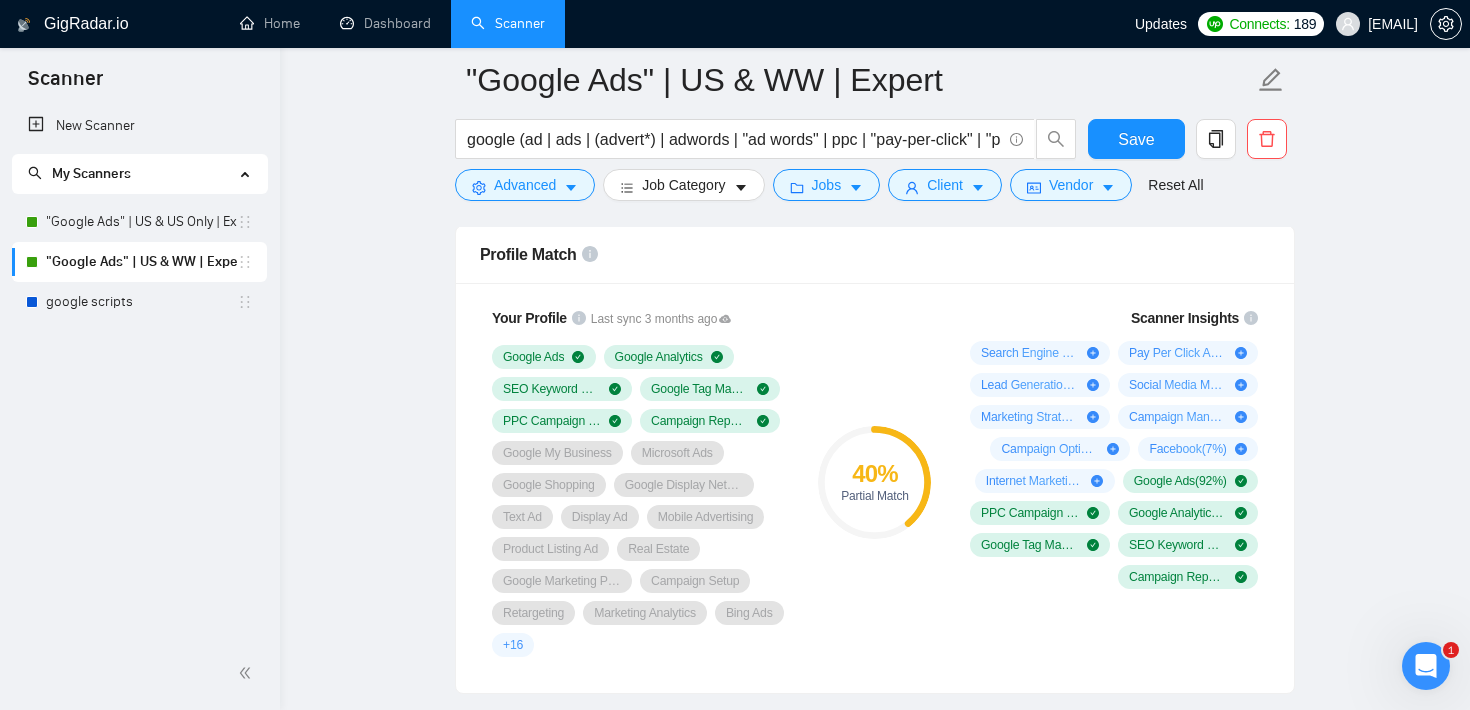 scroll, scrollTop: 1302, scrollLeft: 0, axis: vertical 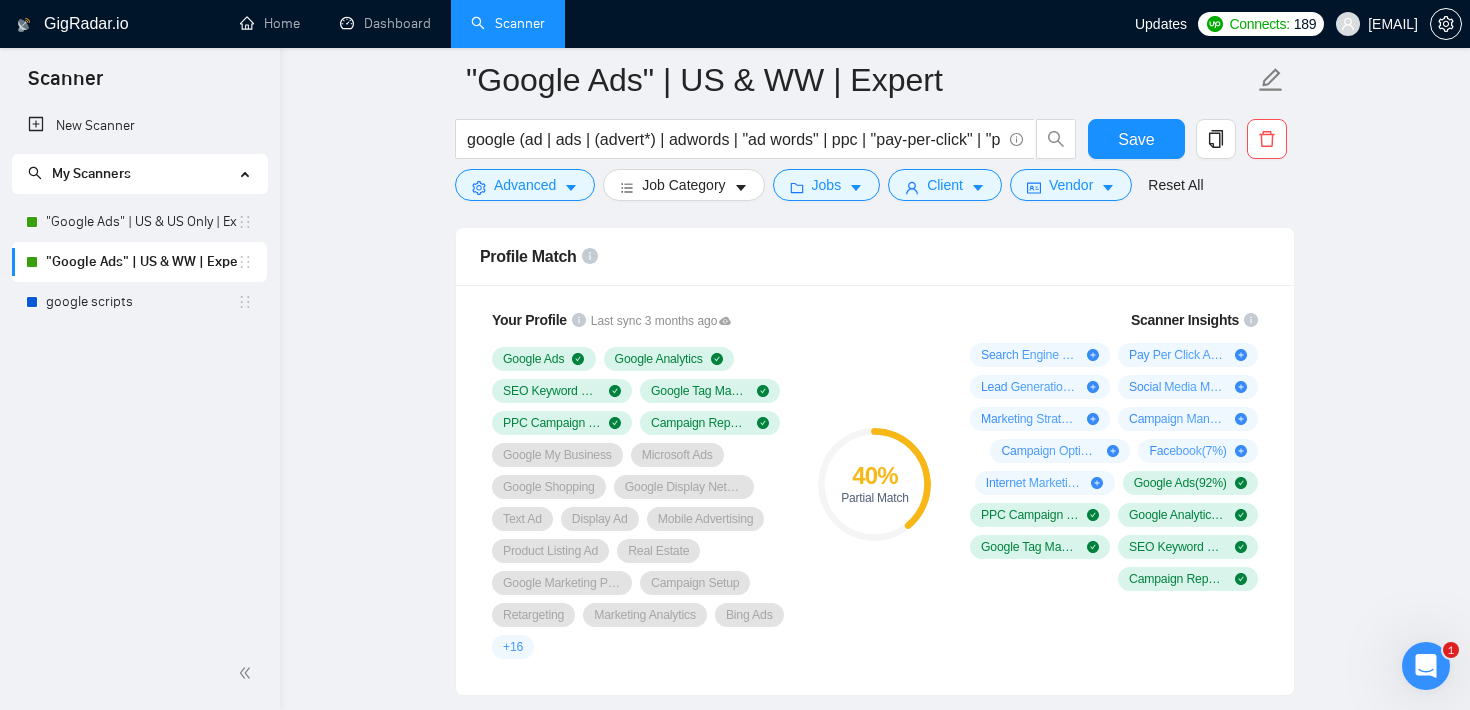click on ""Google Ads" | US & WW | Expert google (ad | ads | (advert*) | adwords | "ad words" | ppc | "pay-per-click" | "pay per click") Save Advanced   Job Category   Jobs   Client   Vendor   Reset All Preview Results Insights NEW Alerts Auto Bidder Auto Bidding Enabled Auto Bidding Enabled: ON Auto Bidder Schedule Auto Bidding Type: Automated (recommended) Semi-automated Auto Bidding Schedule: 24/7 Custom Custom Auto Bidder Schedule Repeat every week on Monday Tuesday Wednesday Thursday Friday Saturday Sunday Active Hours ( America/Los_Angeles ): From: To: ( 24  hours) America/Los_Angeles Auto Bidding Type Select your bidding algorithm: Choose the algorithm for you bidding. The price per proposal does not include your connects expenditure. Template Bidder Works great for narrow segments and short cover letters that don't change. 0.50  credits / proposal Sardor AI 🤖 Personalise your cover letter with ai [placeholders] 1.00  credits / proposal Experimental Laziza AI  👑   NEW   Learn more 2.00  credits / proposal" at bounding box center (875, 1898) 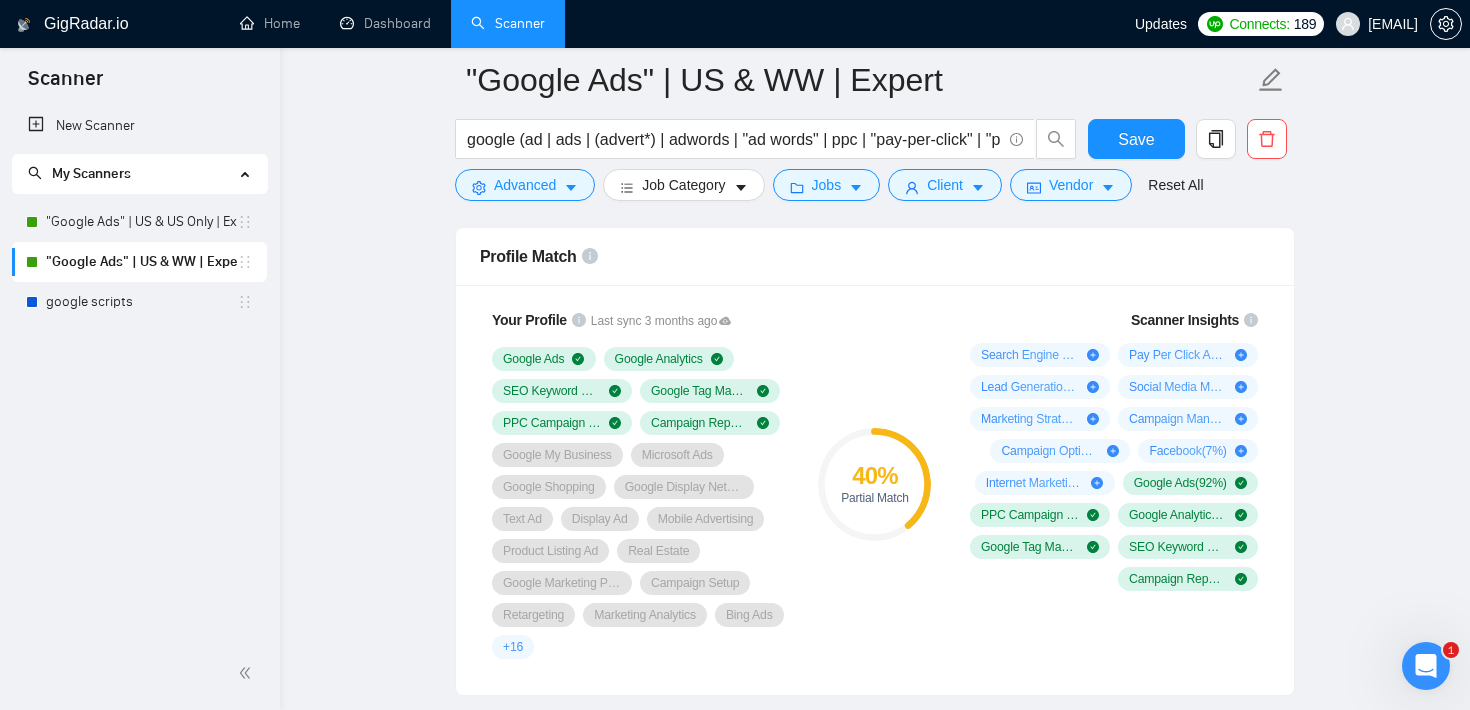 click 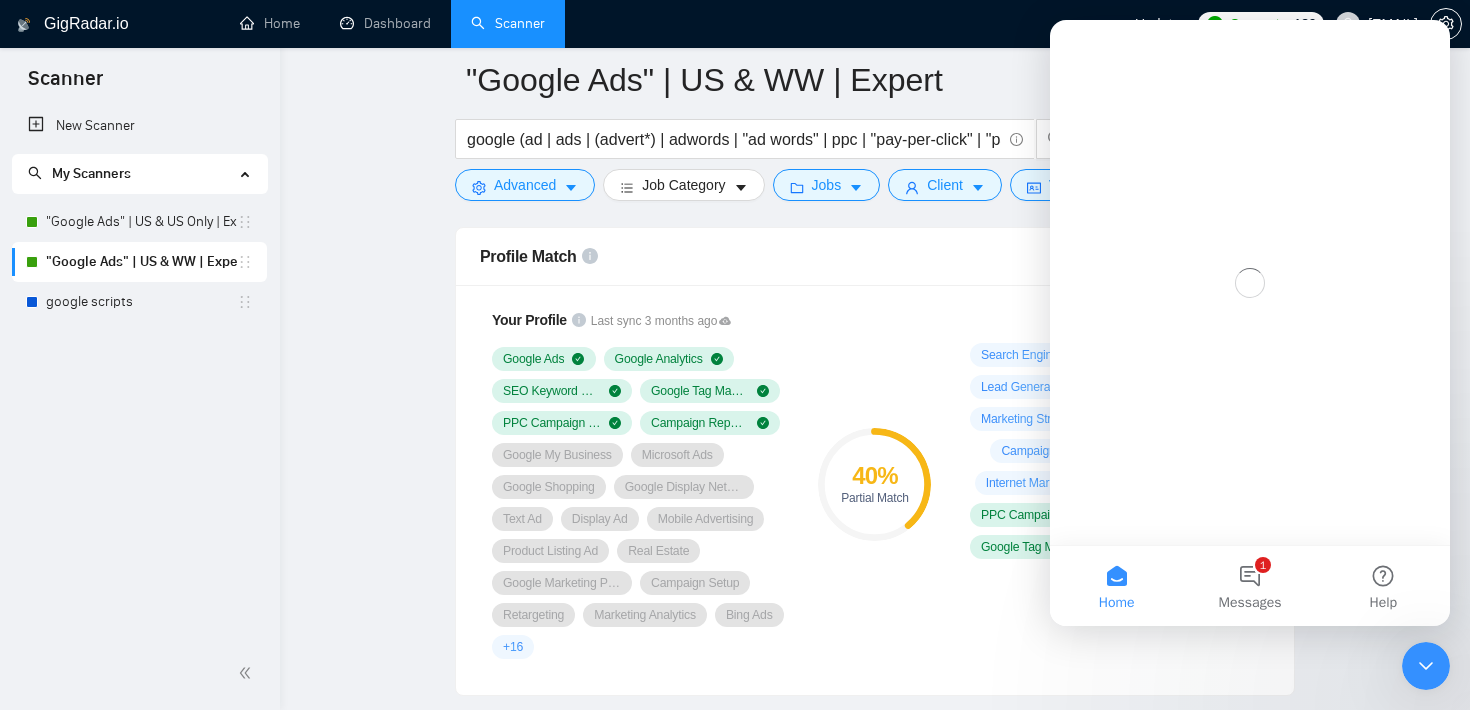 scroll, scrollTop: 0, scrollLeft: 0, axis: both 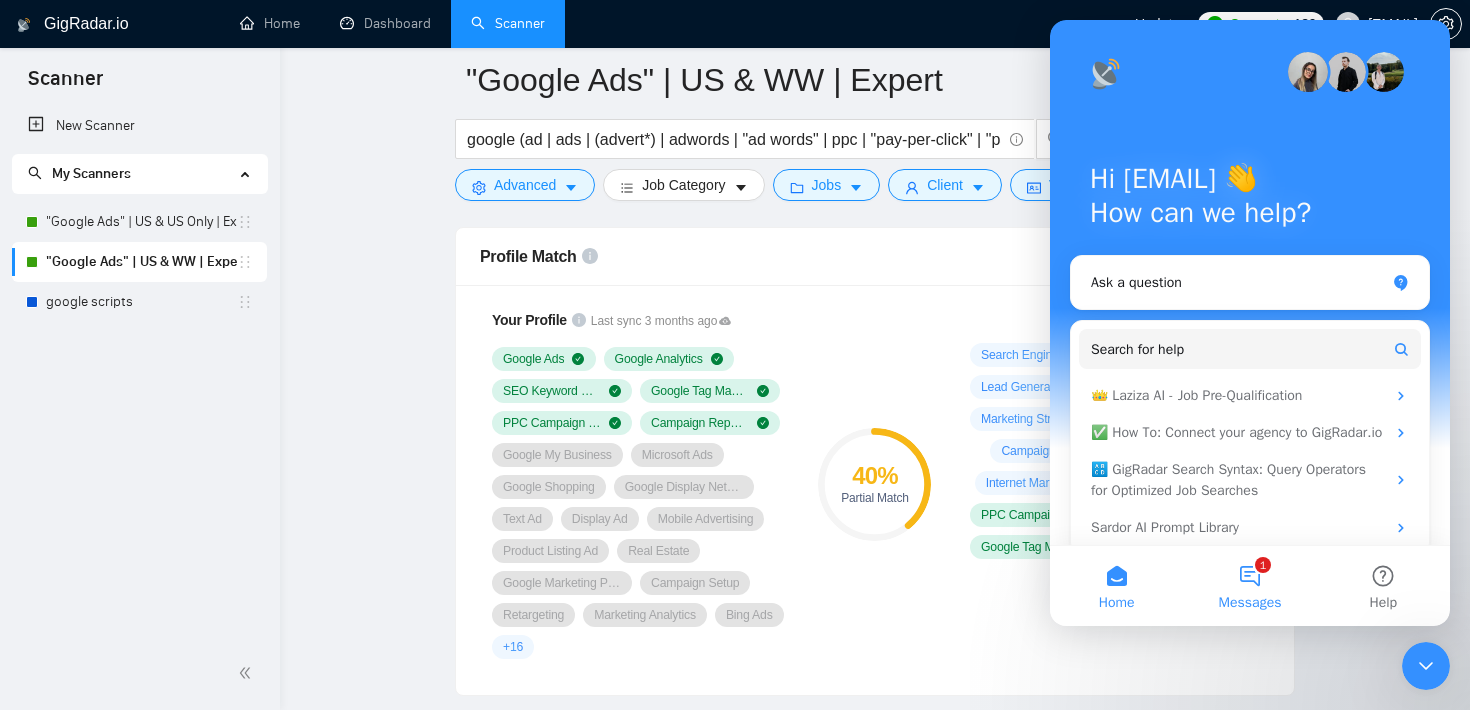 click on "1 Messages" at bounding box center (1249, 586) 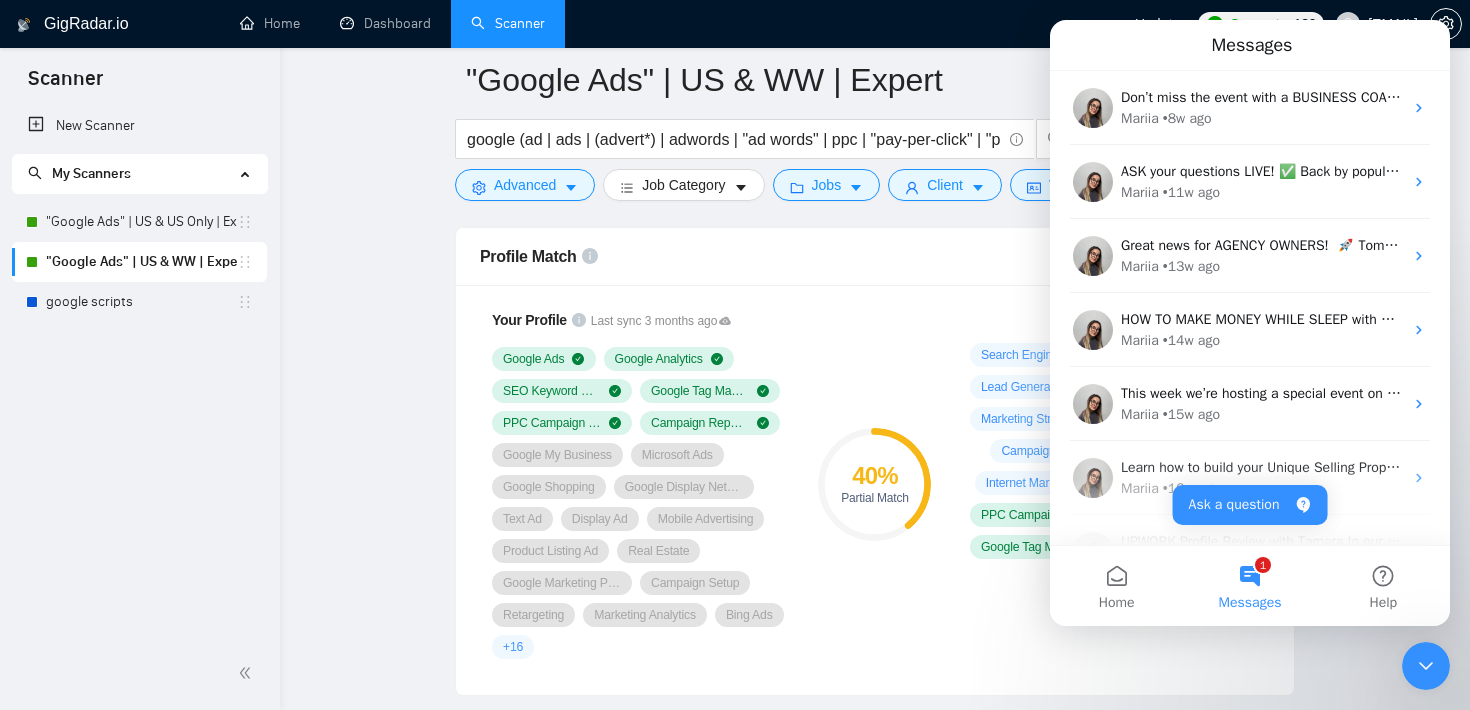 click 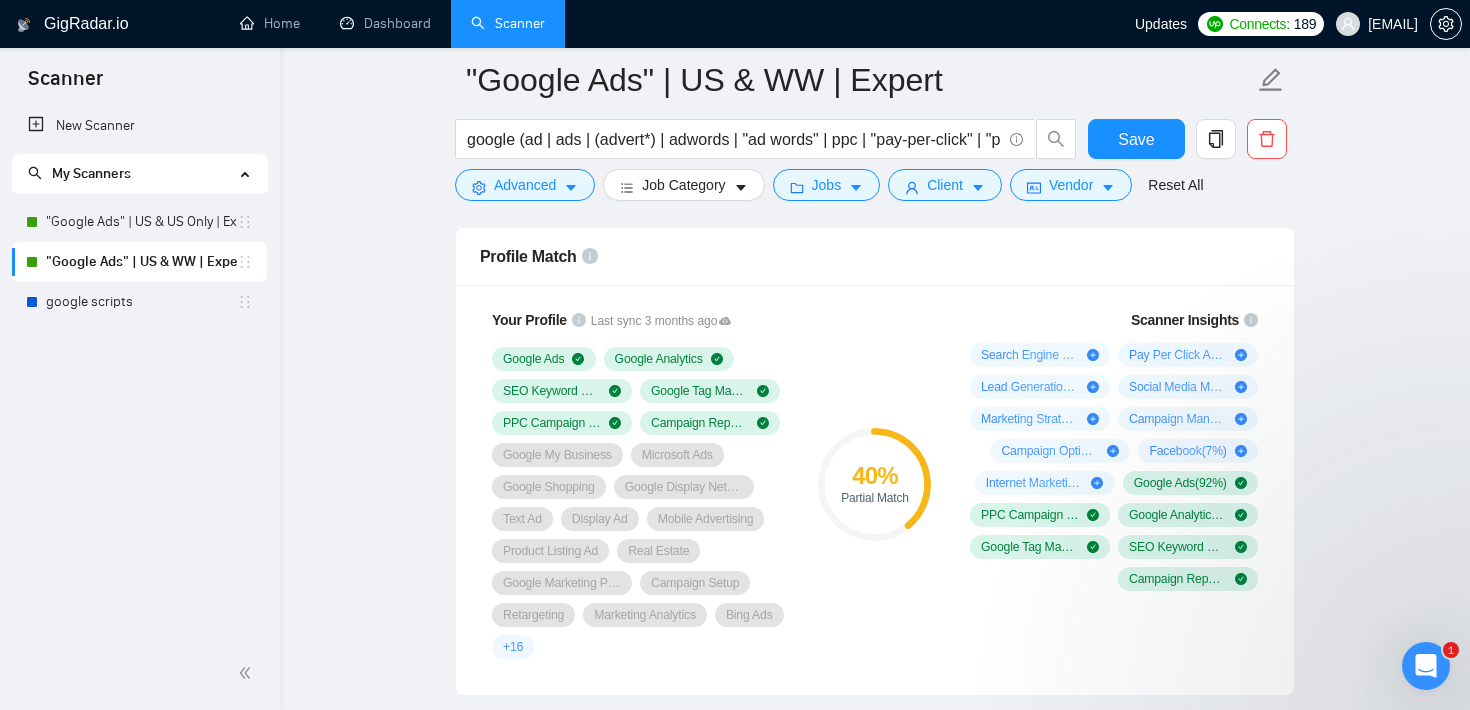 scroll, scrollTop: 0, scrollLeft: 0, axis: both 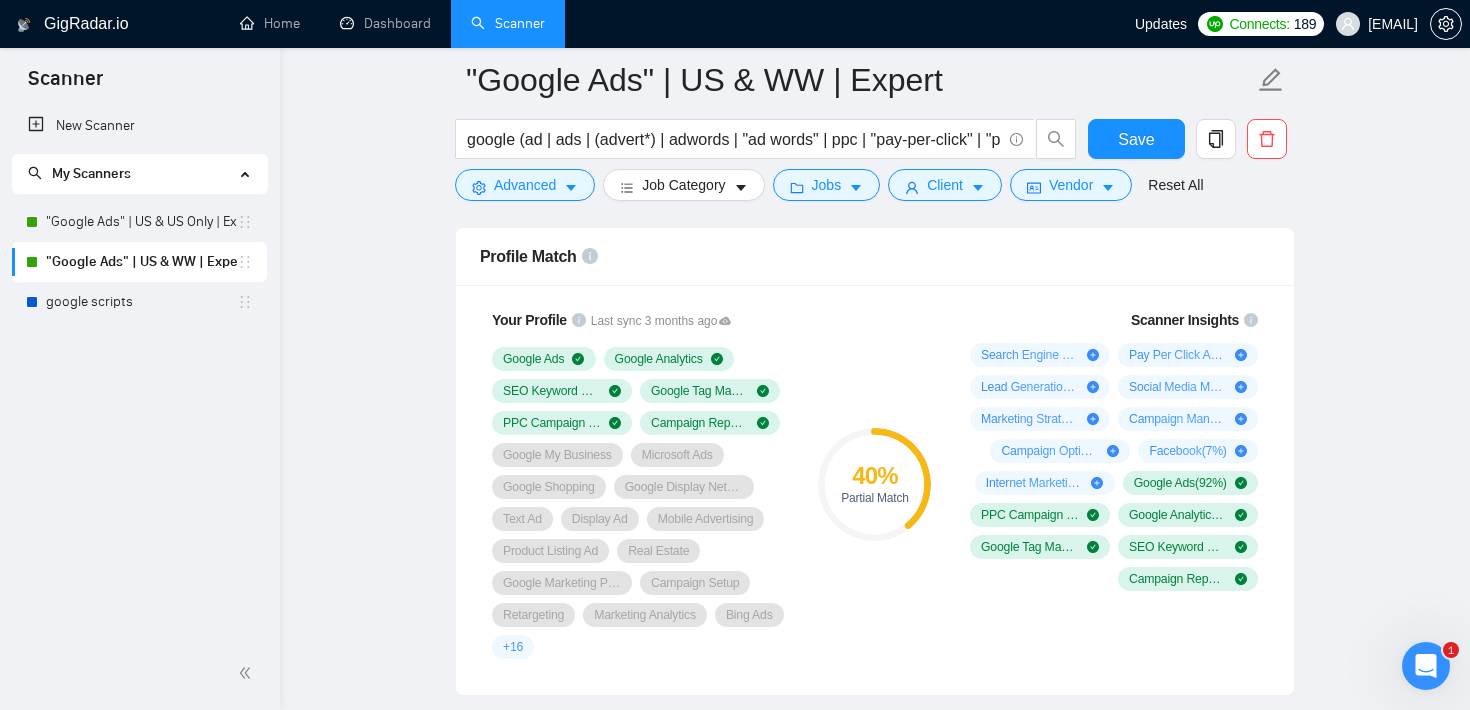click 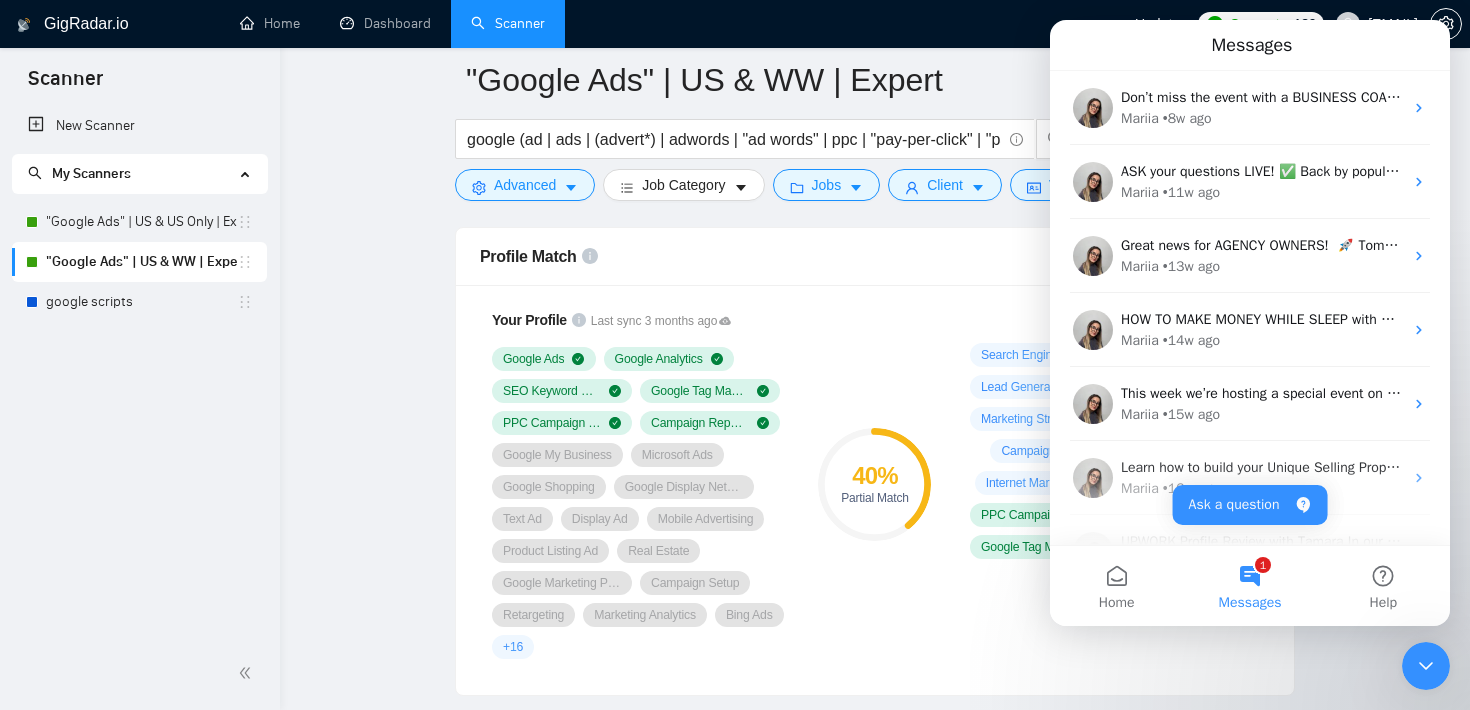 click 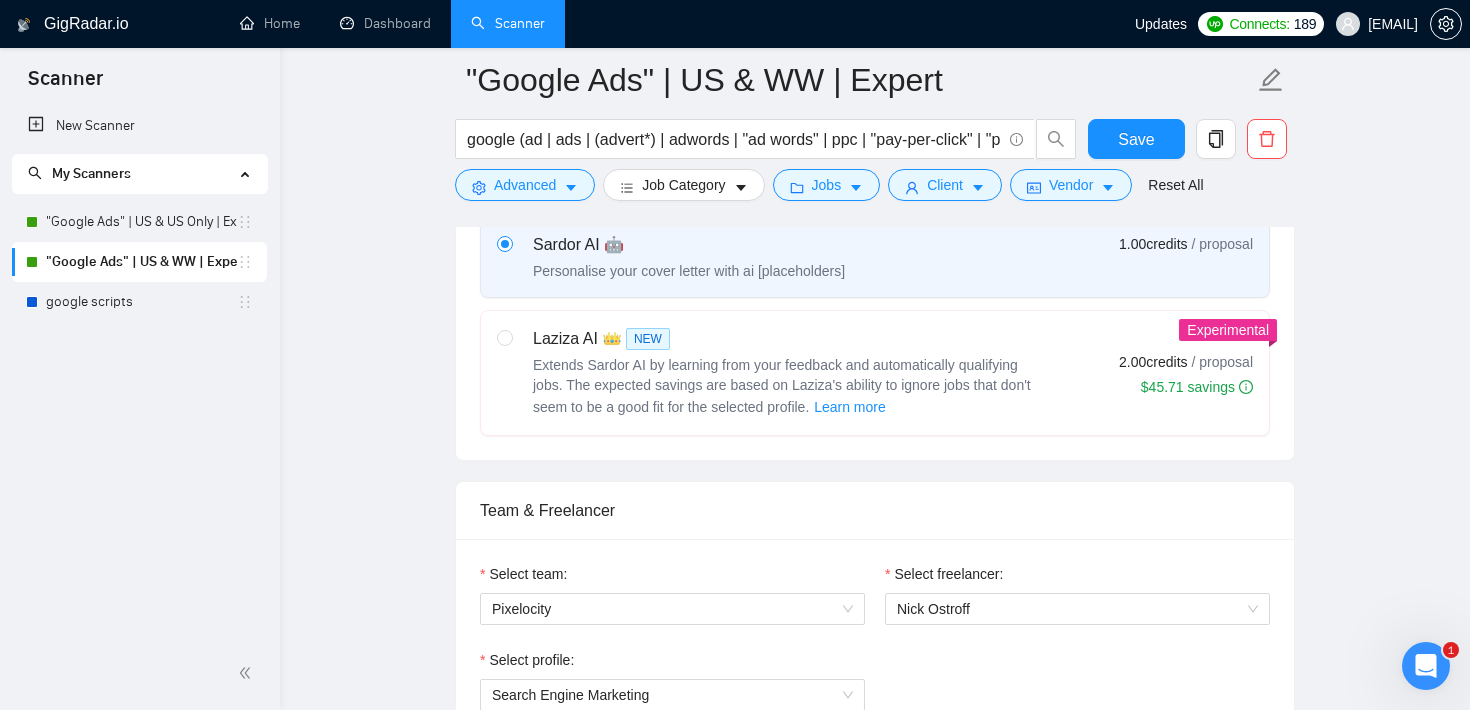 scroll, scrollTop: 0, scrollLeft: 0, axis: both 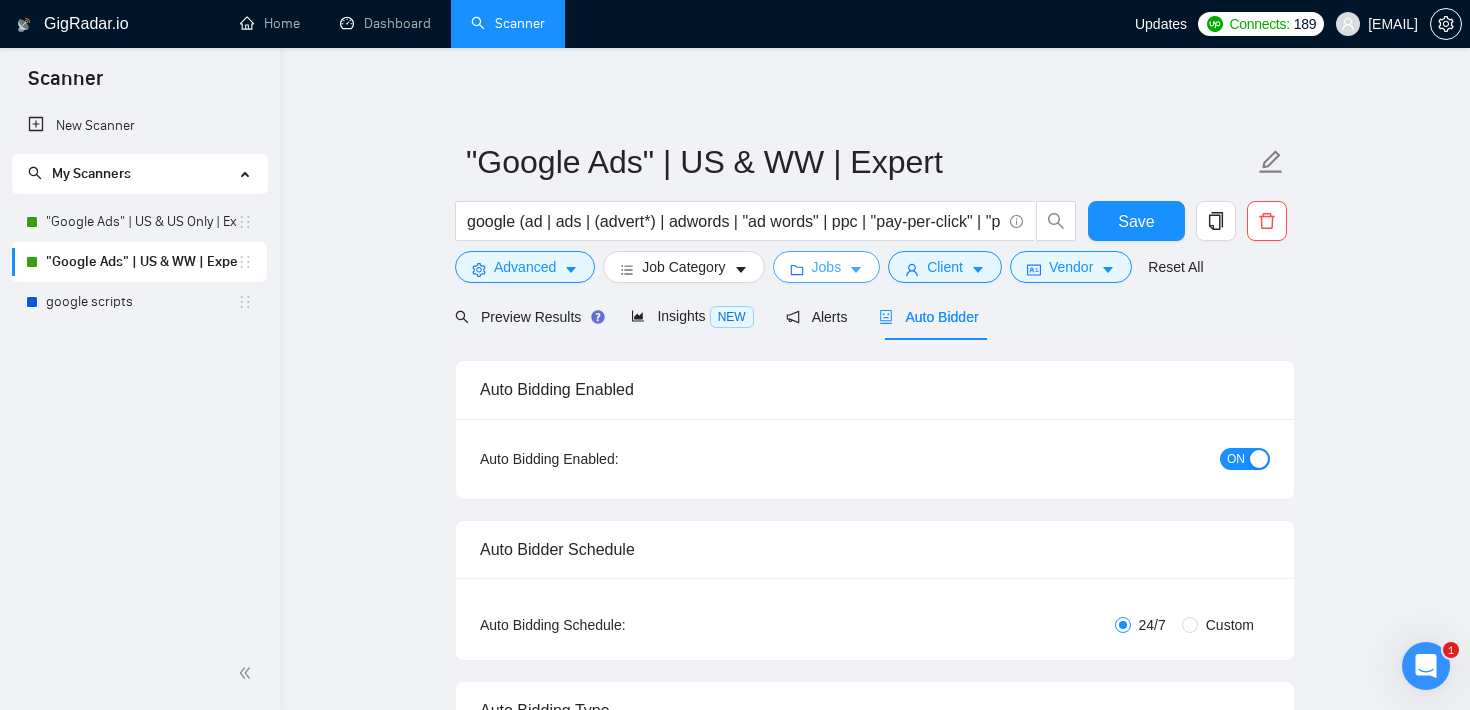 click on "Jobs" at bounding box center [827, 267] 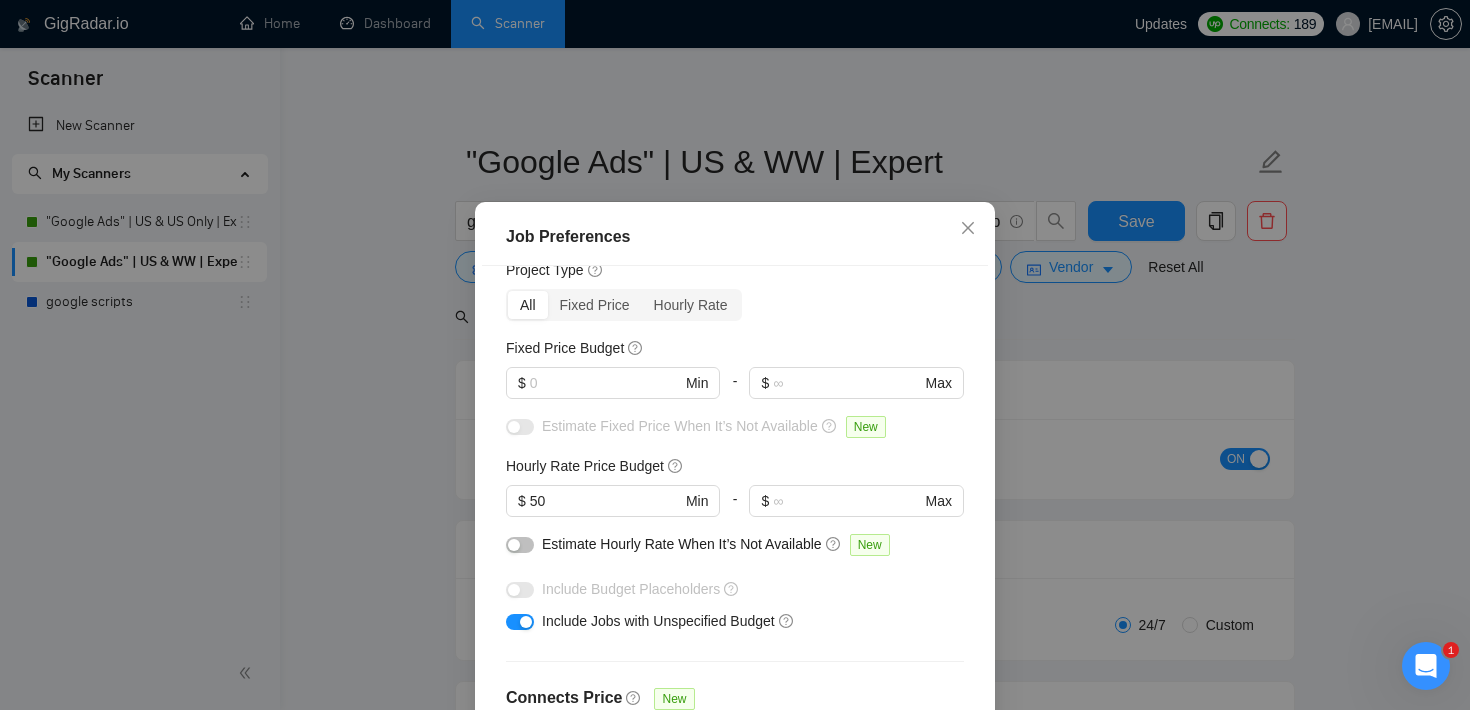 scroll, scrollTop: 104, scrollLeft: 0, axis: vertical 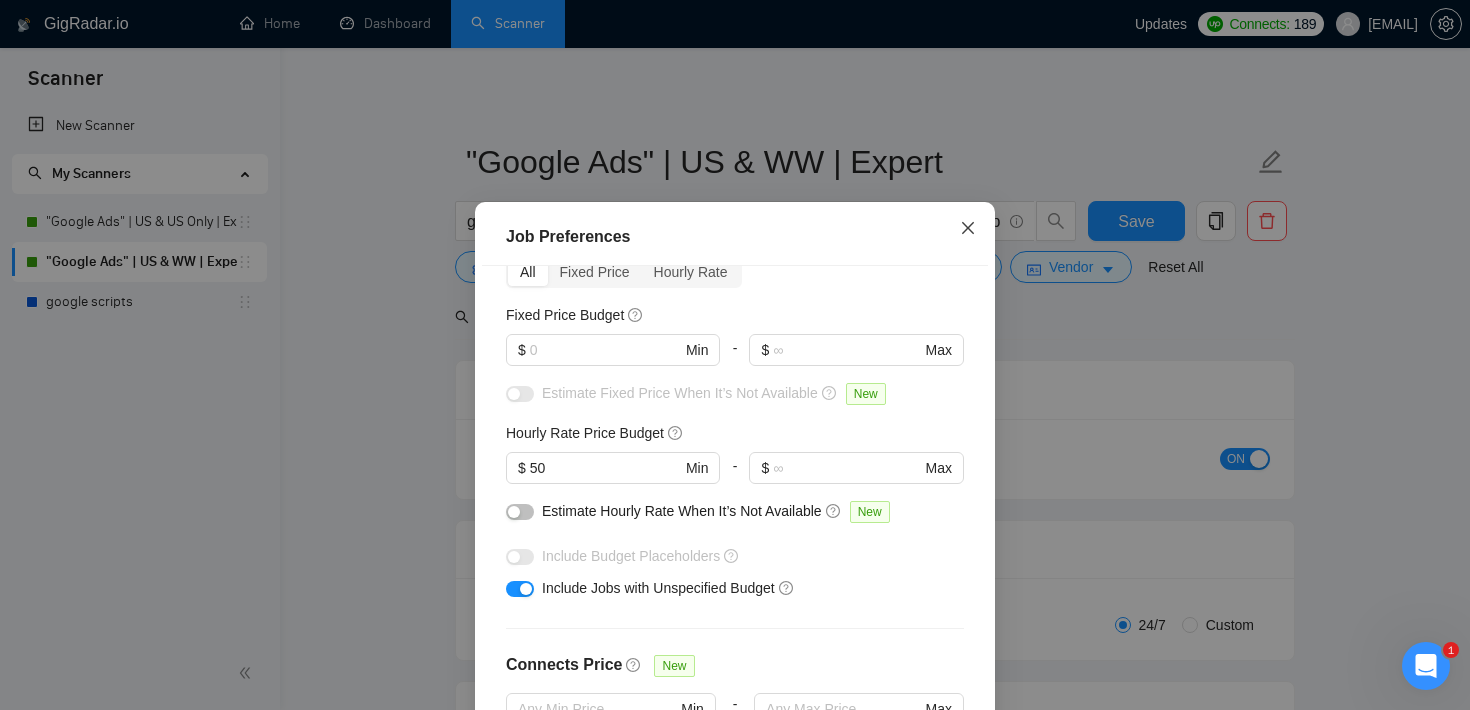 click 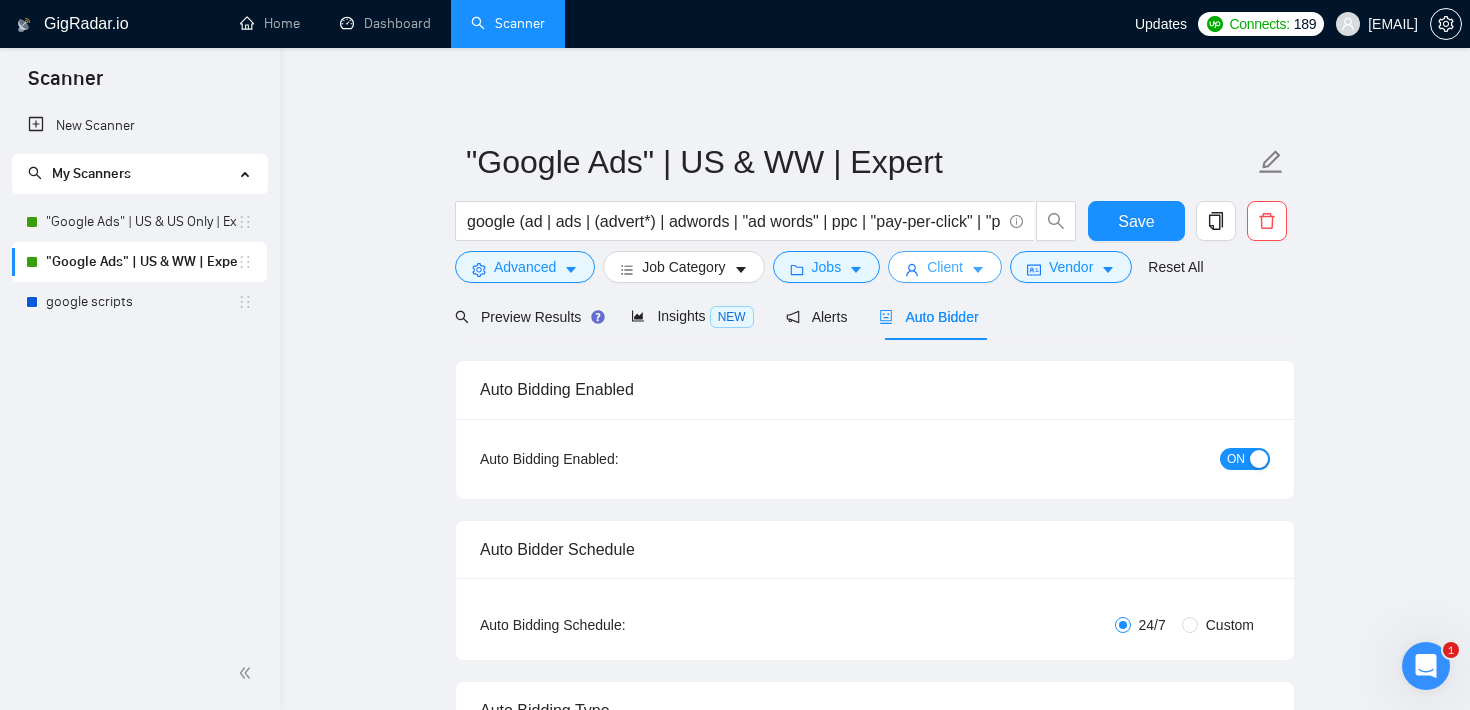 click on "Client" at bounding box center (945, 267) 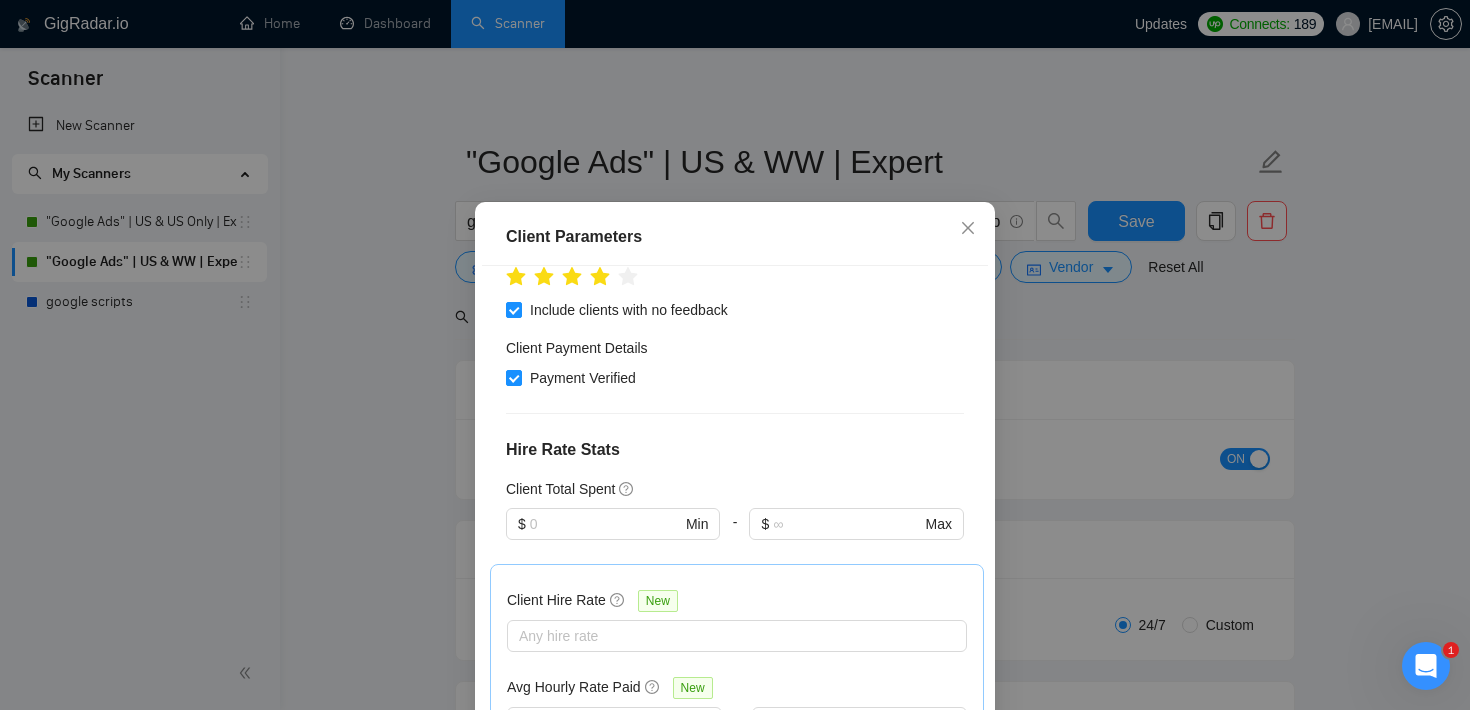 scroll, scrollTop: 380, scrollLeft: 0, axis: vertical 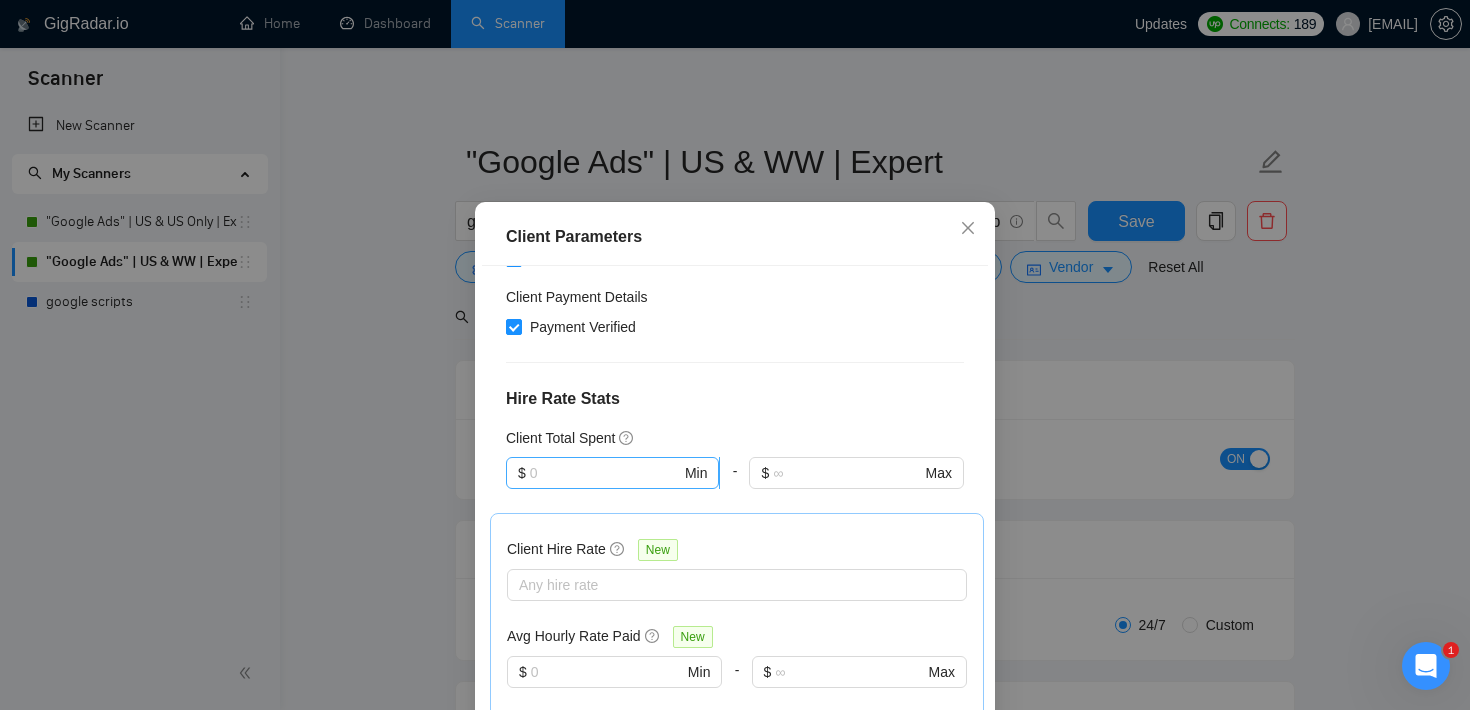 click at bounding box center (605, 473) 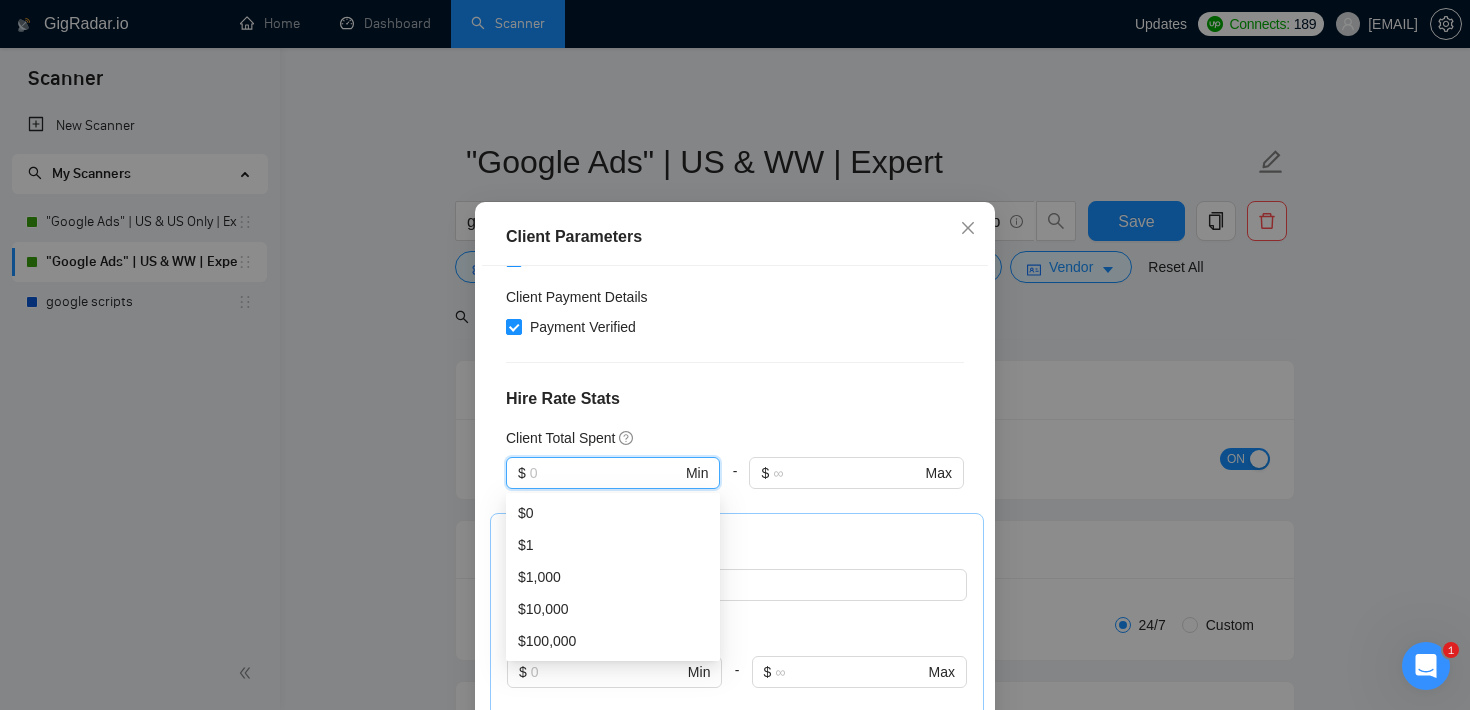 click on "Client Location Include Client Countries United States   Exclude Client Countries   Select Client Rating Client Min Average Feedback Include clients with no feedback Client Payment Details Payment Verified Hire Rate Stats   Client Total Spent $ Min - $ Max Client Hire Rate New   Any hire rate   Avg Hourly Rate Paid New $ Min - $ Max Include Clients without Sufficient History Client Profile Client Industry New   Any industry Client Company Size   Any company size Enterprise Clients New   Any clients" at bounding box center [735, 514] 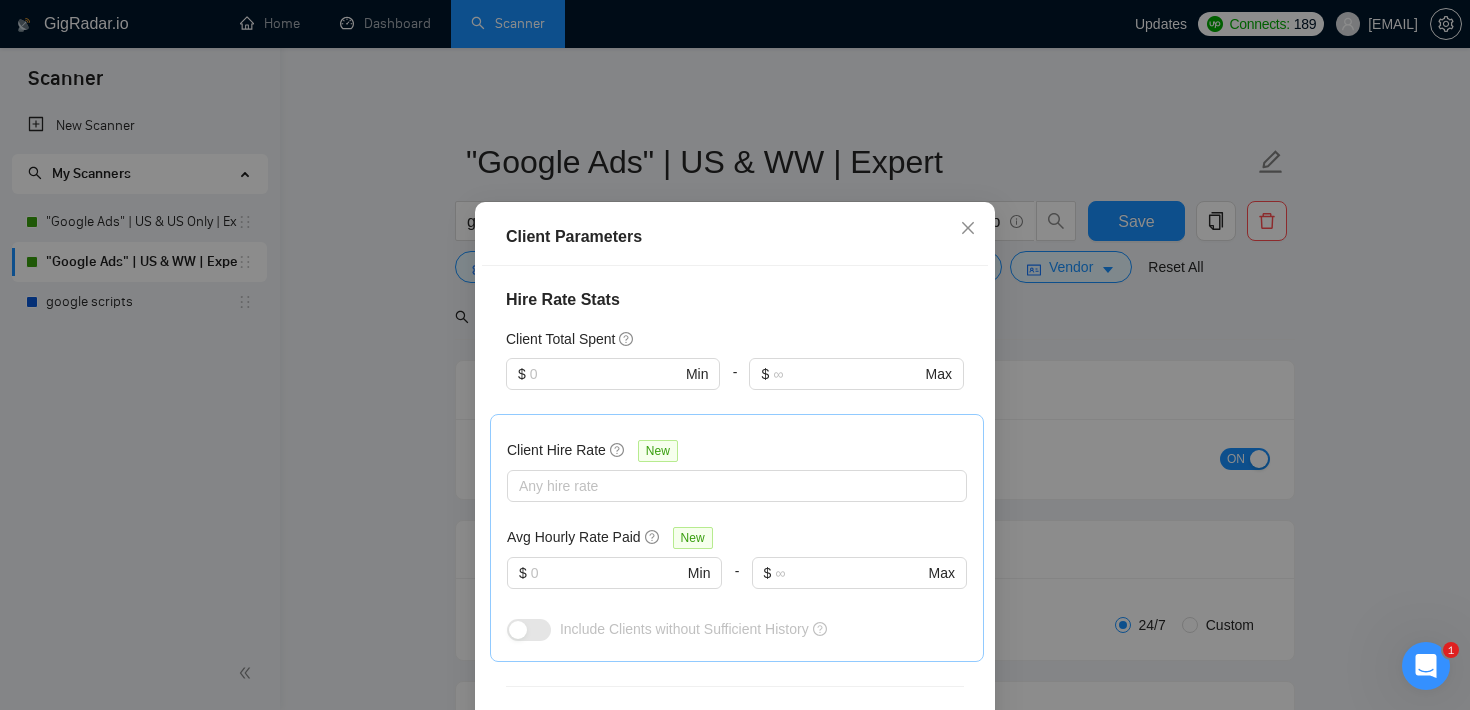 scroll, scrollTop: 502, scrollLeft: 0, axis: vertical 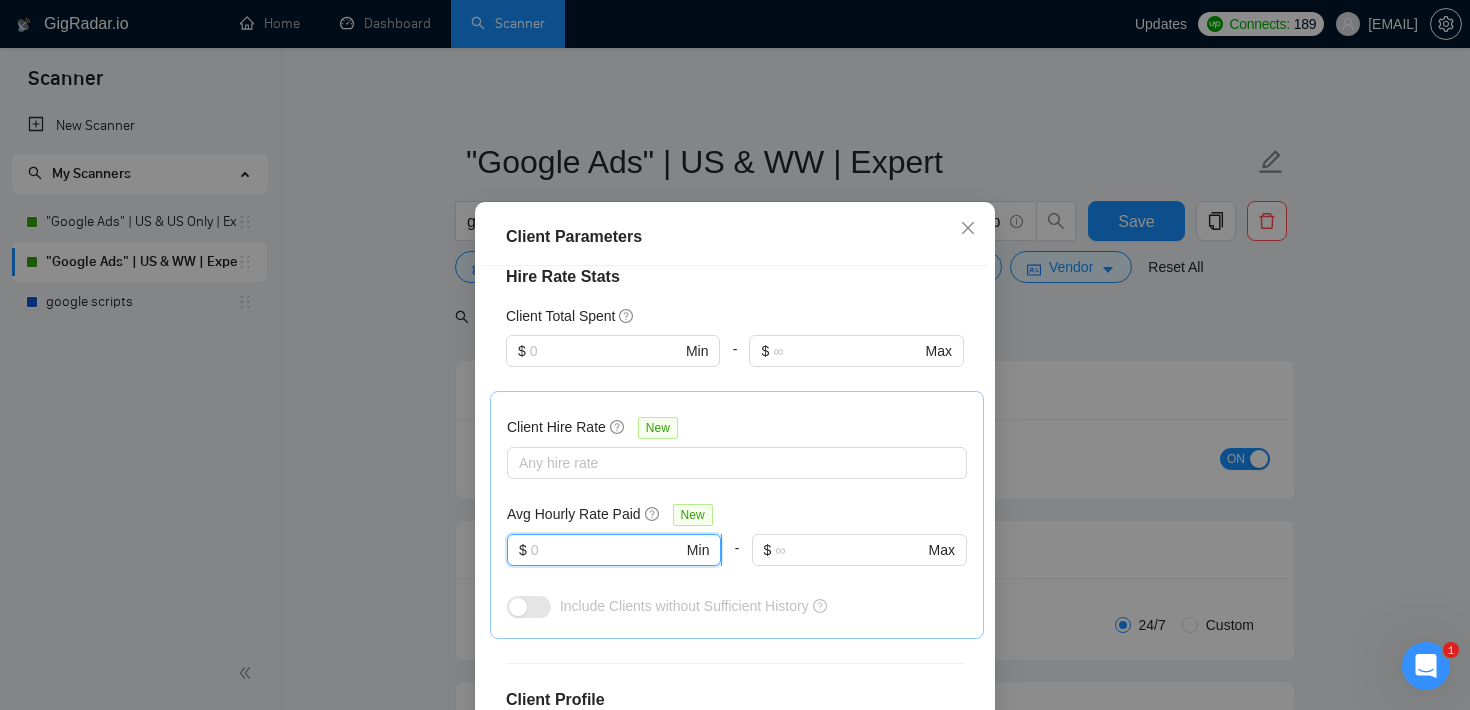 click at bounding box center (607, 550) 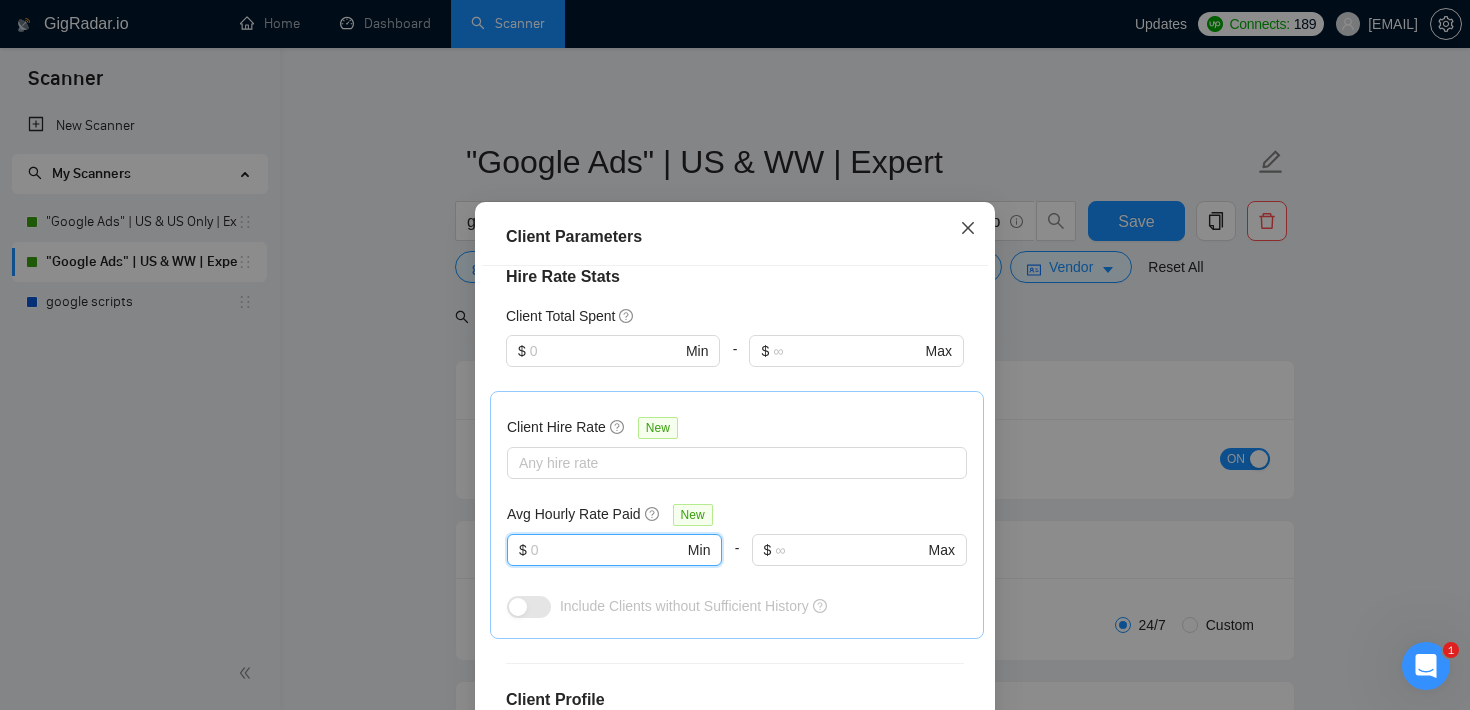 click at bounding box center [968, 229] 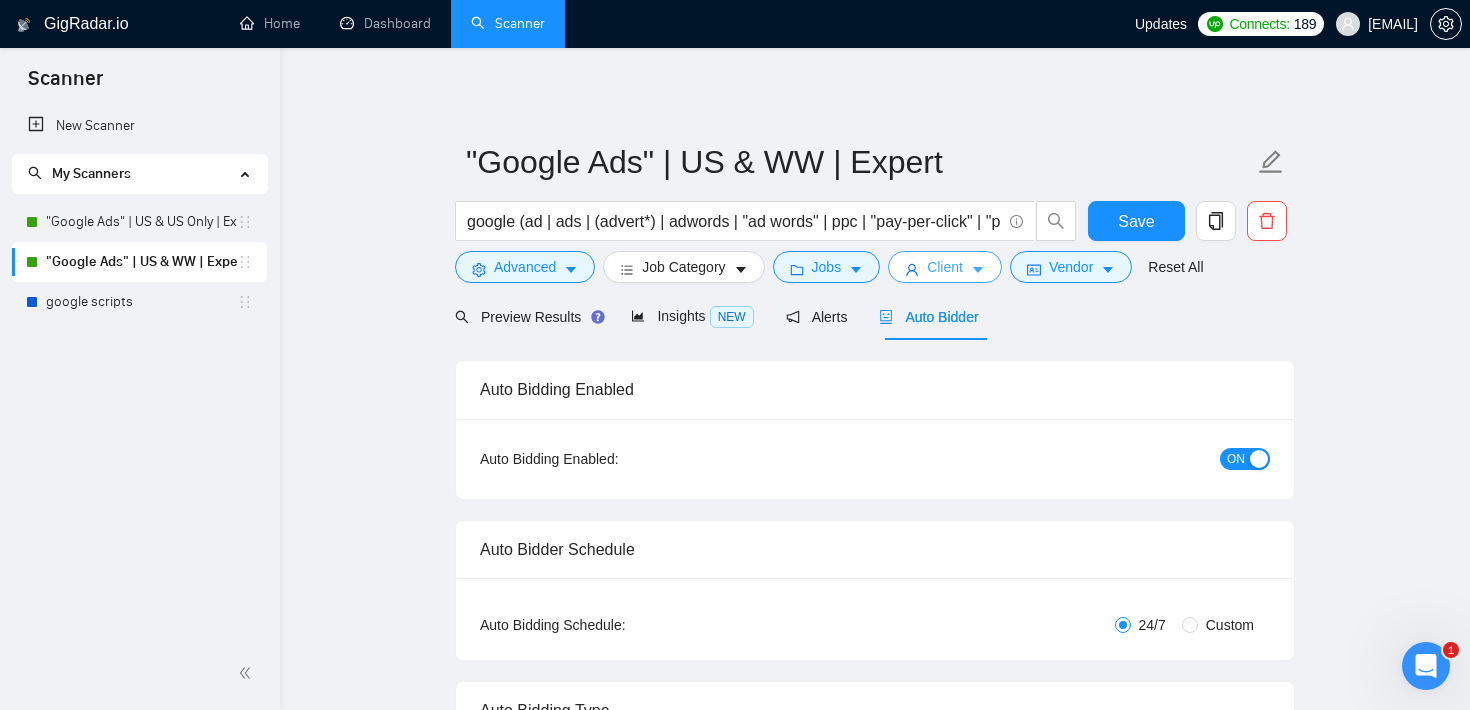 click on "Client" at bounding box center (945, 267) 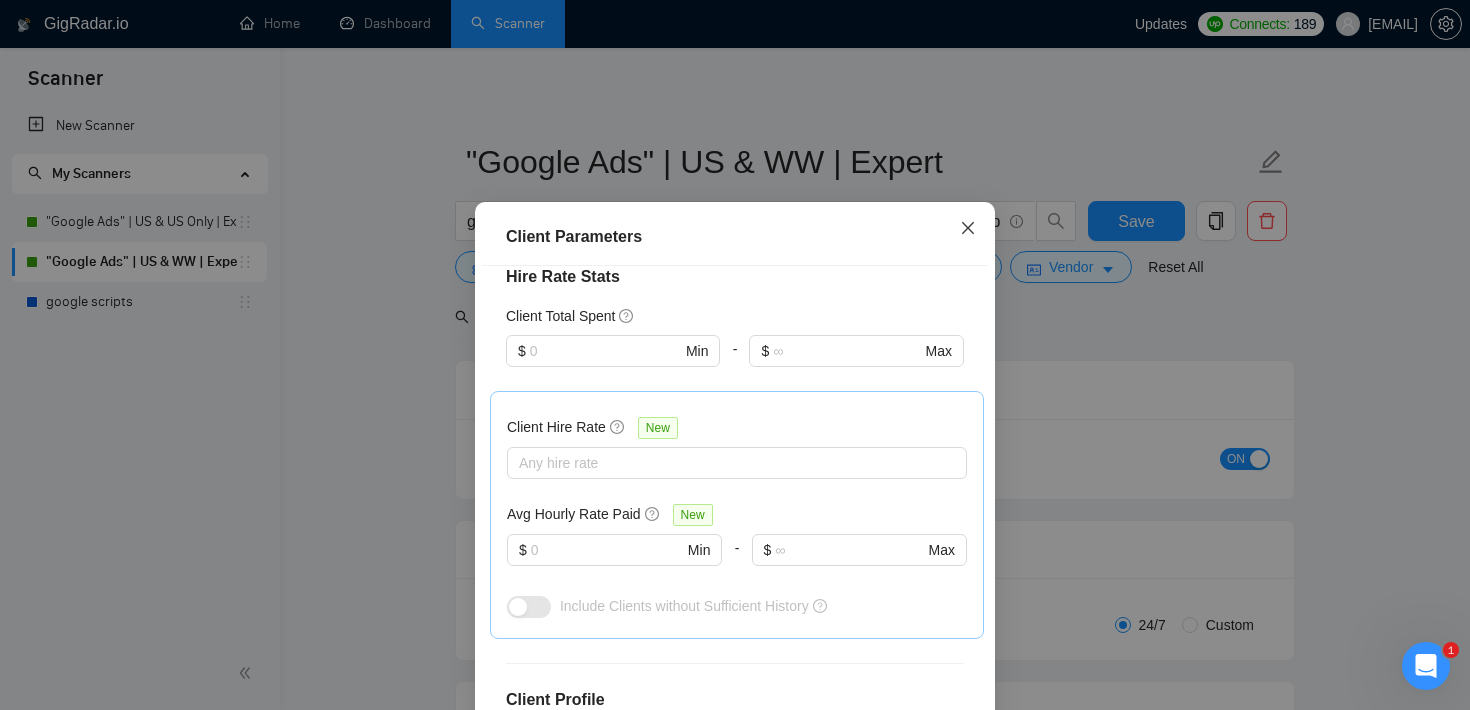 click at bounding box center (968, 229) 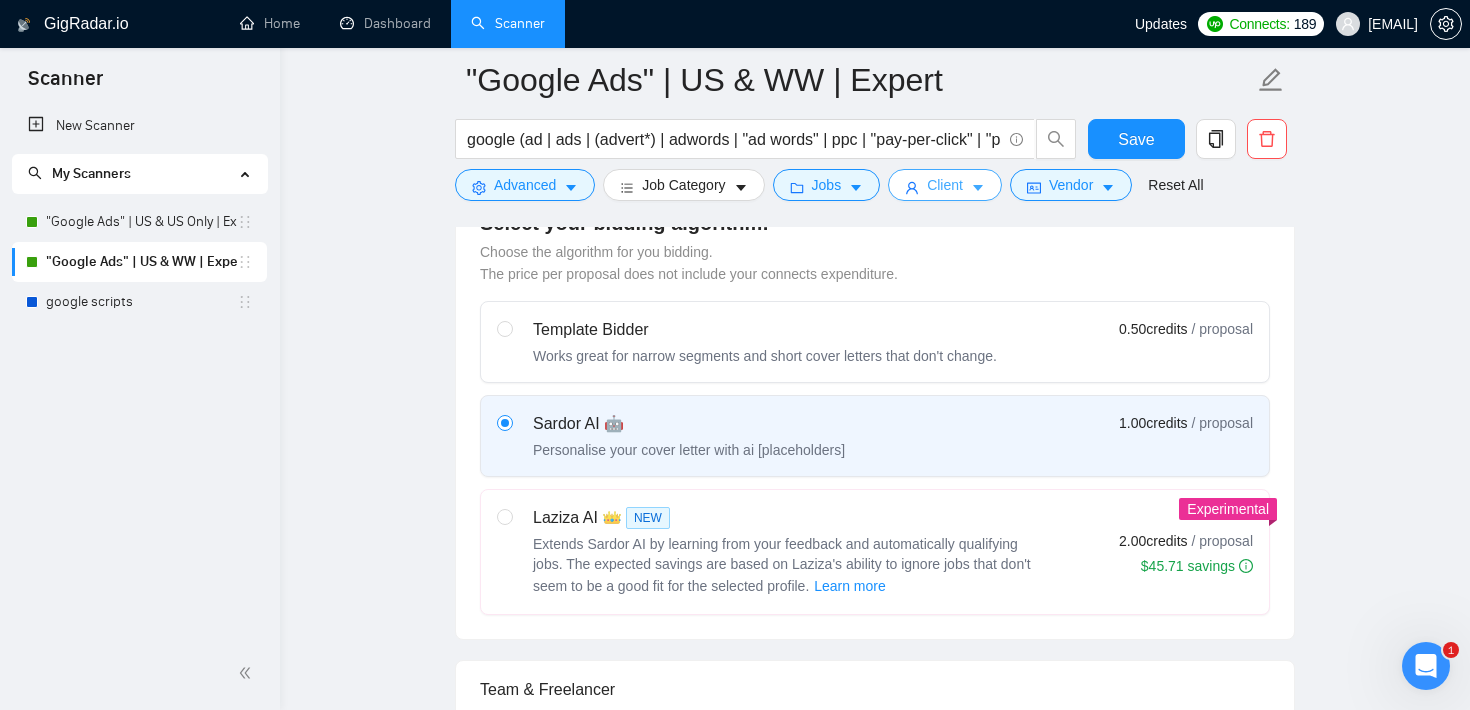 scroll, scrollTop: 549, scrollLeft: 0, axis: vertical 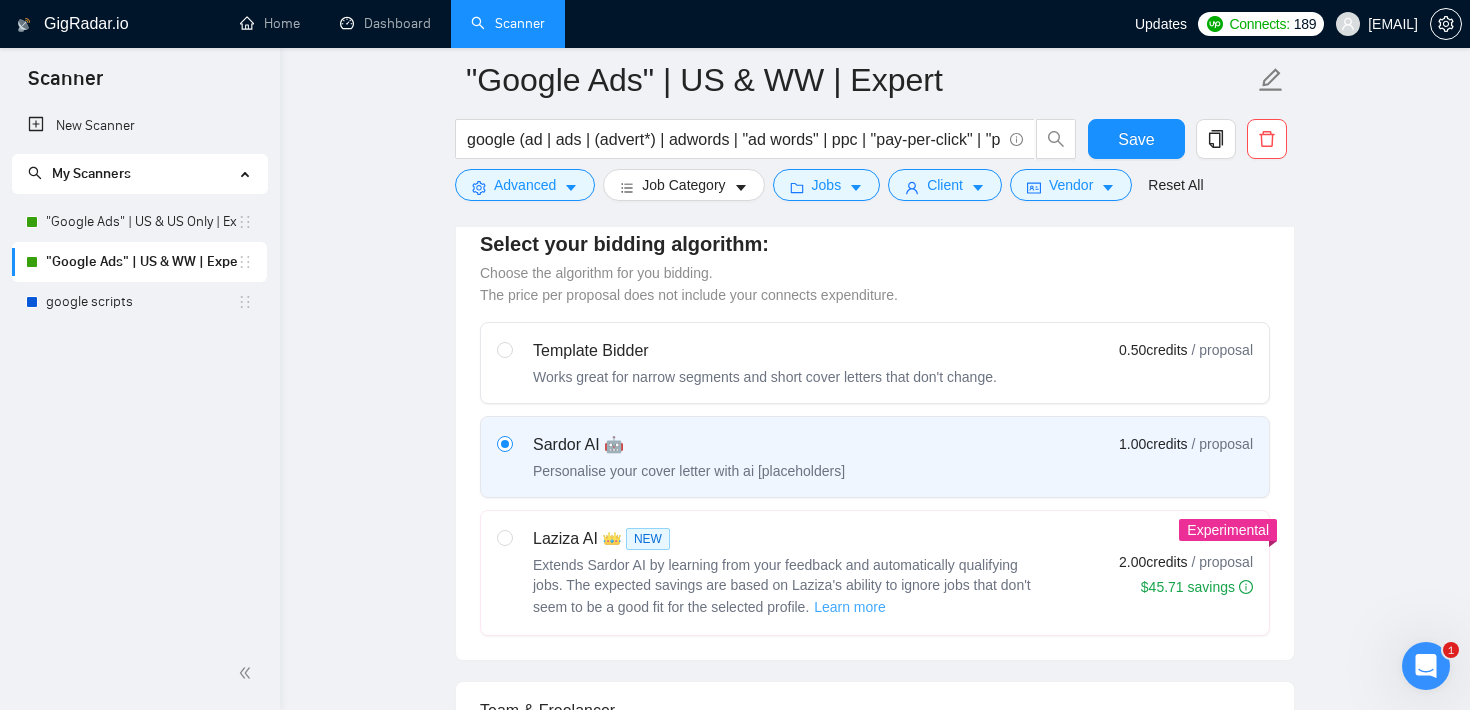 click on "Learn more" at bounding box center [850, 607] 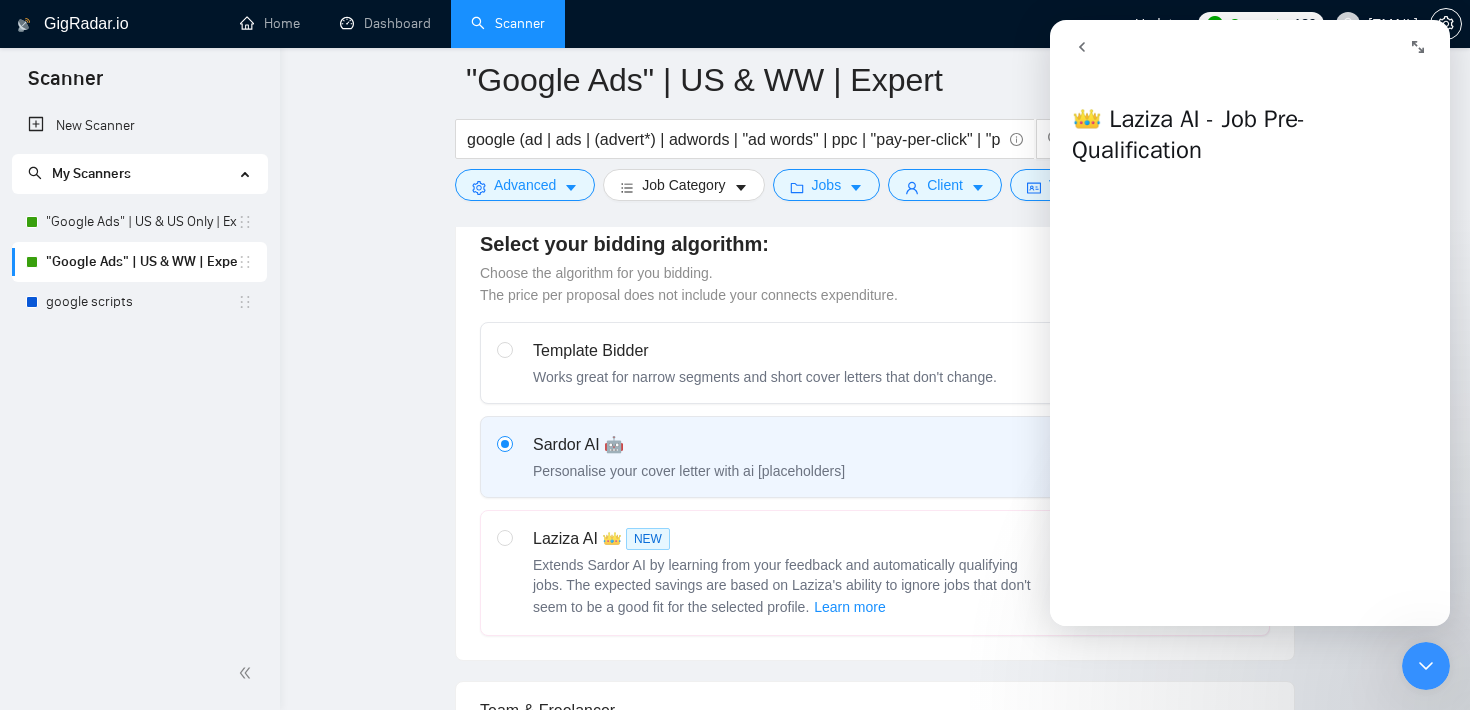 click 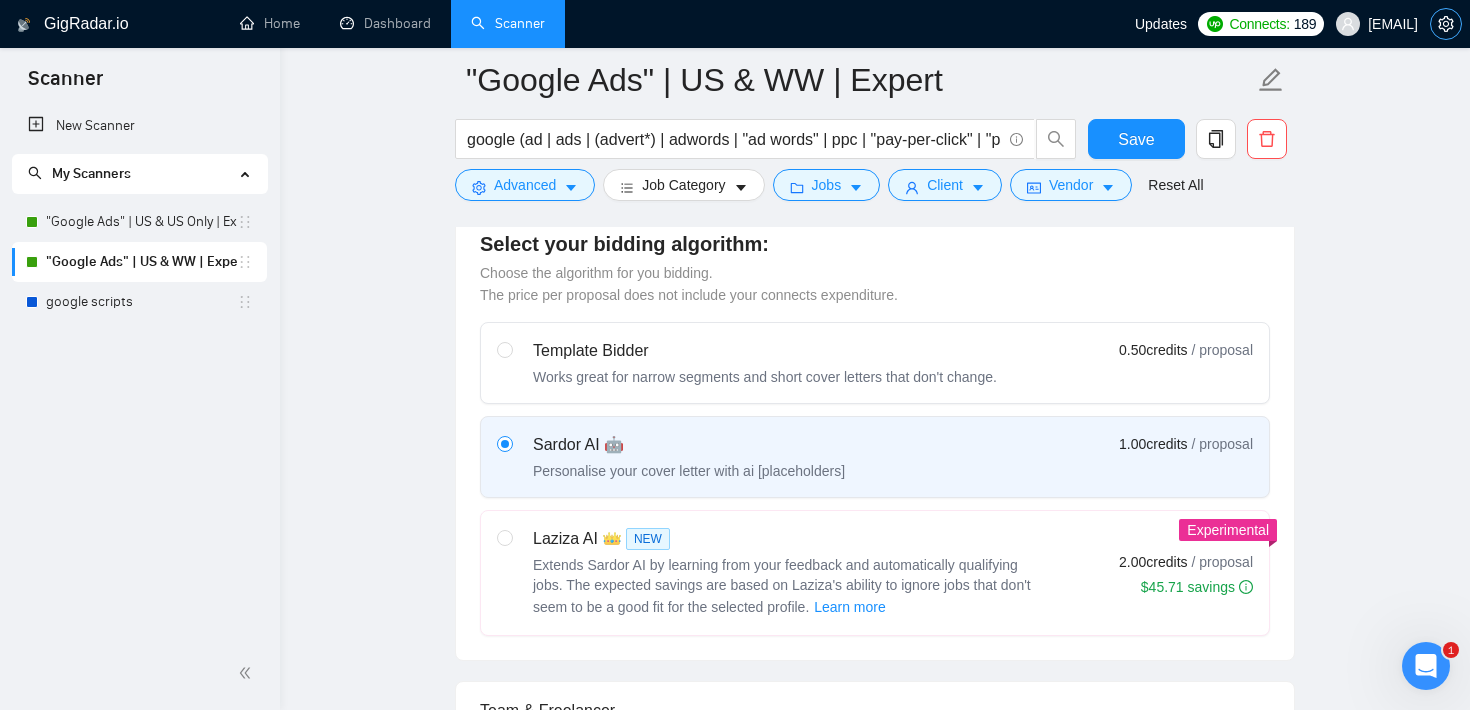 click 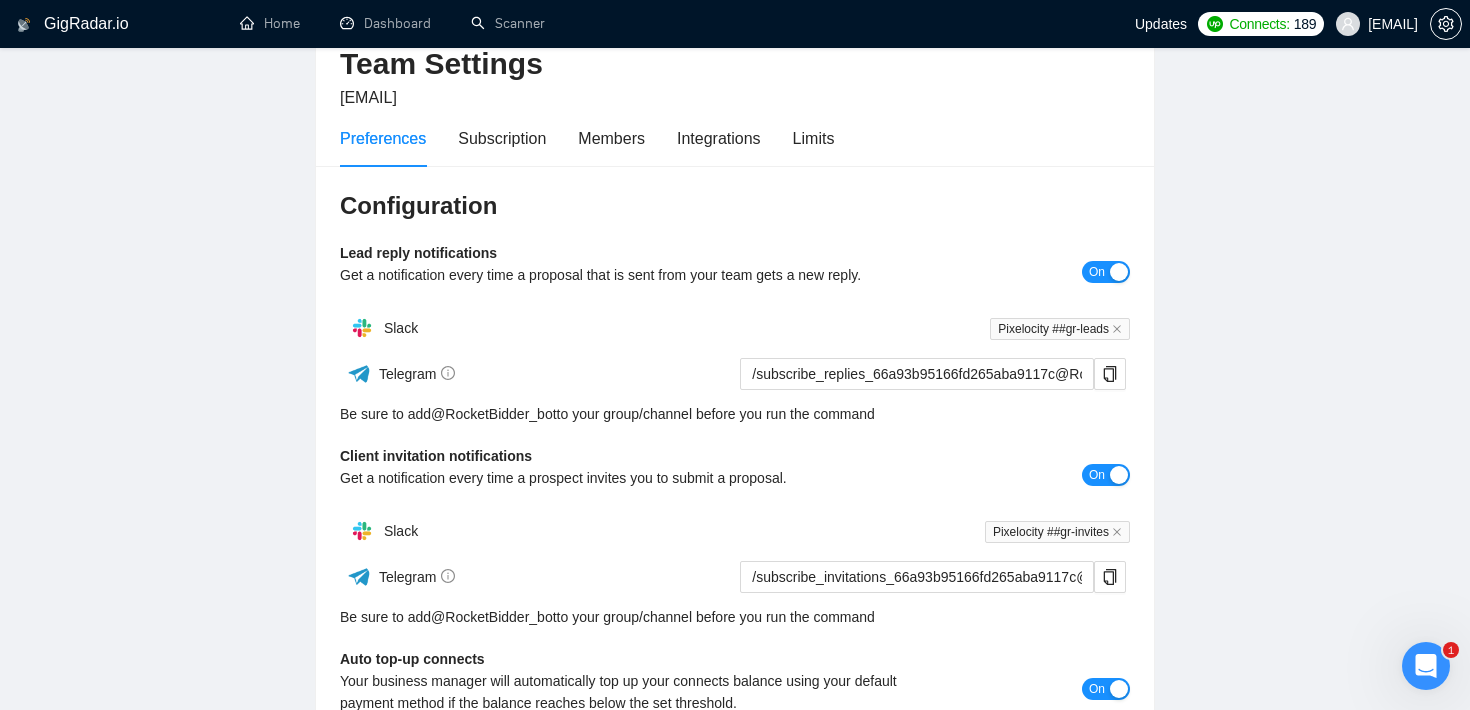 scroll, scrollTop: 130, scrollLeft: 0, axis: vertical 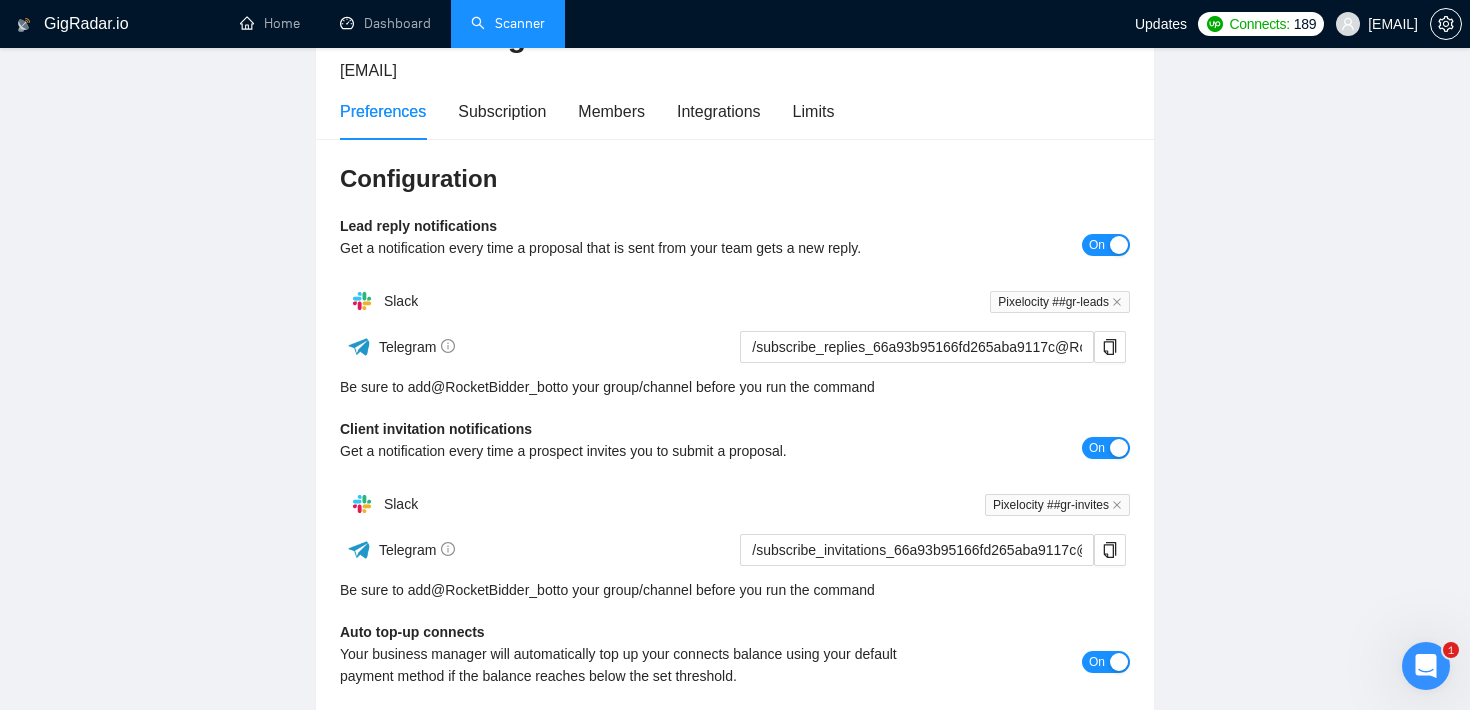 click on "Scanner" at bounding box center [508, 23] 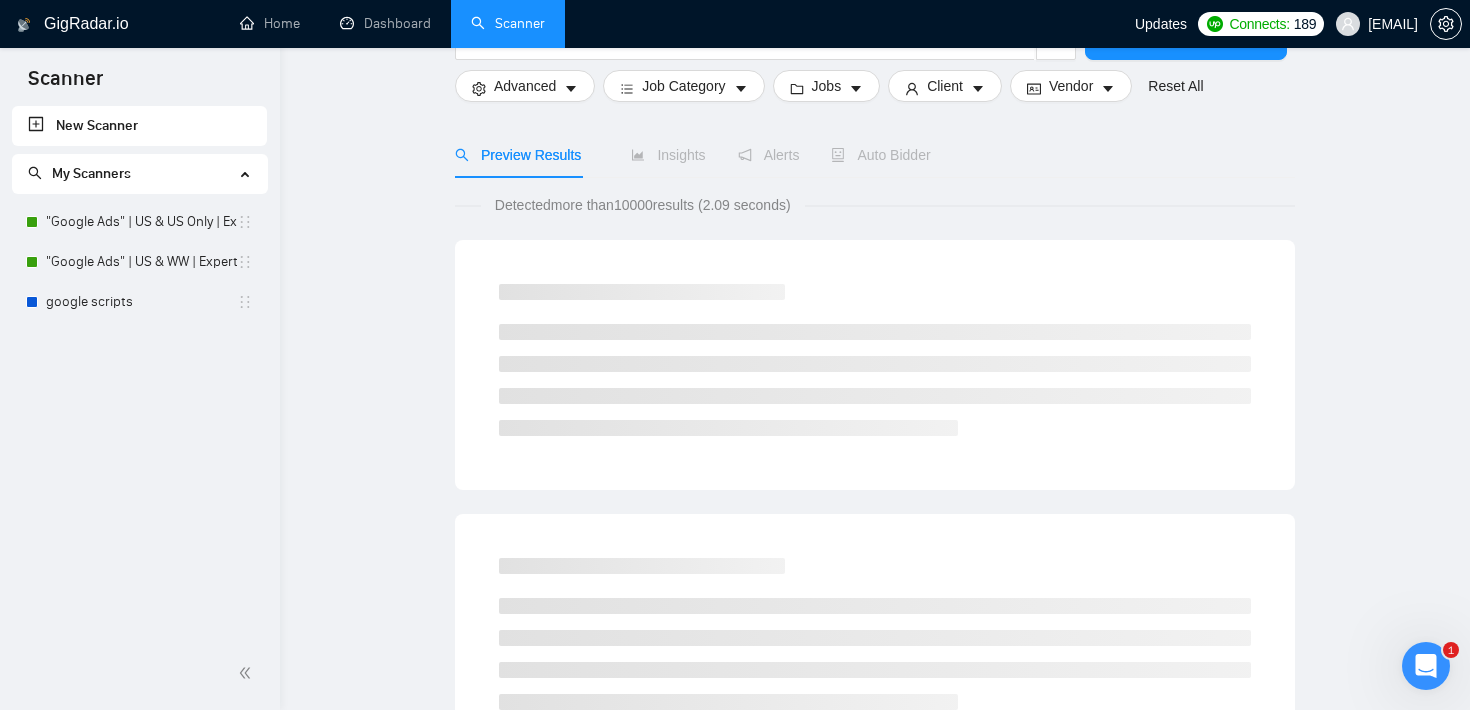 scroll, scrollTop: 0, scrollLeft: 0, axis: both 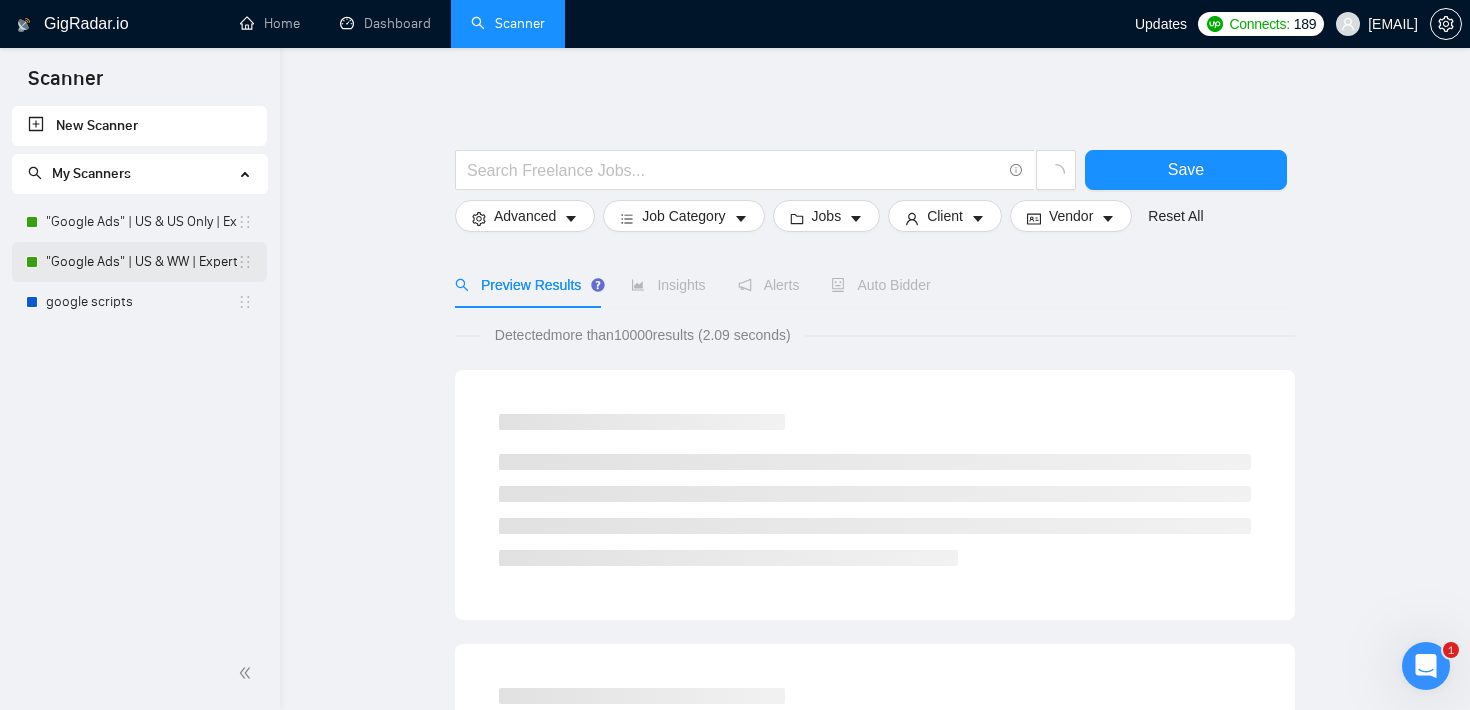 click on ""Google Ads" | US & WW | Expert" at bounding box center (141, 262) 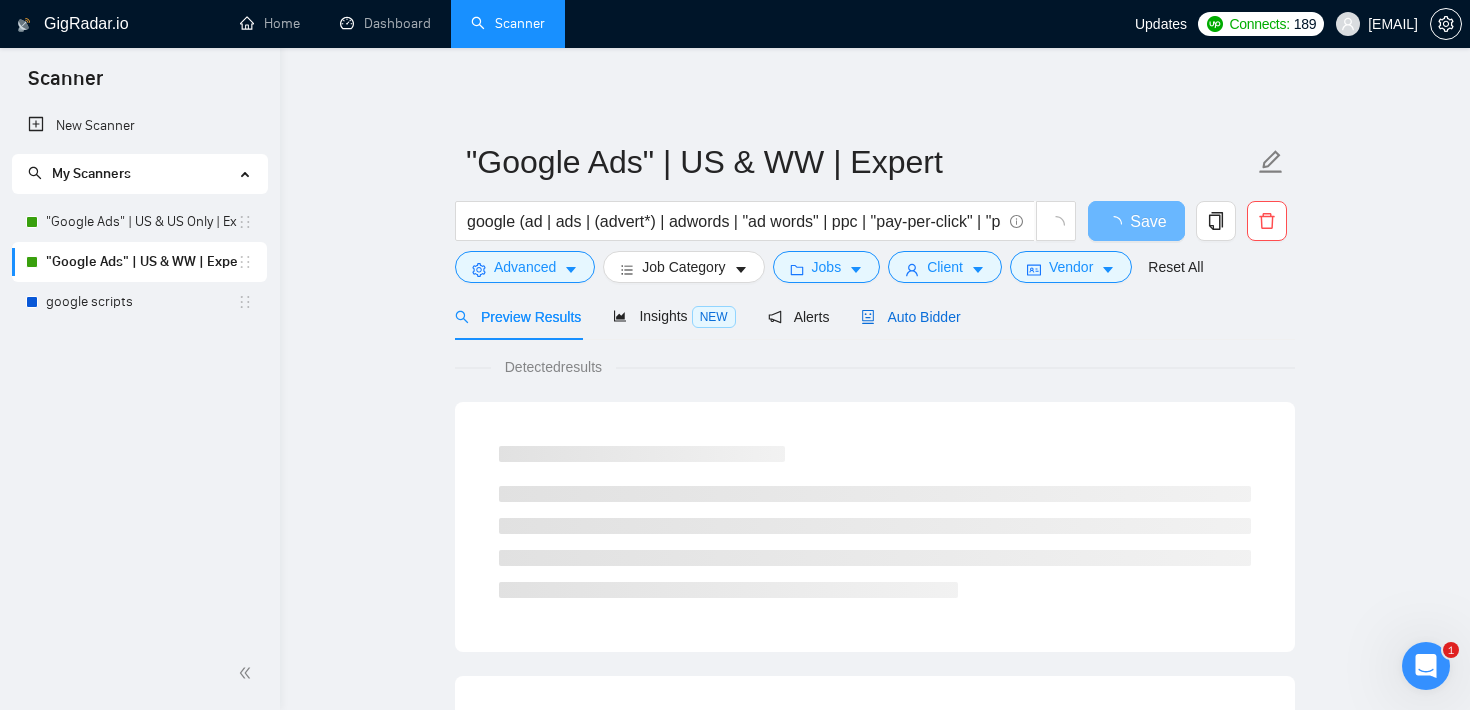 click on "Auto Bidder" at bounding box center (910, 317) 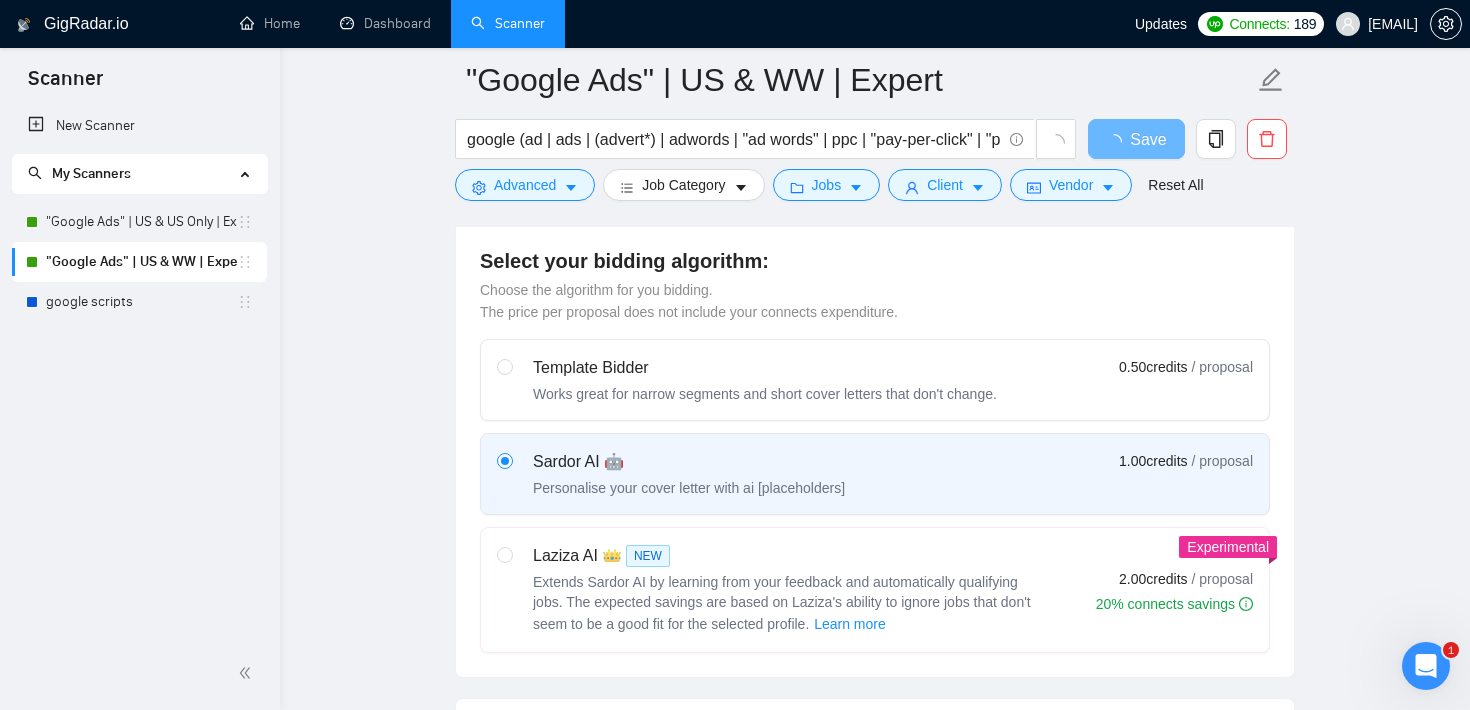 scroll, scrollTop: 529, scrollLeft: 0, axis: vertical 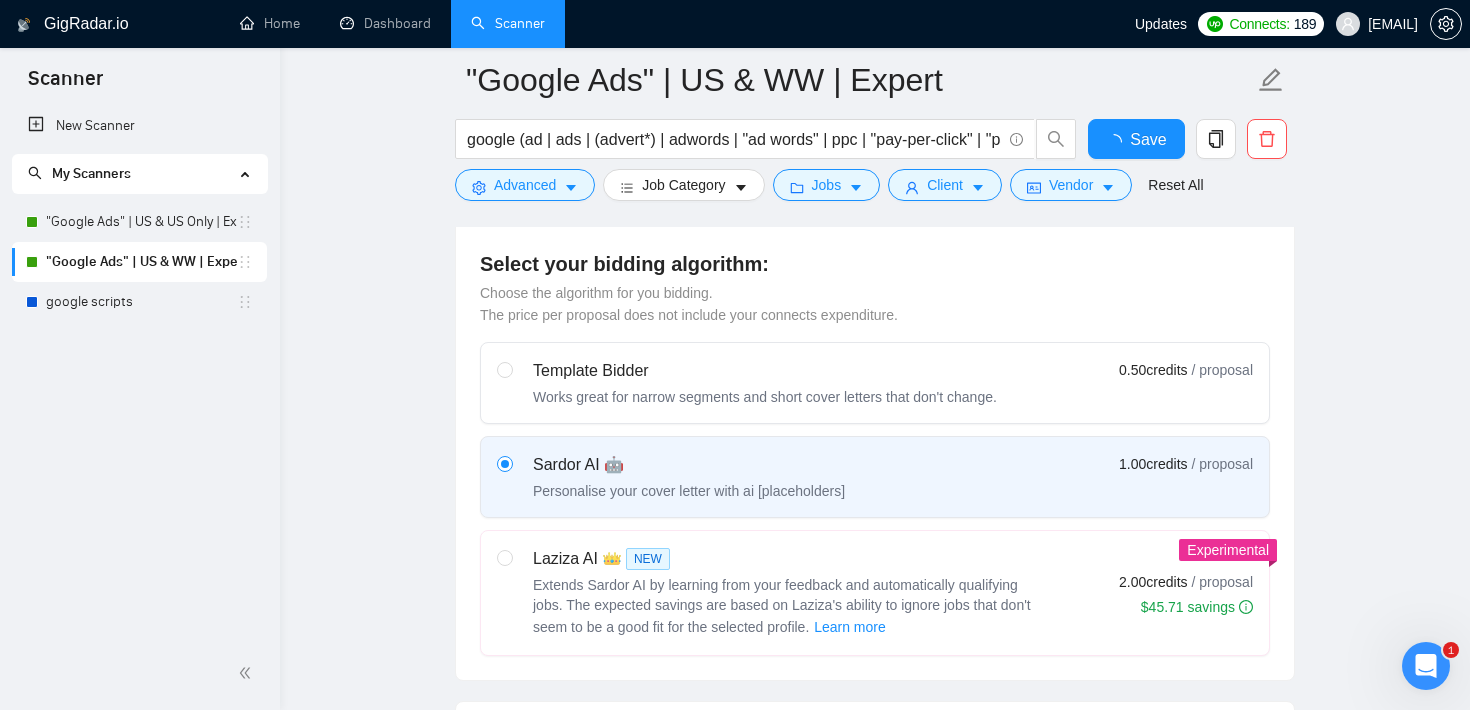 type 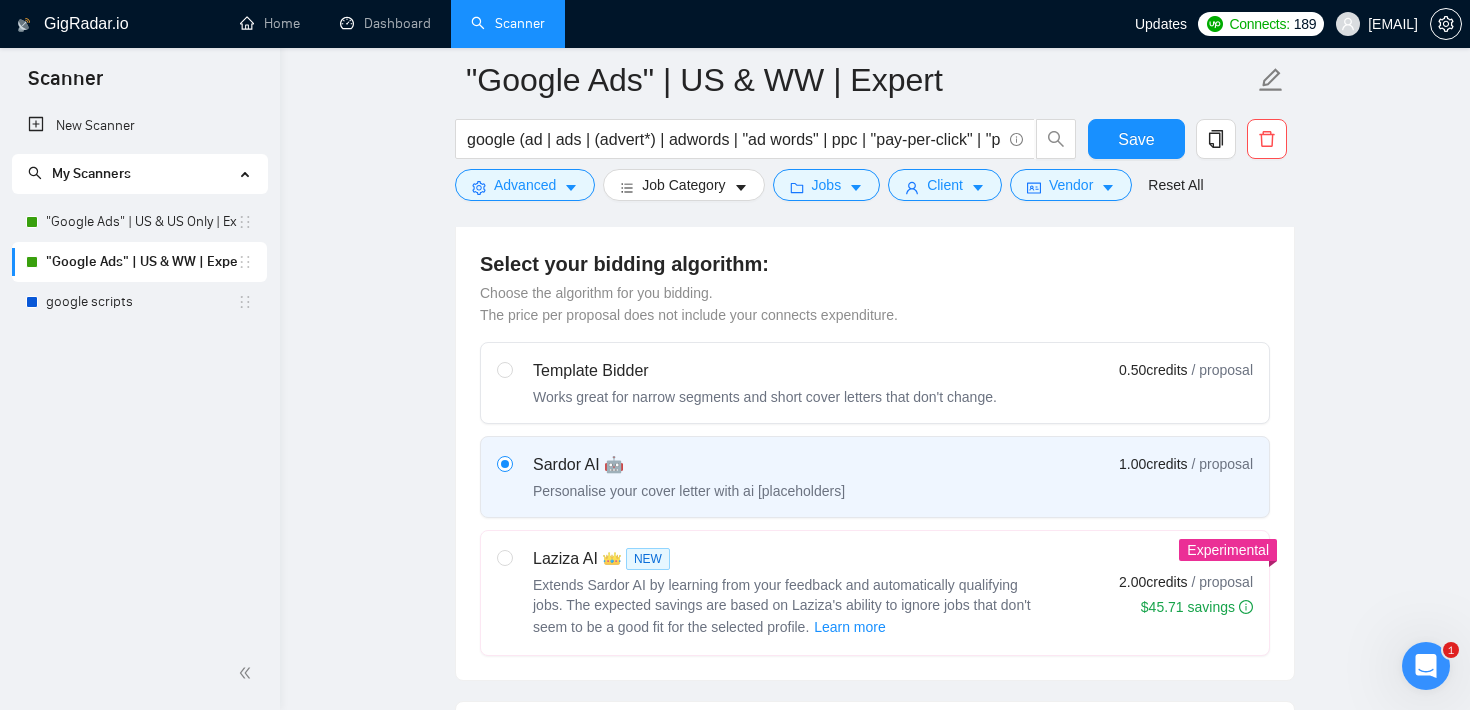 click on ""Google Ads" | US & WW | Expert google (ad | ads | (advert*) | adwords | "ad words" | ppc | "pay-per-click" | "pay per click") Save Advanced   Job Category   Jobs   Client   Vendor   Reset All Preview Results Insights NEW Alerts Auto Bidder Auto Bidding Enabled Auto Bidding Enabled: ON Auto Bidder Schedule Auto Bidding Type: Automated (recommended) Semi-automated Auto Bidding Schedule: 24/7 Custom Custom Auto Bidder Schedule Repeat every week on Monday Tuesday Wednesday Thursday Friday Saturday Sunday Active Hours ( America/Los_Angeles ): From: To: ( 24  hours) America/Los_Angeles Auto Bidding Type Select your bidding algorithm: Choose the algorithm for you bidding. The price per proposal does not include your connects expenditure. Template Bidder Works great for narrow segments and short cover letters that don't change. 0.50  credits / proposal Sardor AI 🤖 Personalise your cover letter with ai [placeholders] 1.00  credits / proposal Experimental Laziza AI  👑   NEW   Learn more 2.00  credits / proposal" at bounding box center [875, 2671] 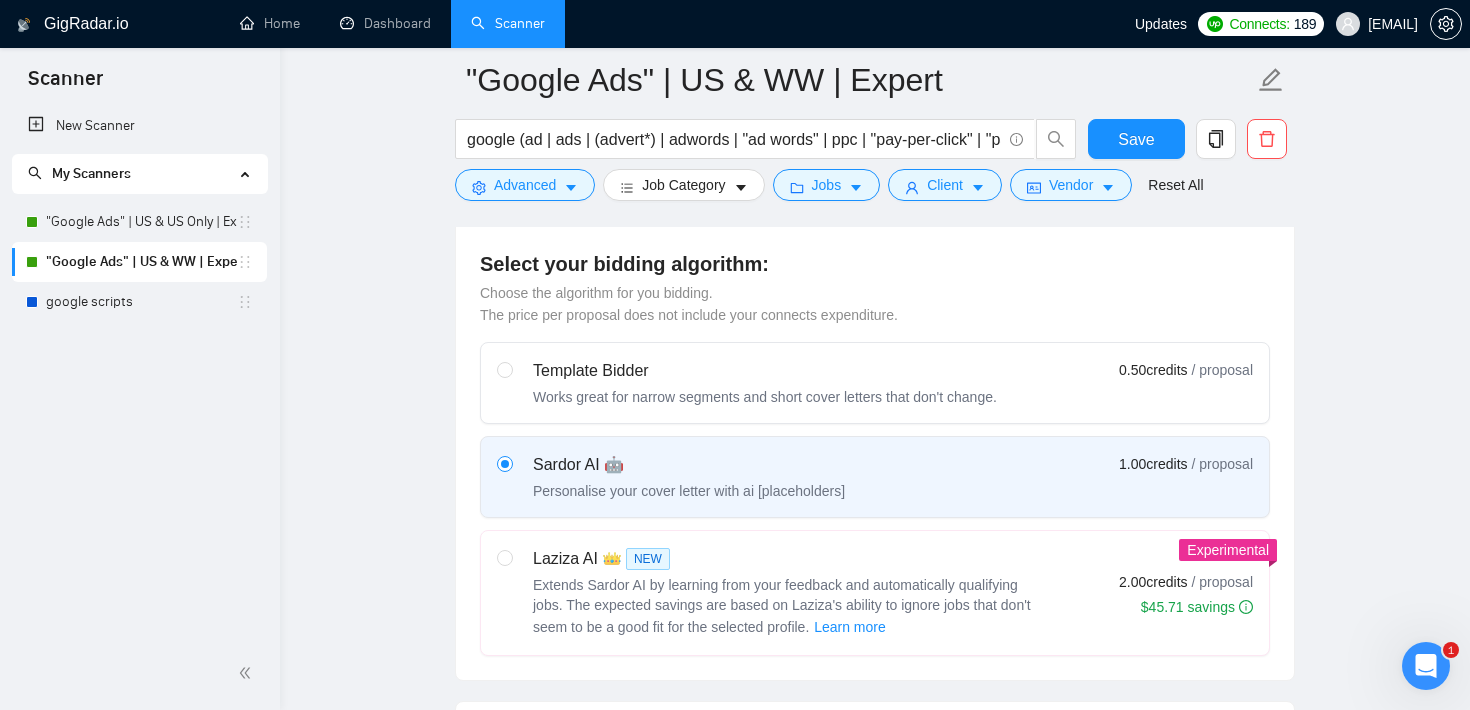 click 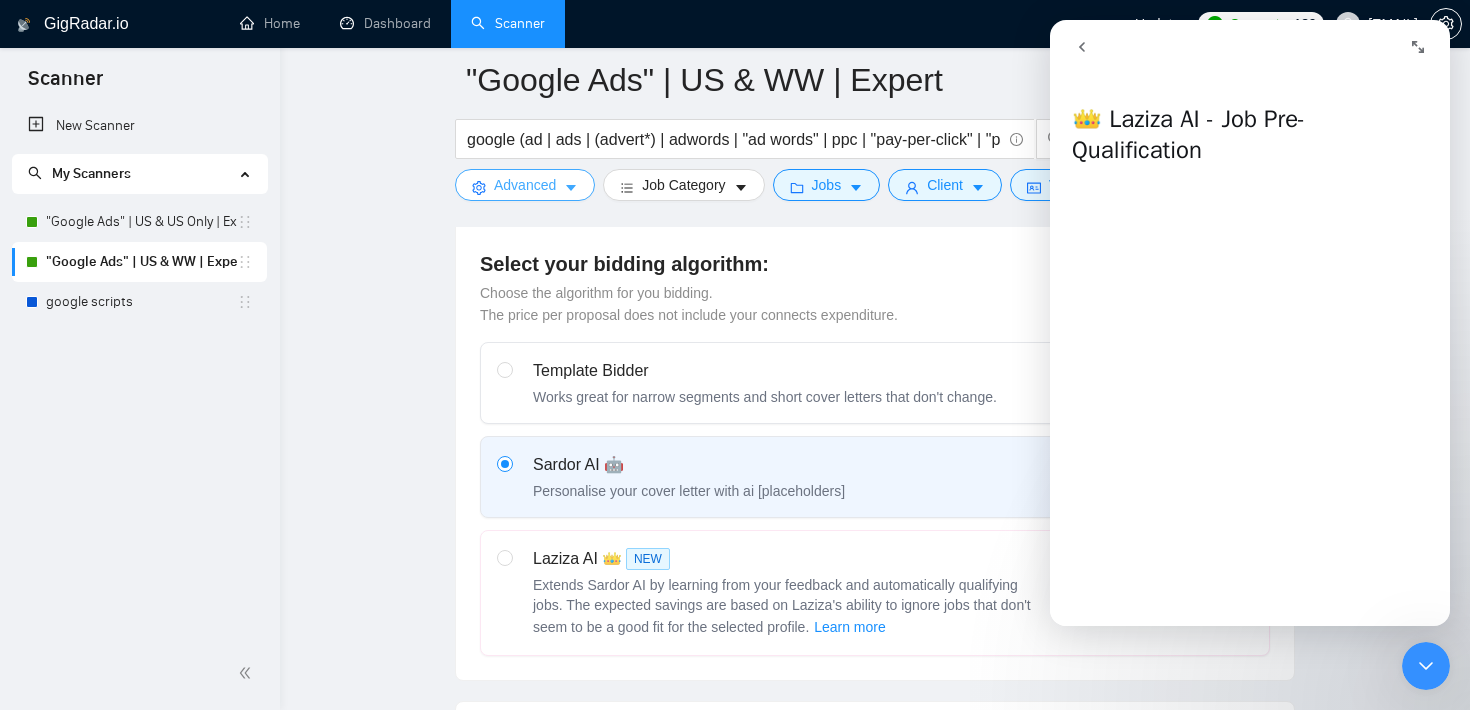 click on "Advanced" at bounding box center [525, 185] 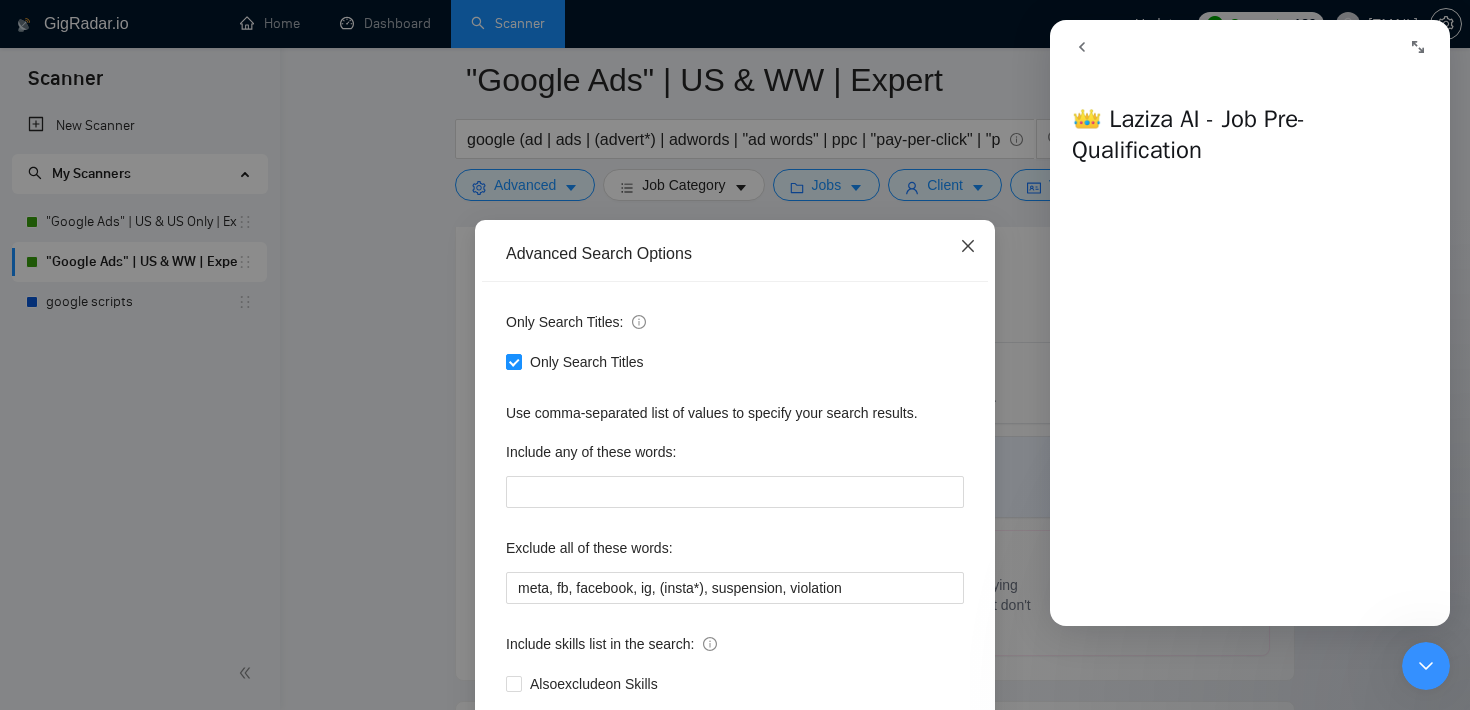 click 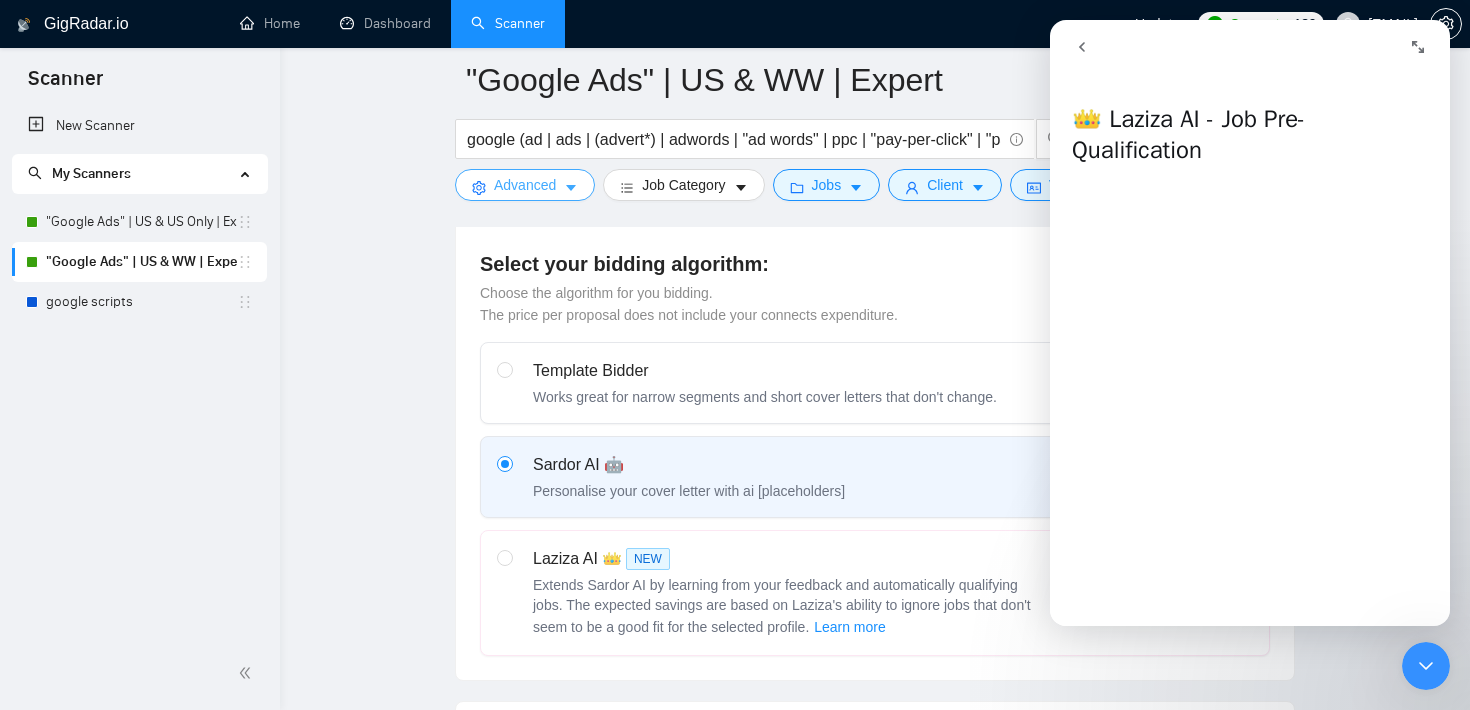 click on "Advanced" at bounding box center (525, 185) 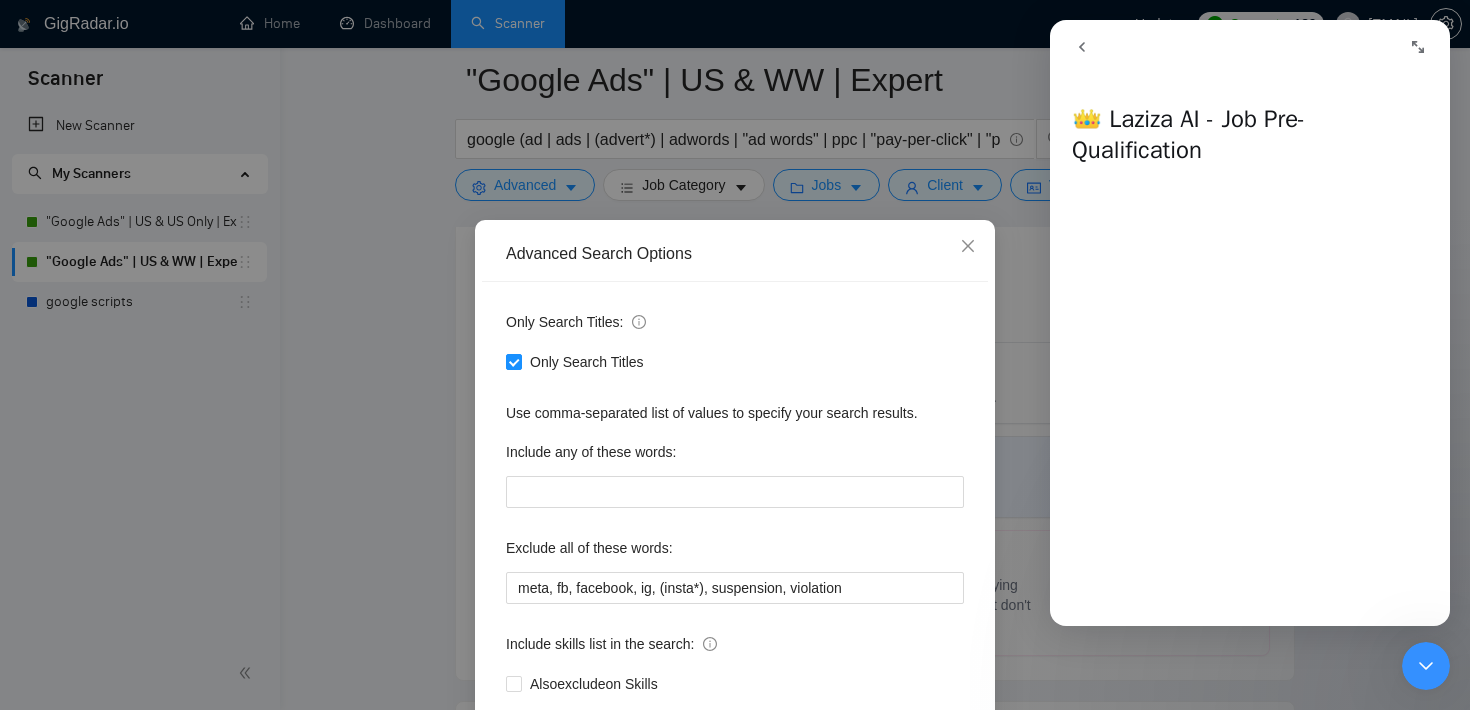 click on "Advanced Search Options Only Search Titles:   Only Search Titles Use comma-separated list of values to specify your search results. Include any of these words: Exclude all of these words: meta, fb, facebook, ig, (insta*), suspension, violation Include skills list in the search:   Also  exclude  on Skills Reset OK" at bounding box center (735, 355) 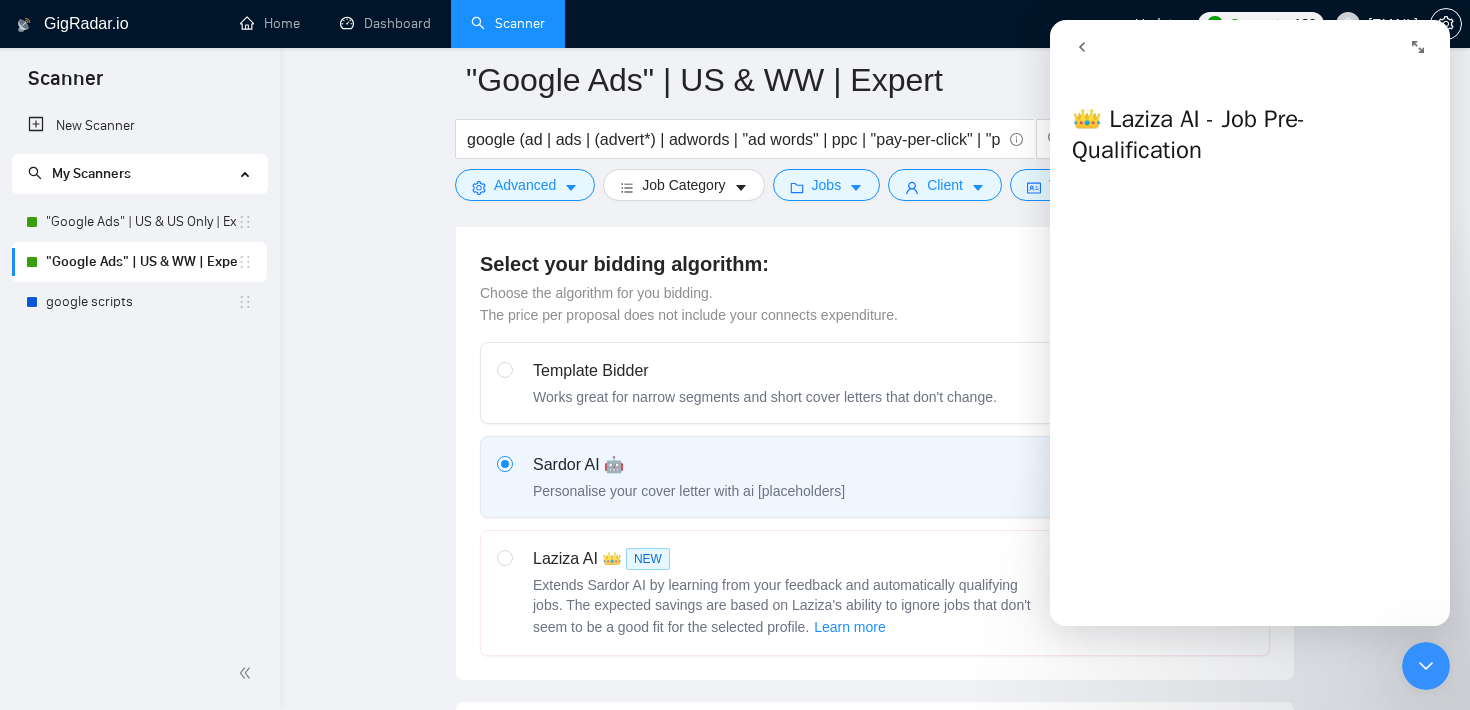 click 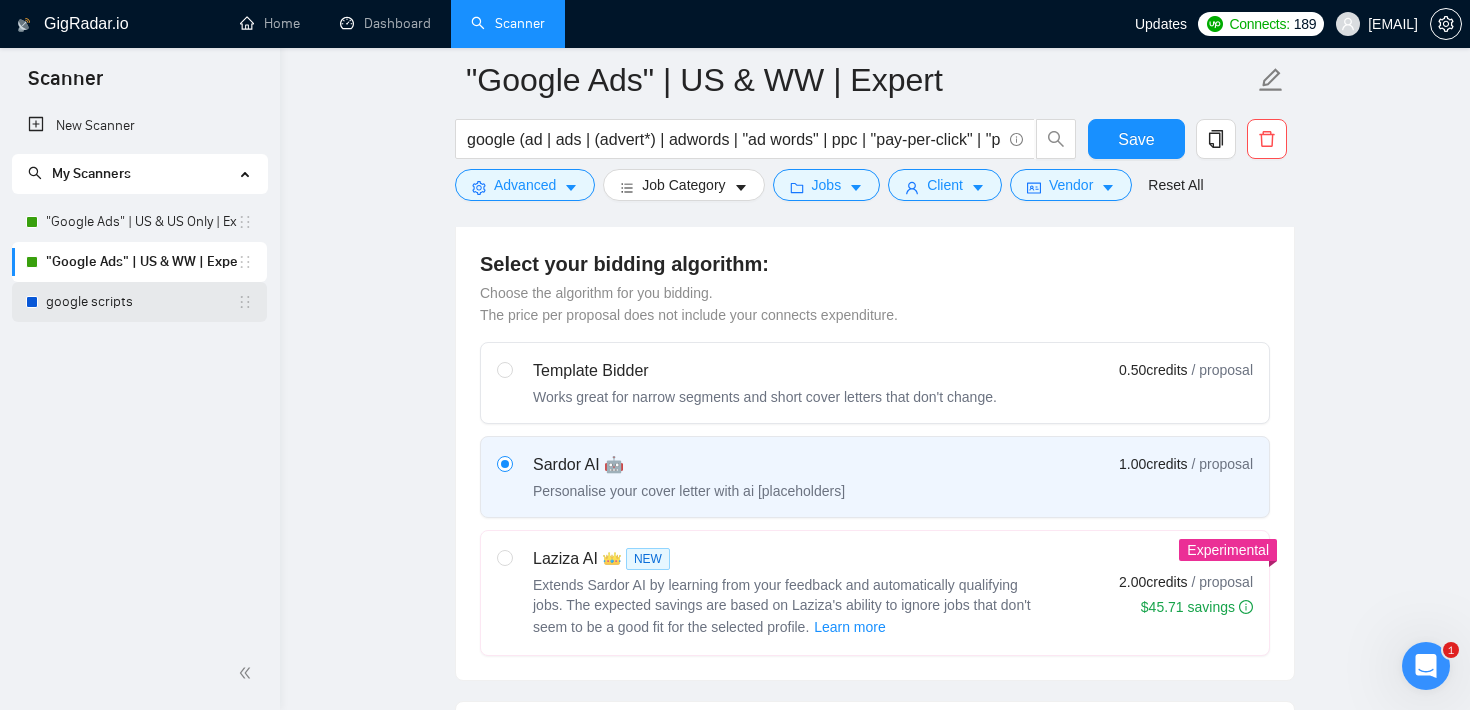 click on "google scripts" at bounding box center (141, 302) 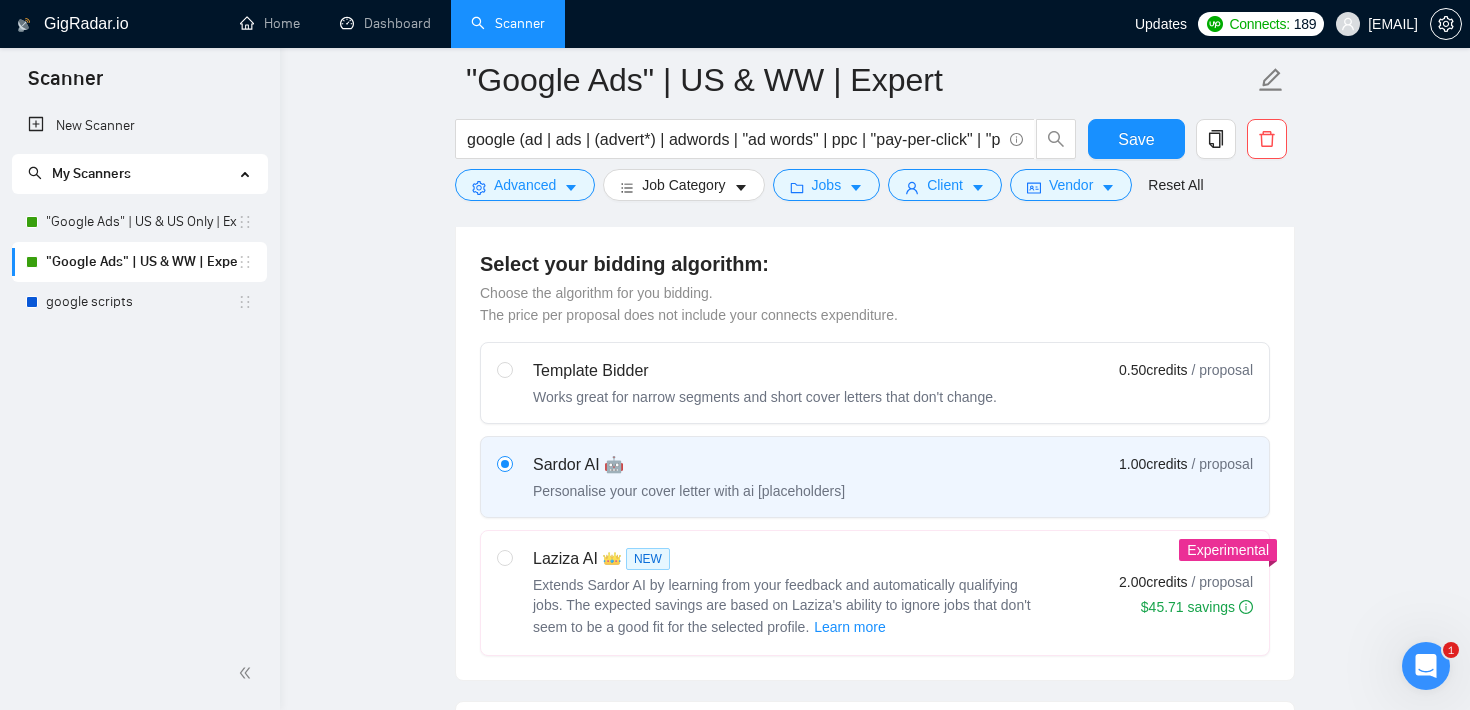 scroll, scrollTop: 20, scrollLeft: 0, axis: vertical 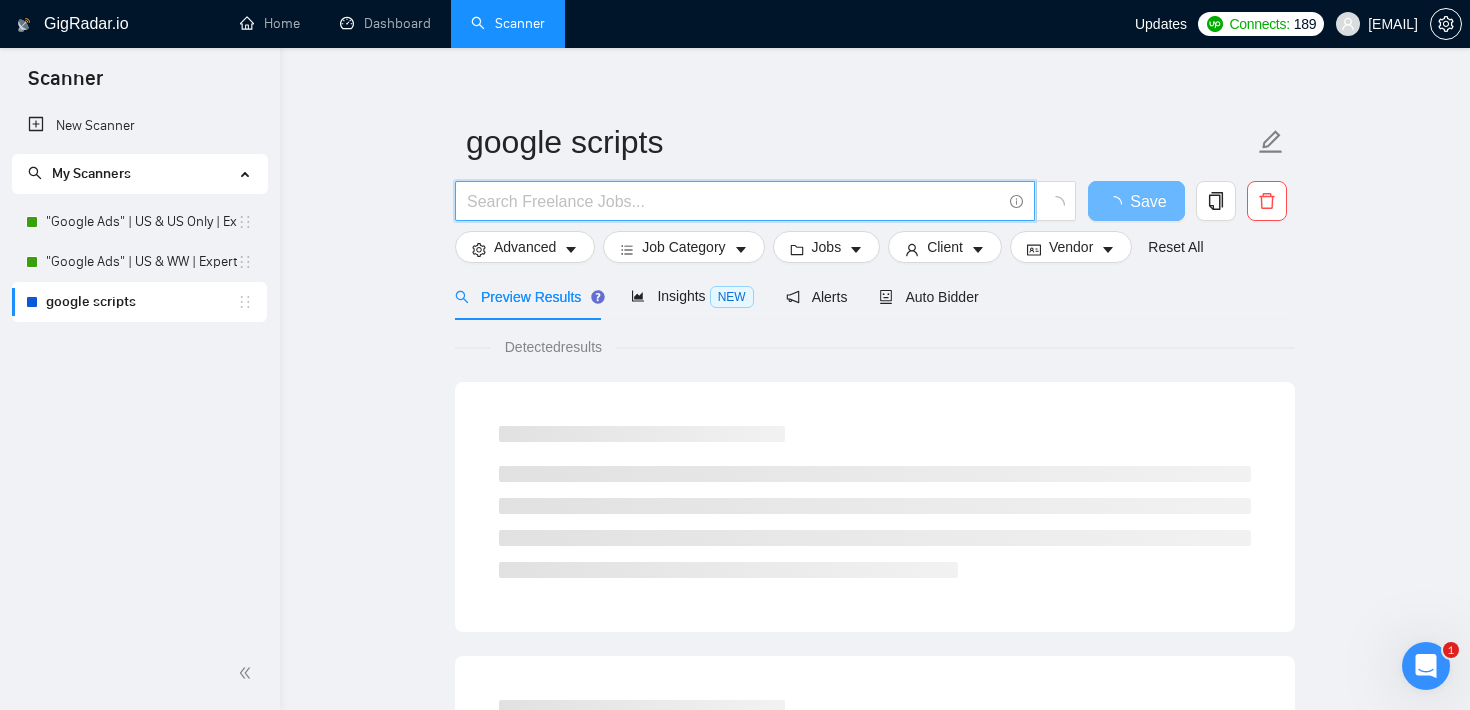 click at bounding box center (734, 201) 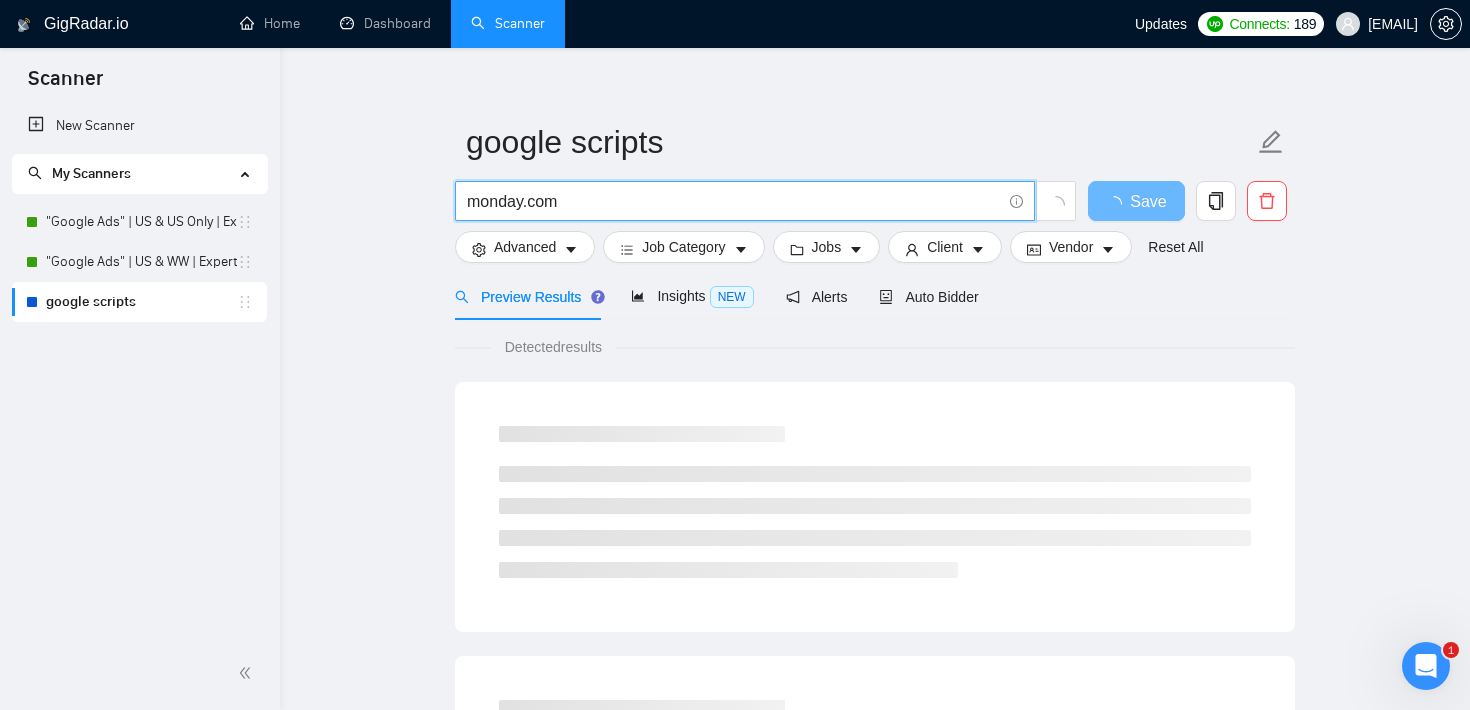 type on "monday.com" 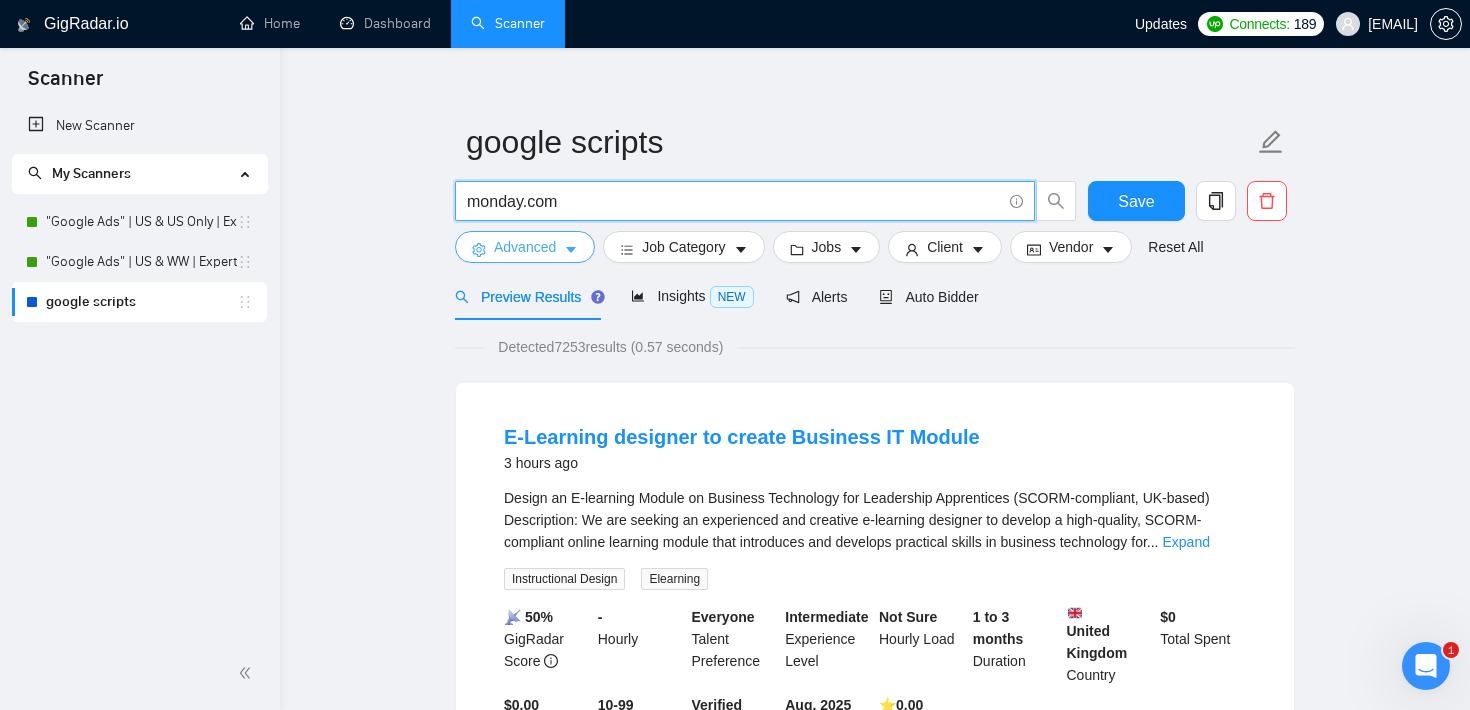 click on "Advanced" at bounding box center (525, 247) 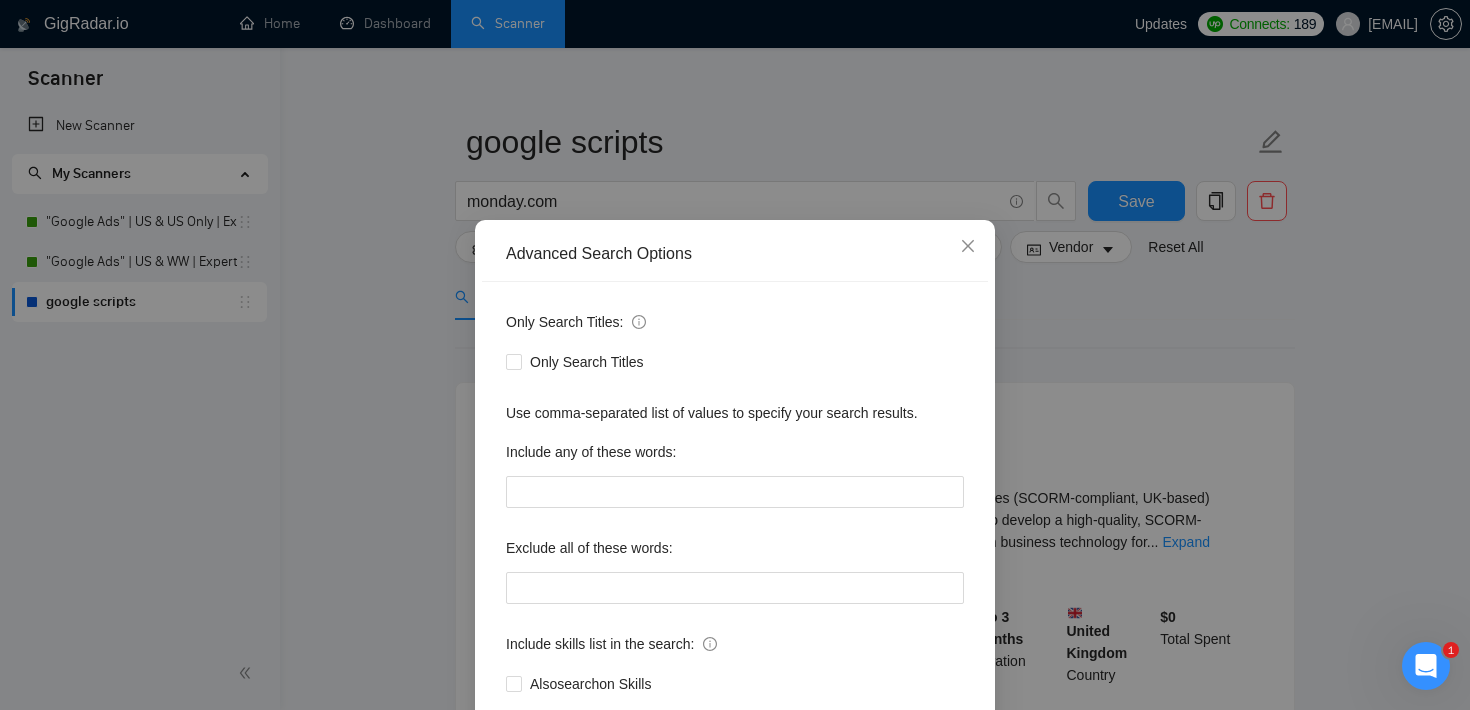 click on "Advanced Search Options Only Search Titles:   Only Search Titles Use comma-separated list of values to specify your search results. Include any of these words: Exclude all of these words: Include skills list in the search:   Also  search  on Skills Reset OK" at bounding box center [735, 355] 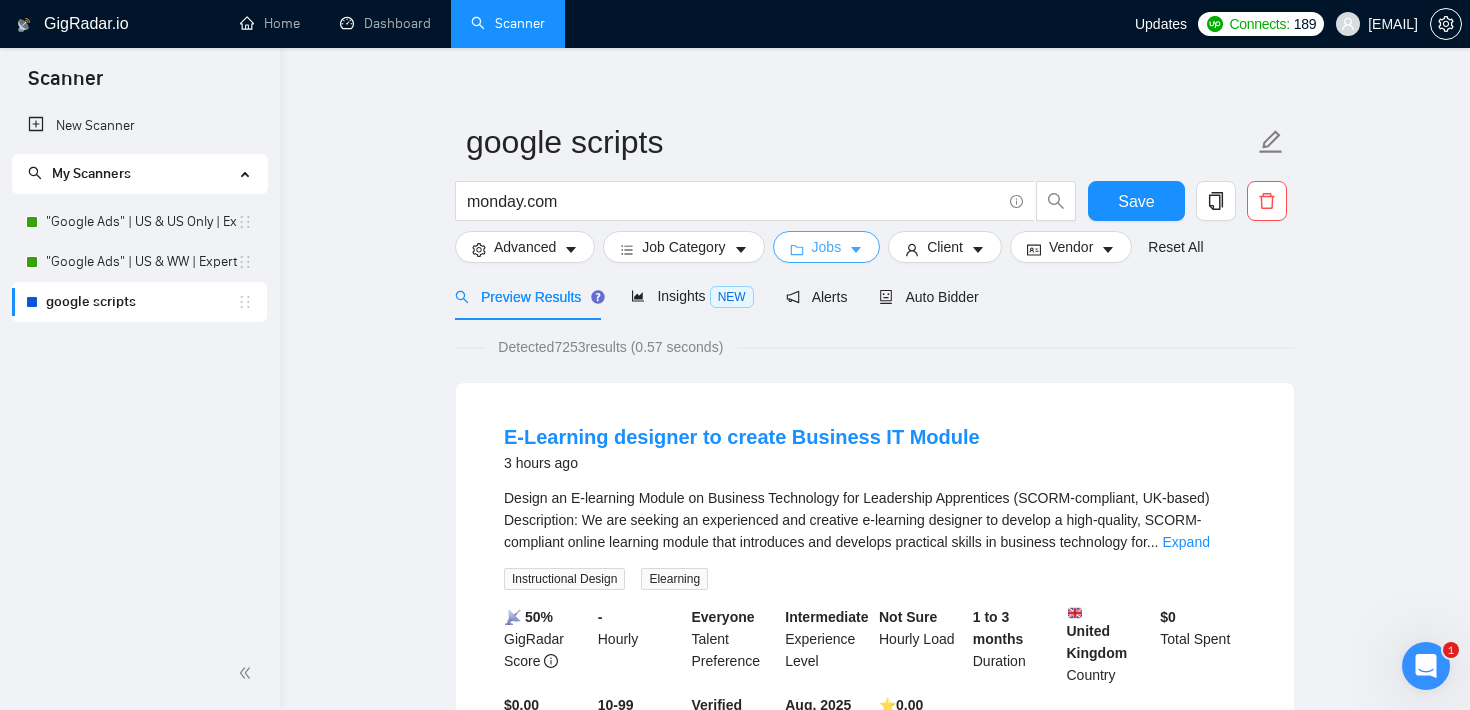 click on "Jobs" at bounding box center (827, 247) 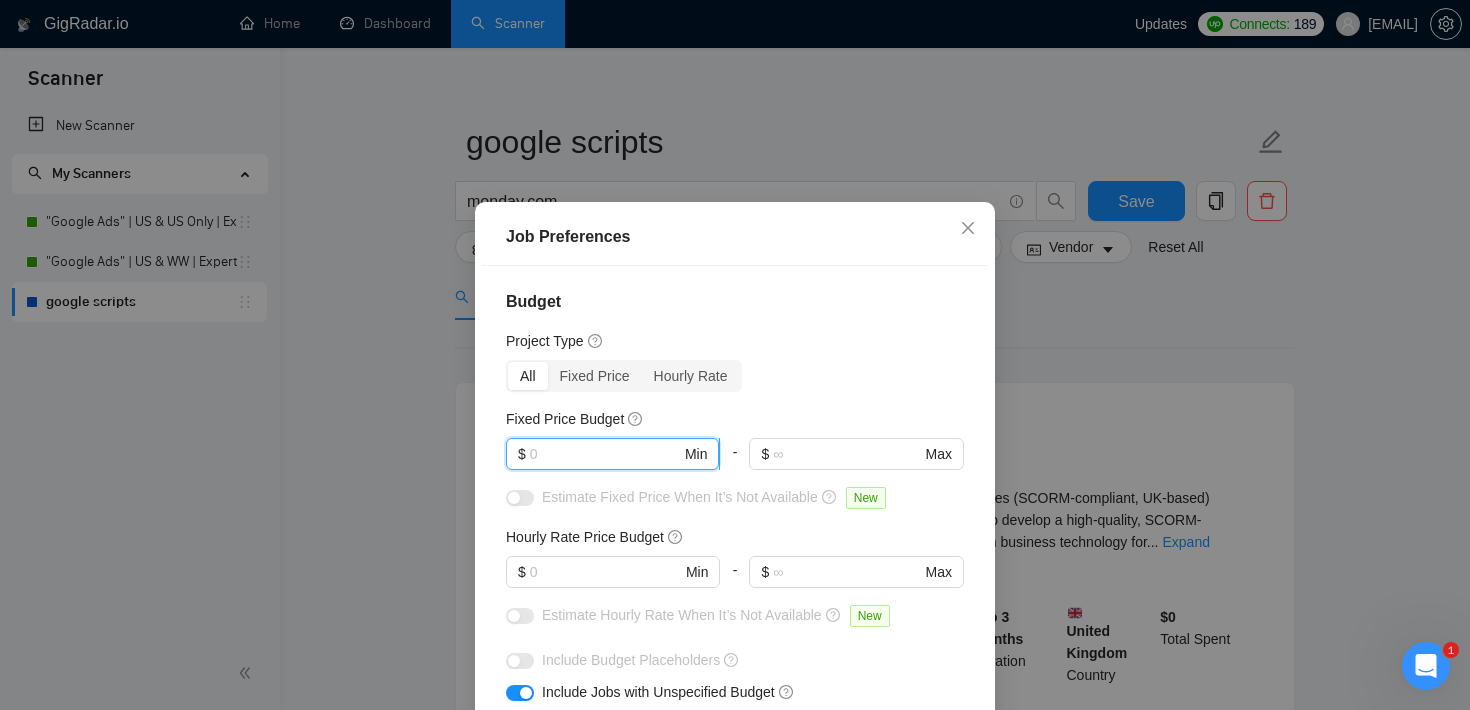 click at bounding box center [605, 454] 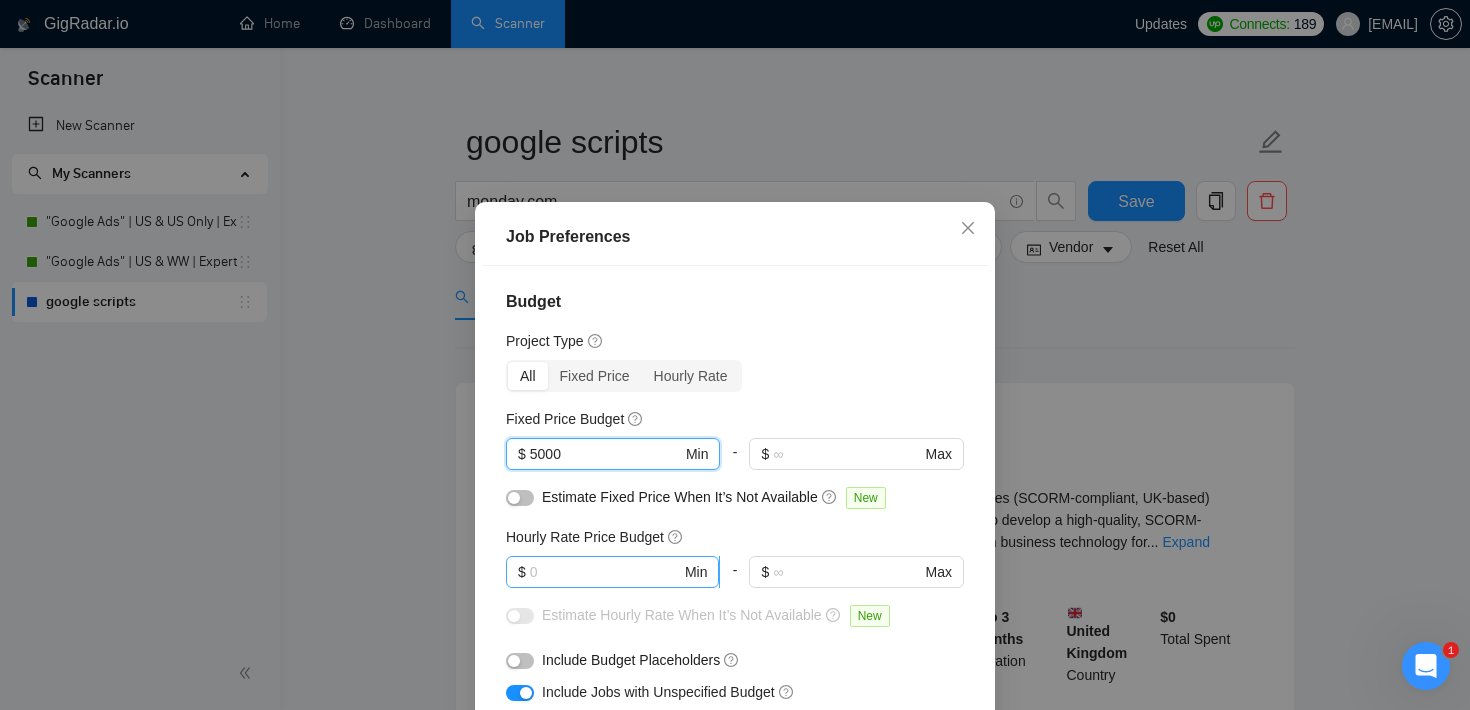 type on "5000" 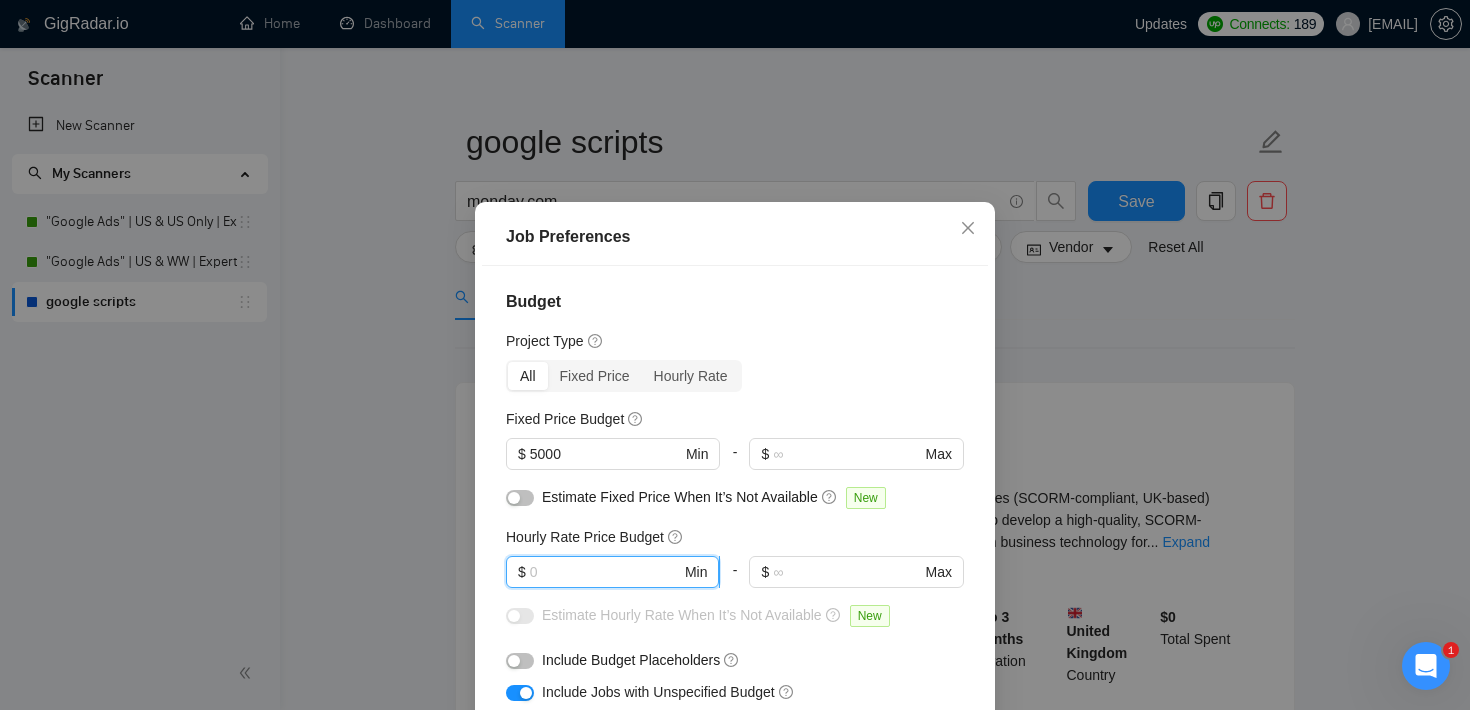 click at bounding box center (605, 572) 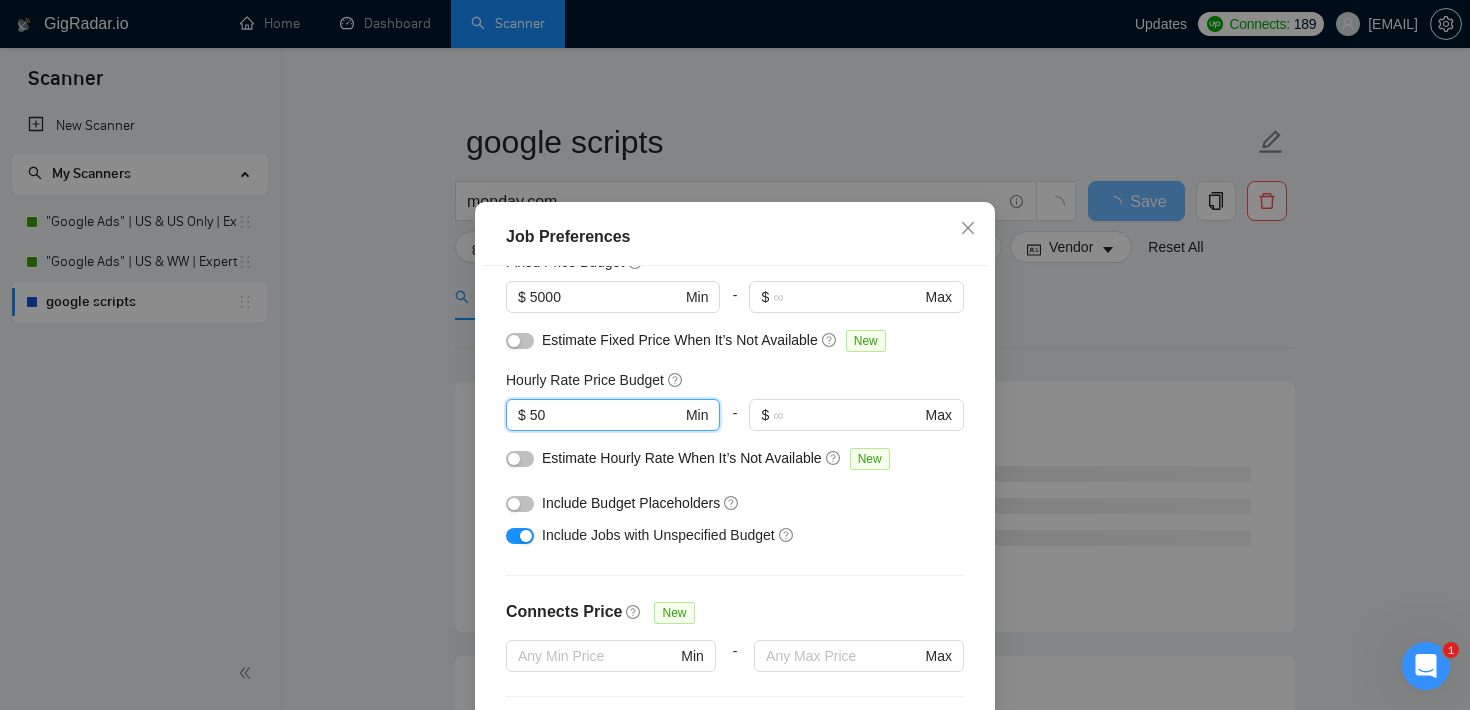 scroll, scrollTop: 181, scrollLeft: 0, axis: vertical 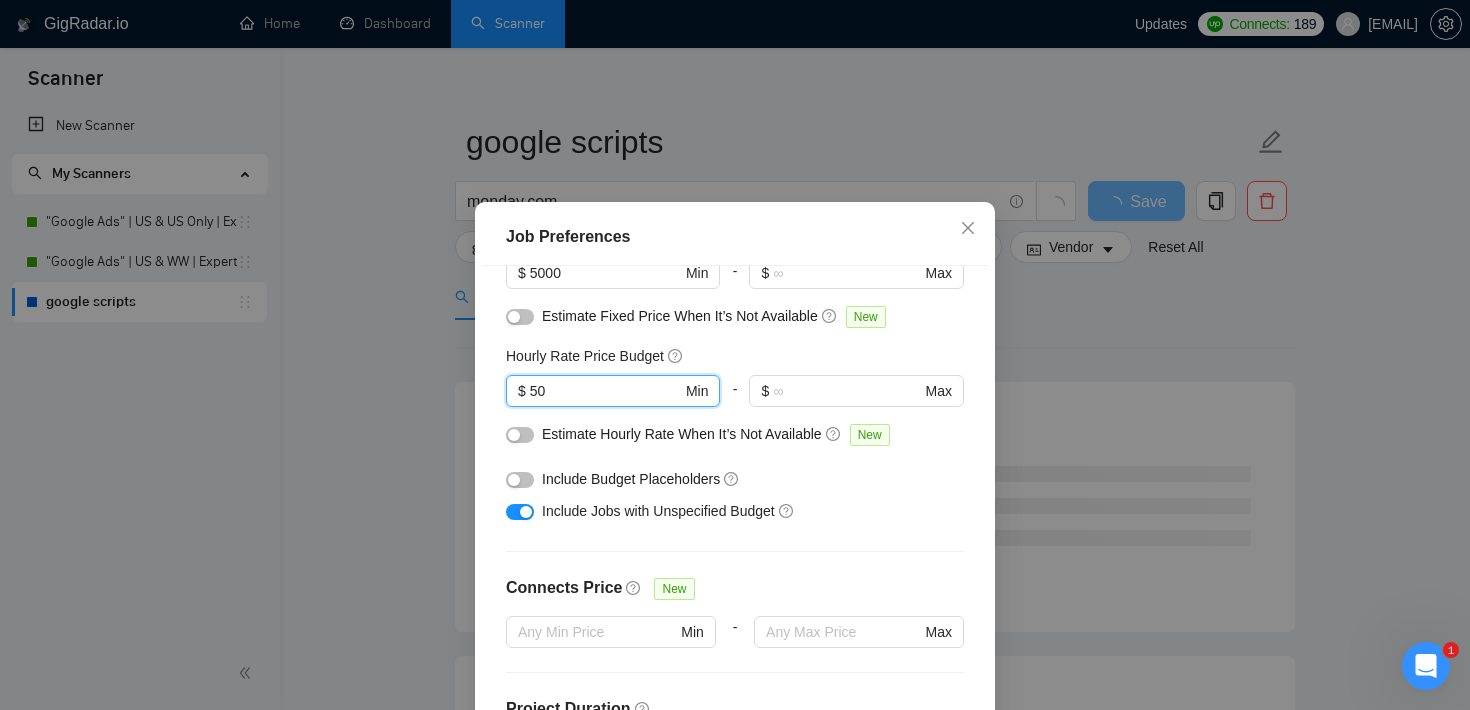 type on "50" 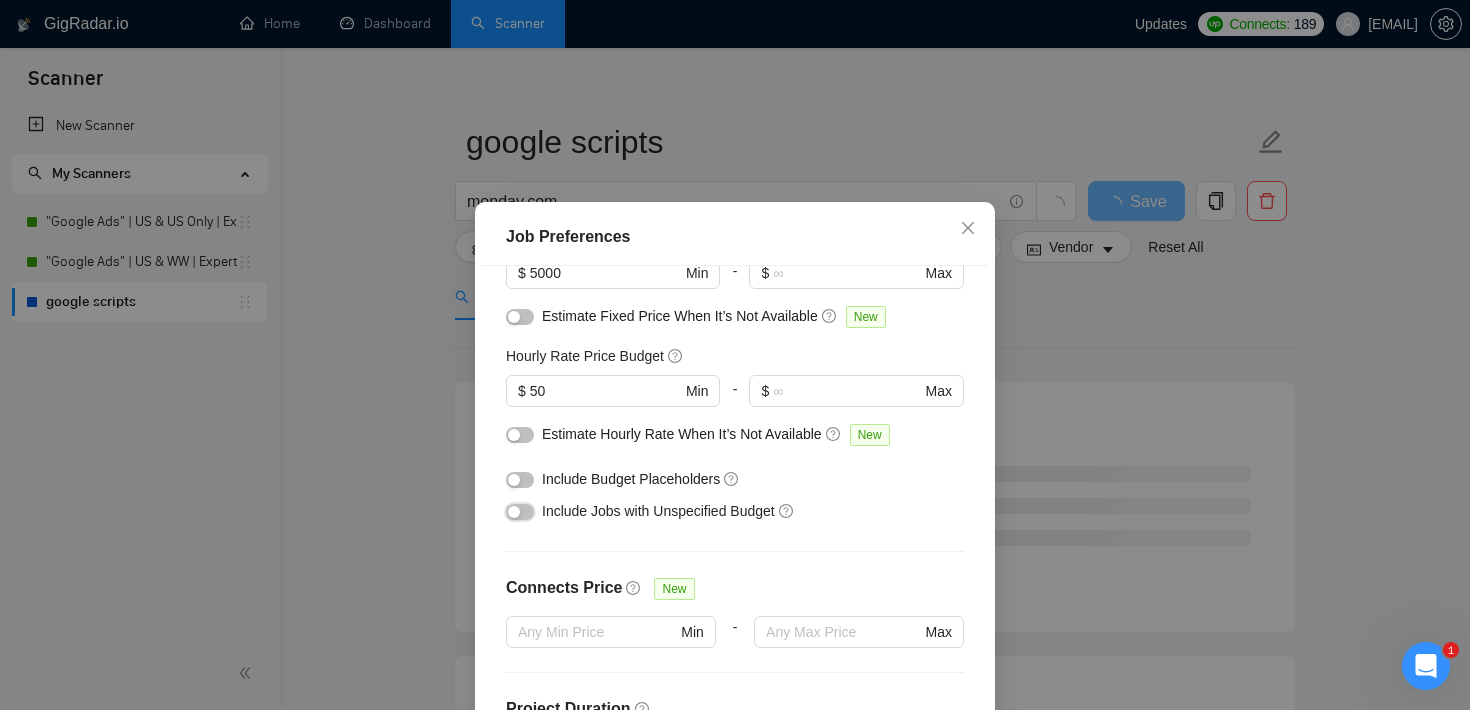 scroll, scrollTop: 630, scrollLeft: 0, axis: vertical 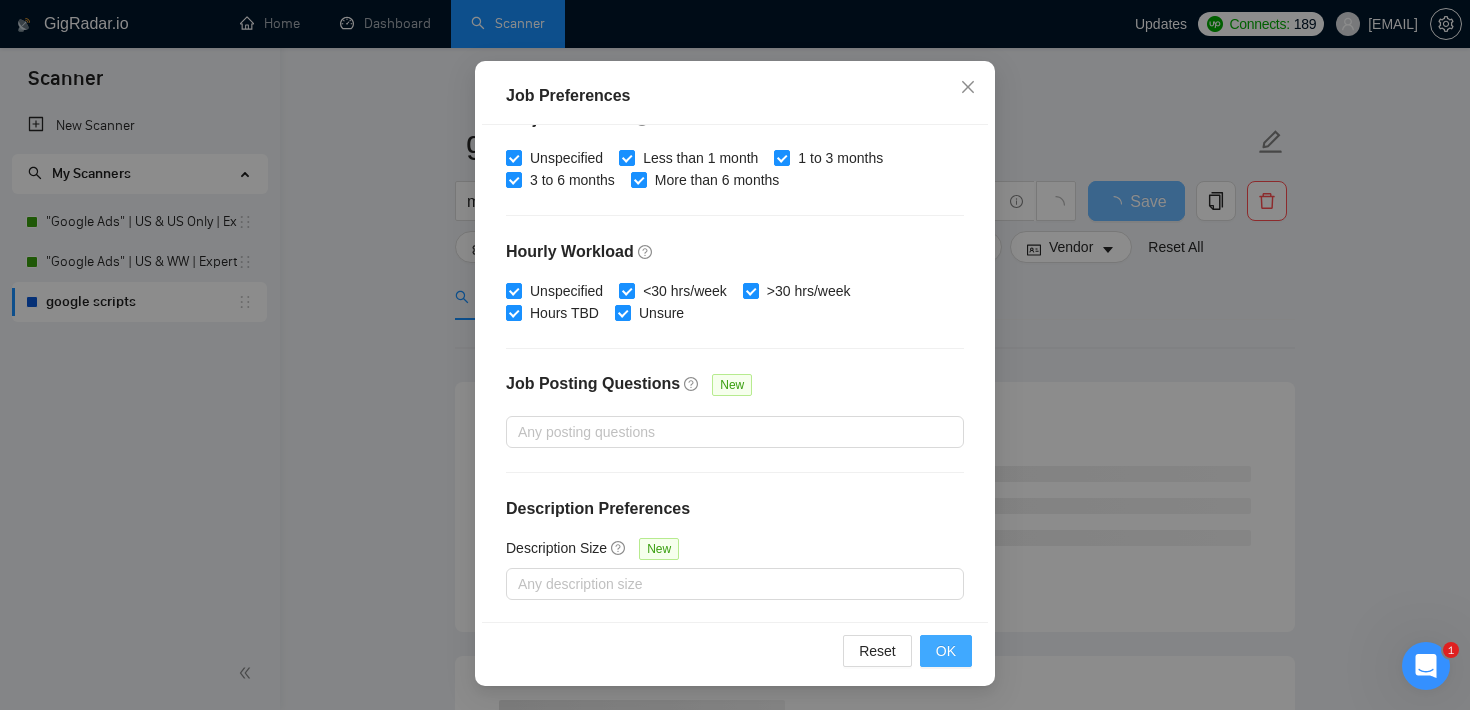 click on "OK" at bounding box center (946, 651) 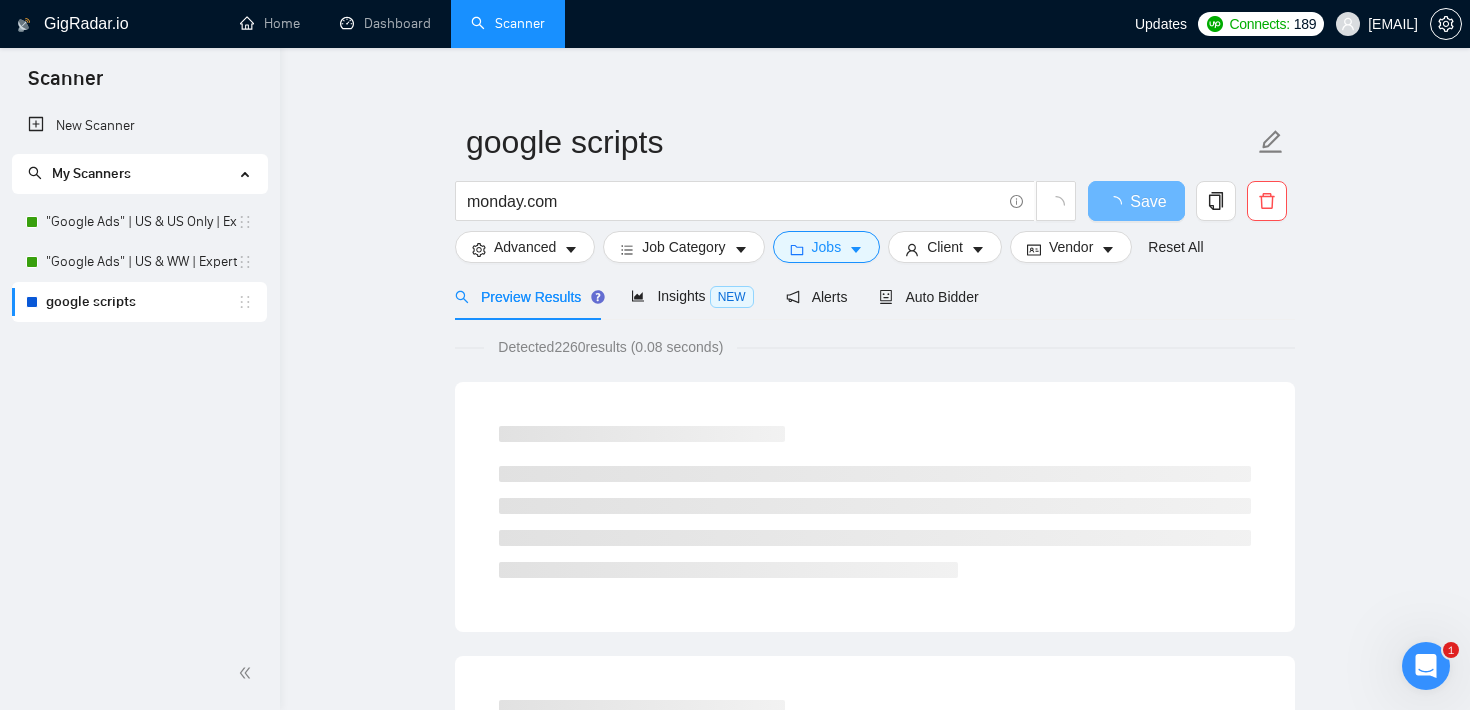 scroll, scrollTop: 59, scrollLeft: 0, axis: vertical 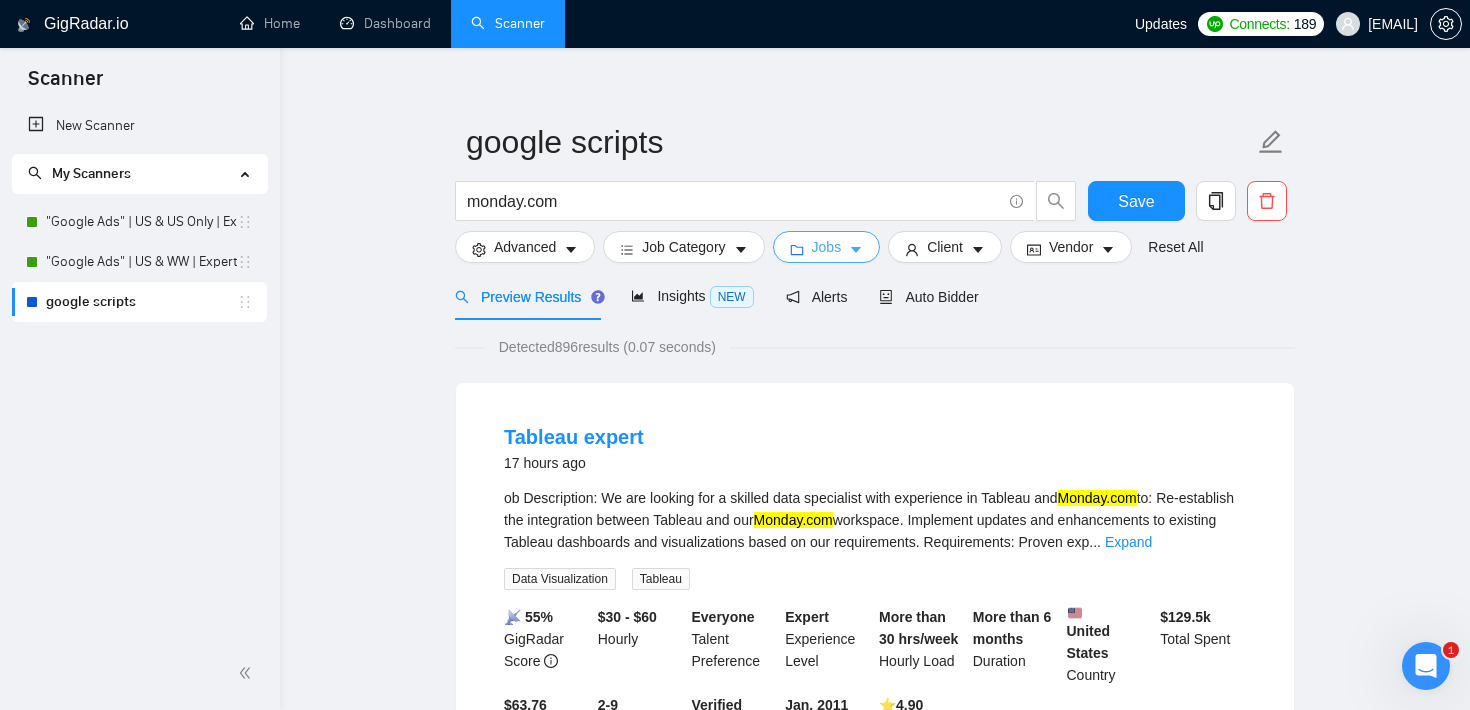 click on "Jobs" at bounding box center [827, 247] 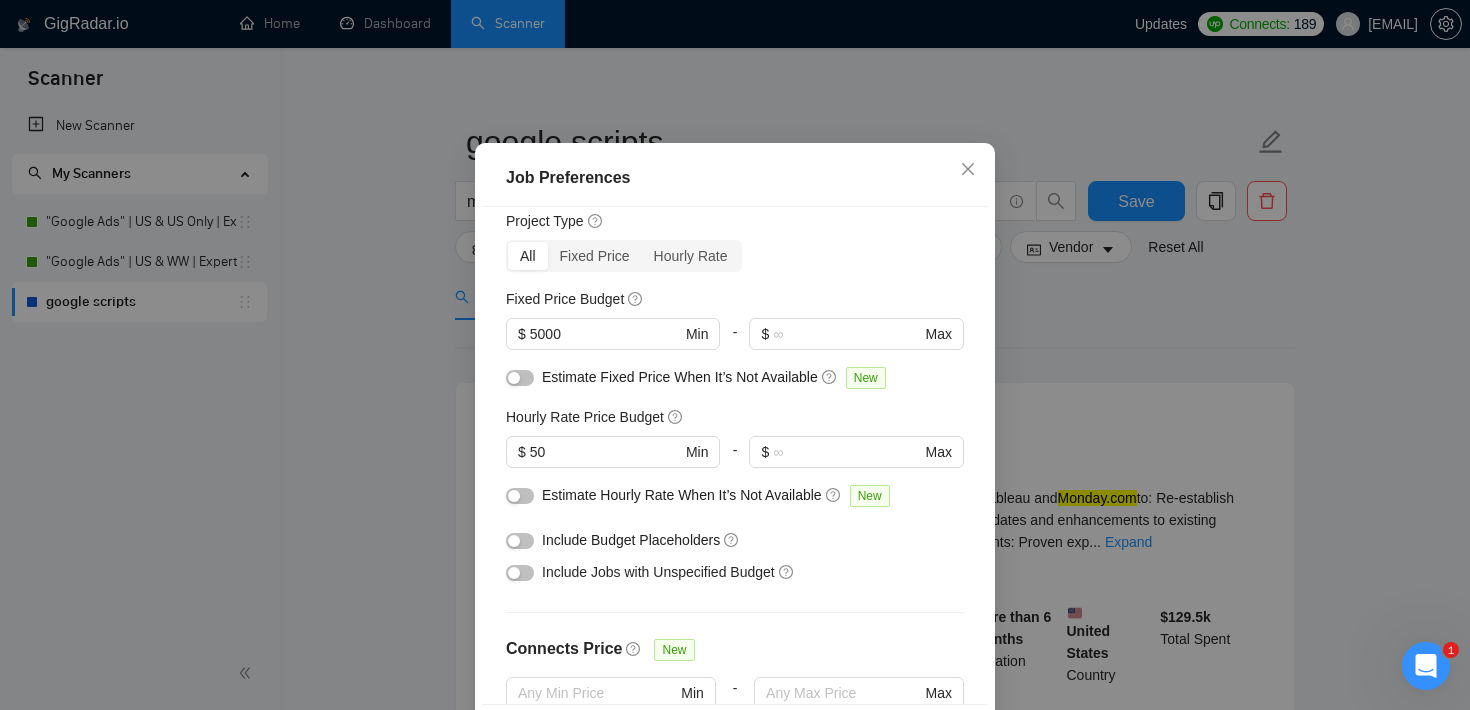 scroll, scrollTop: 47, scrollLeft: 0, axis: vertical 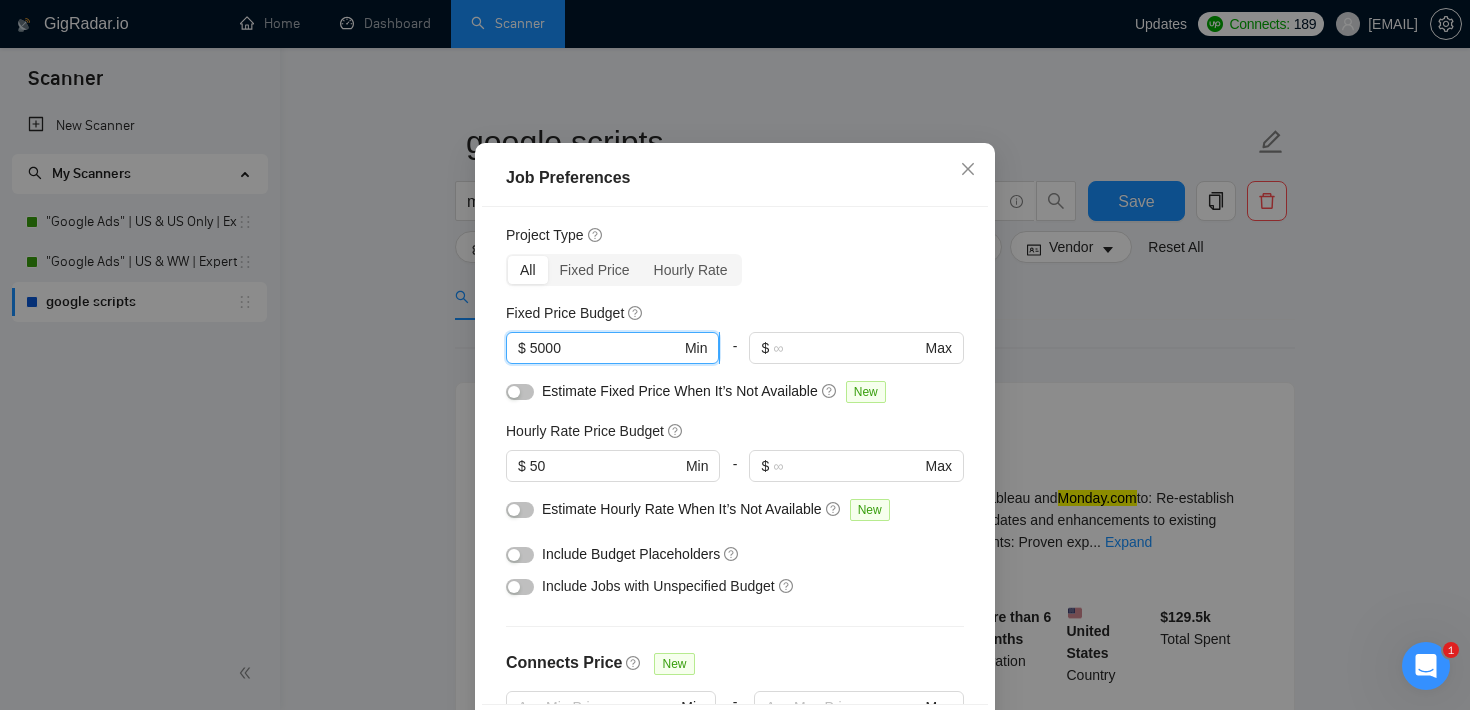 drag, startPoint x: 588, startPoint y: 399, endPoint x: 516, endPoint y: 409, distance: 72.691124 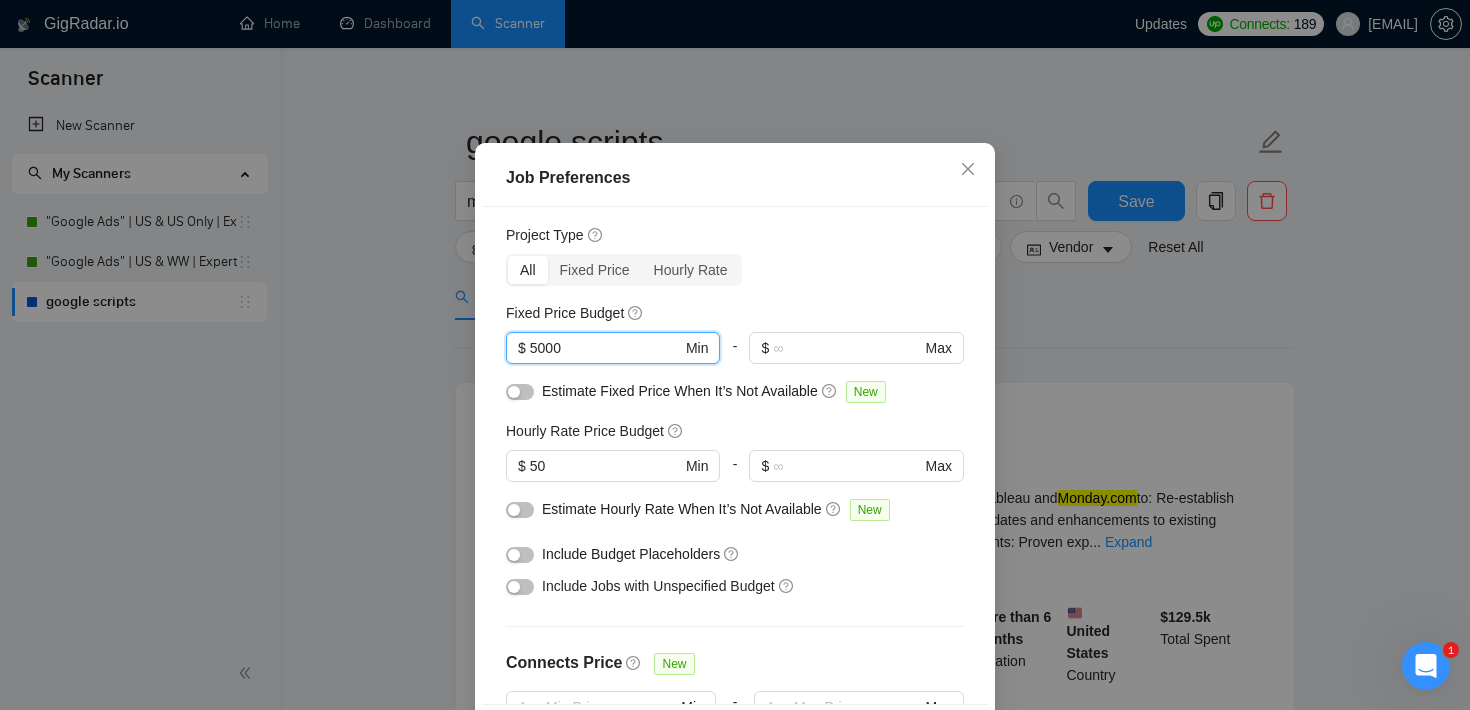 click on "Fixed Price Budget" at bounding box center [735, 313] 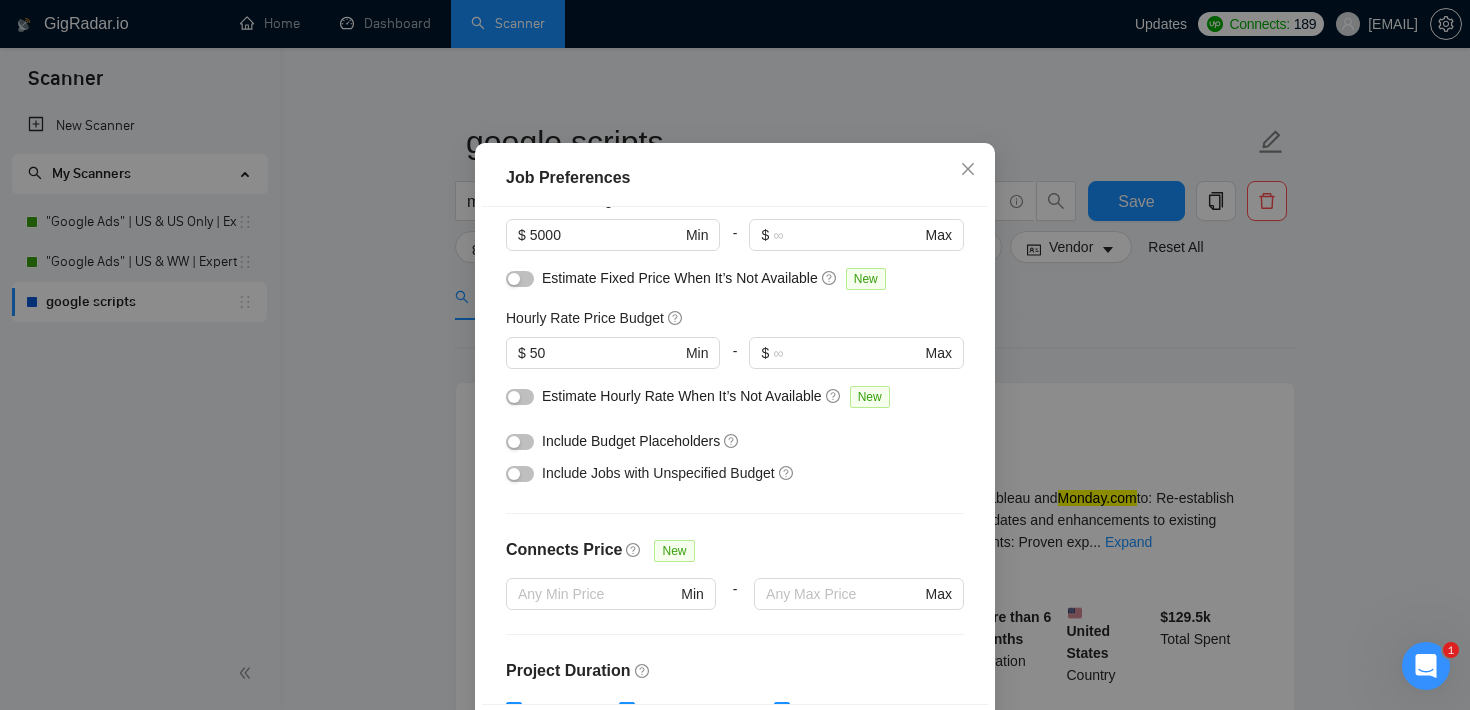 scroll, scrollTop: 222, scrollLeft: 0, axis: vertical 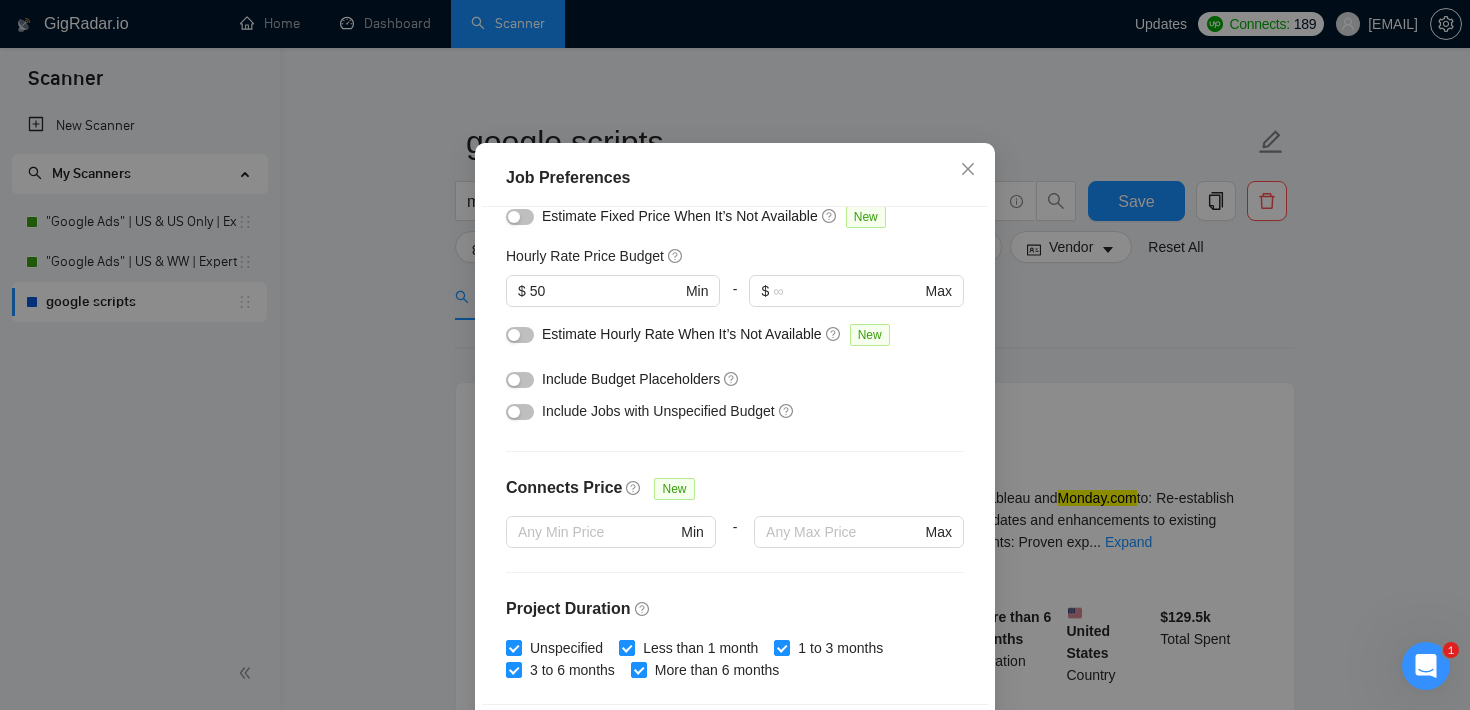 click on "Job Preferences Budget Project Type All Fixed Price Hourly Rate   Fixed Price Budget $ 5000 Min - $ Max Estimate Fixed Price When It’s Not Available New   Hourly Rate Price Budget $ 50 Min - $ Max Estimate Hourly Rate When It’s Not Available New Include Budget Placeholders Include Jobs with Unspecified Budget   Connects Price New Min - Max Project Duration   Unspecified Less than 1 month 1 to 3 months 3 to 6 months More than 6 months Hourly Workload   Unspecified <30 hrs/week >30 hrs/week Hours TBD Unsure Job Posting Questions New   Any posting questions Description Preferences Description Size New   Any description size Reset OK" at bounding box center [735, 355] 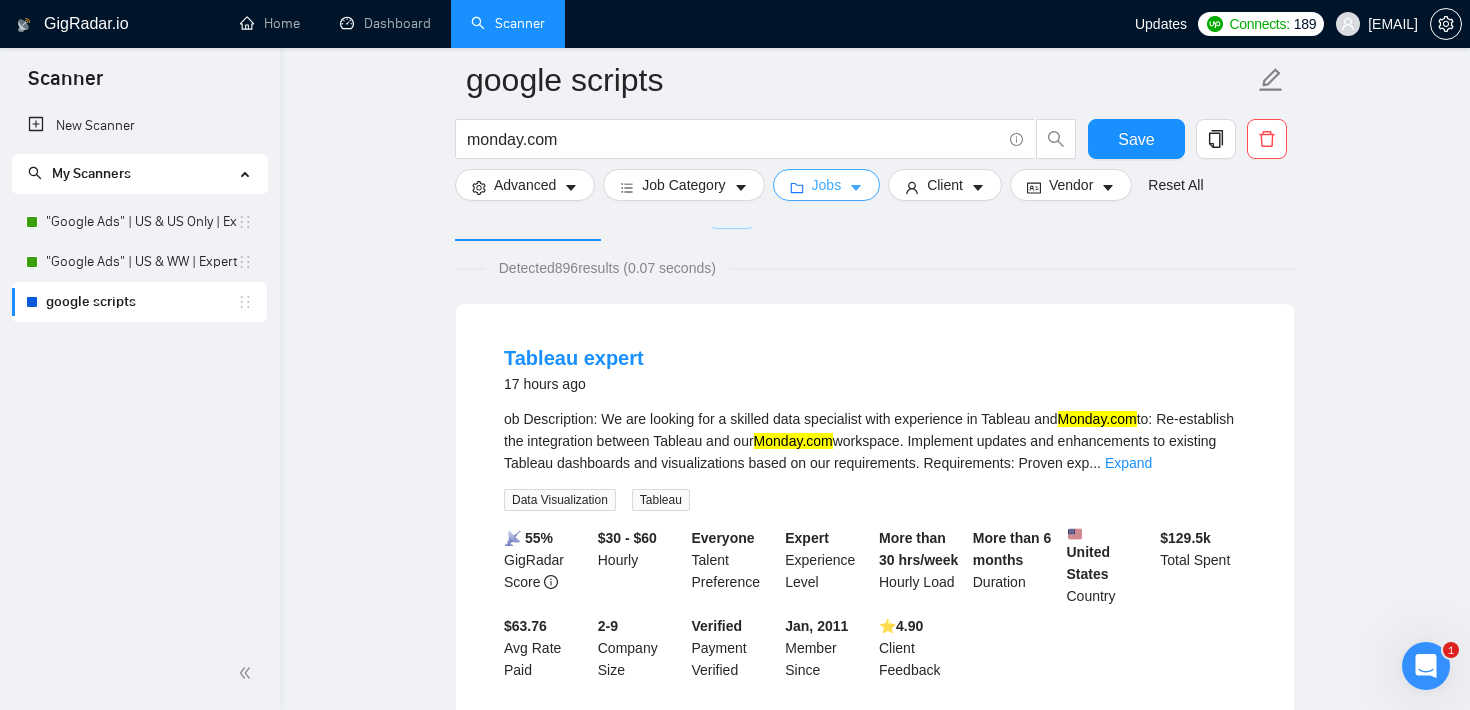 scroll, scrollTop: 0, scrollLeft: 0, axis: both 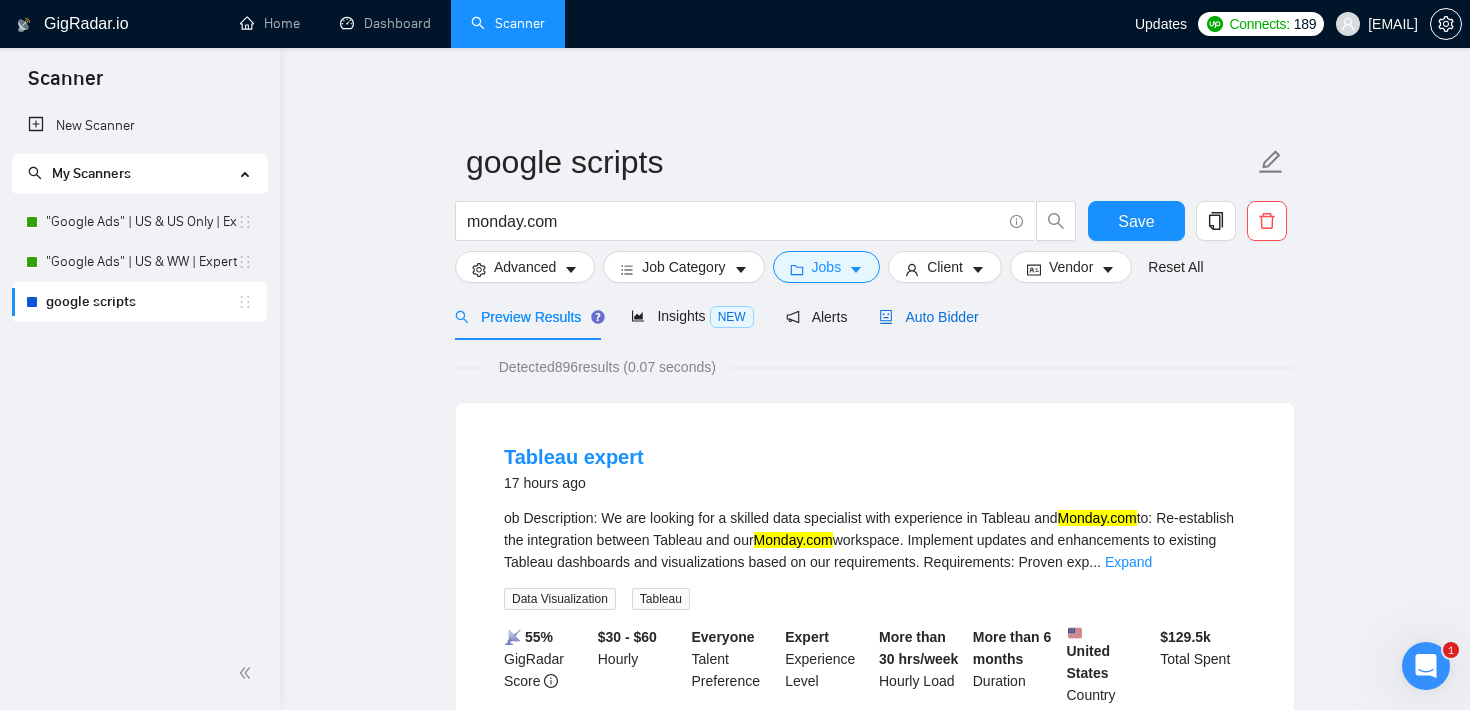 click on "Auto Bidder" at bounding box center [928, 317] 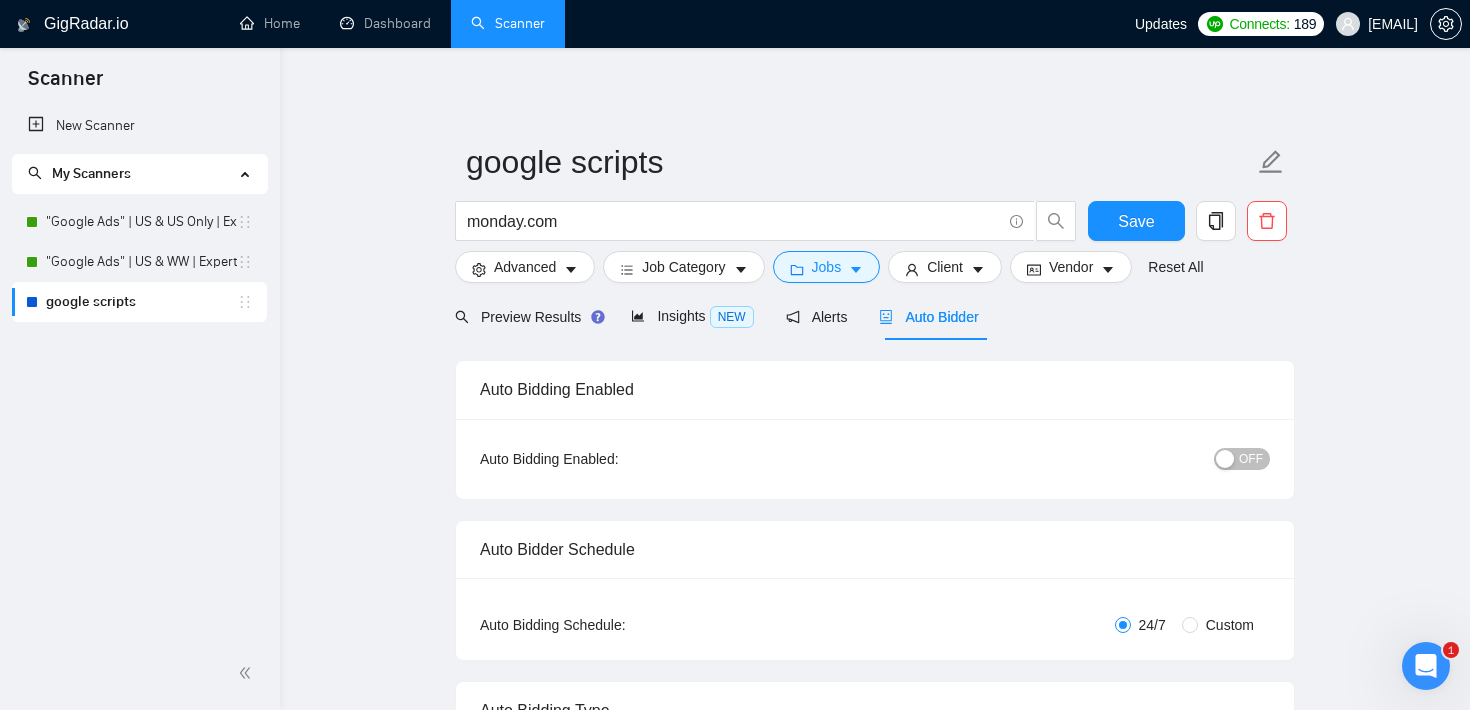 type 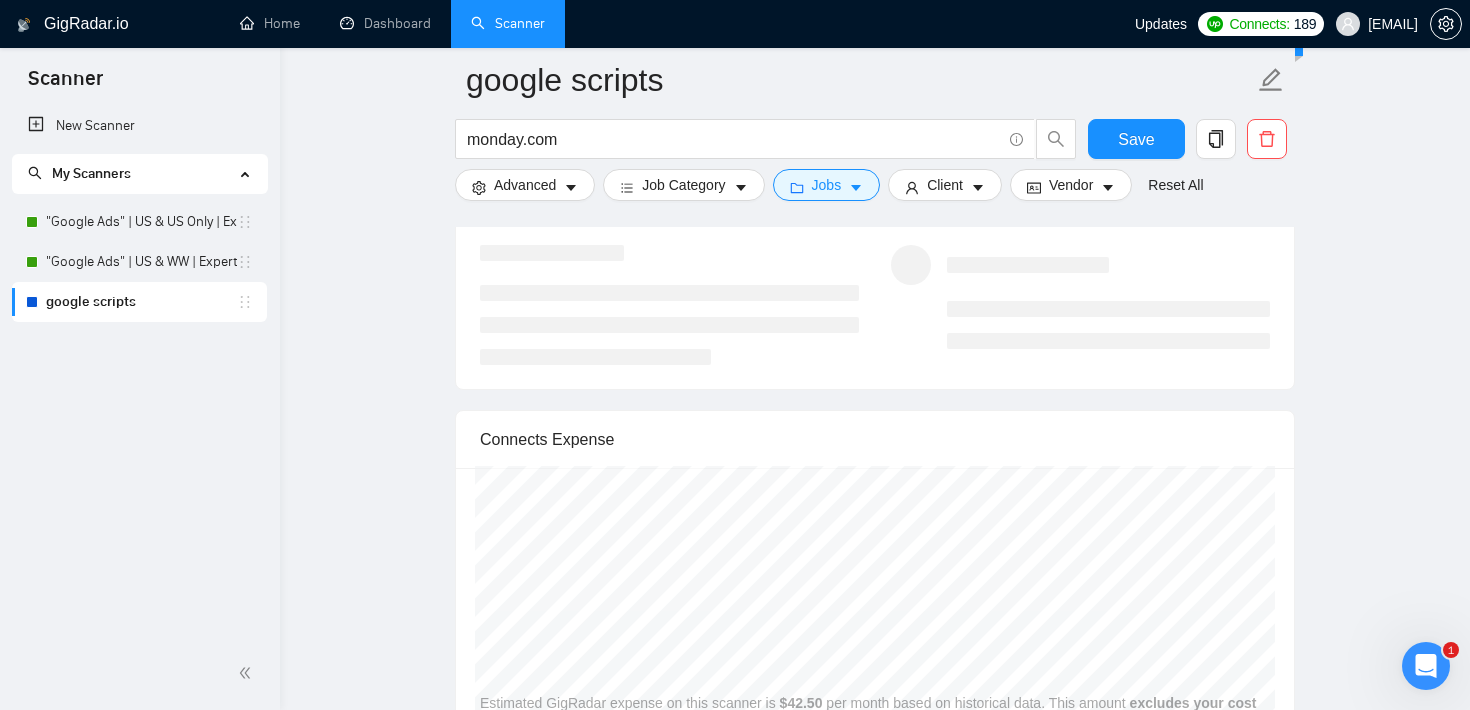 scroll, scrollTop: 3992, scrollLeft: 0, axis: vertical 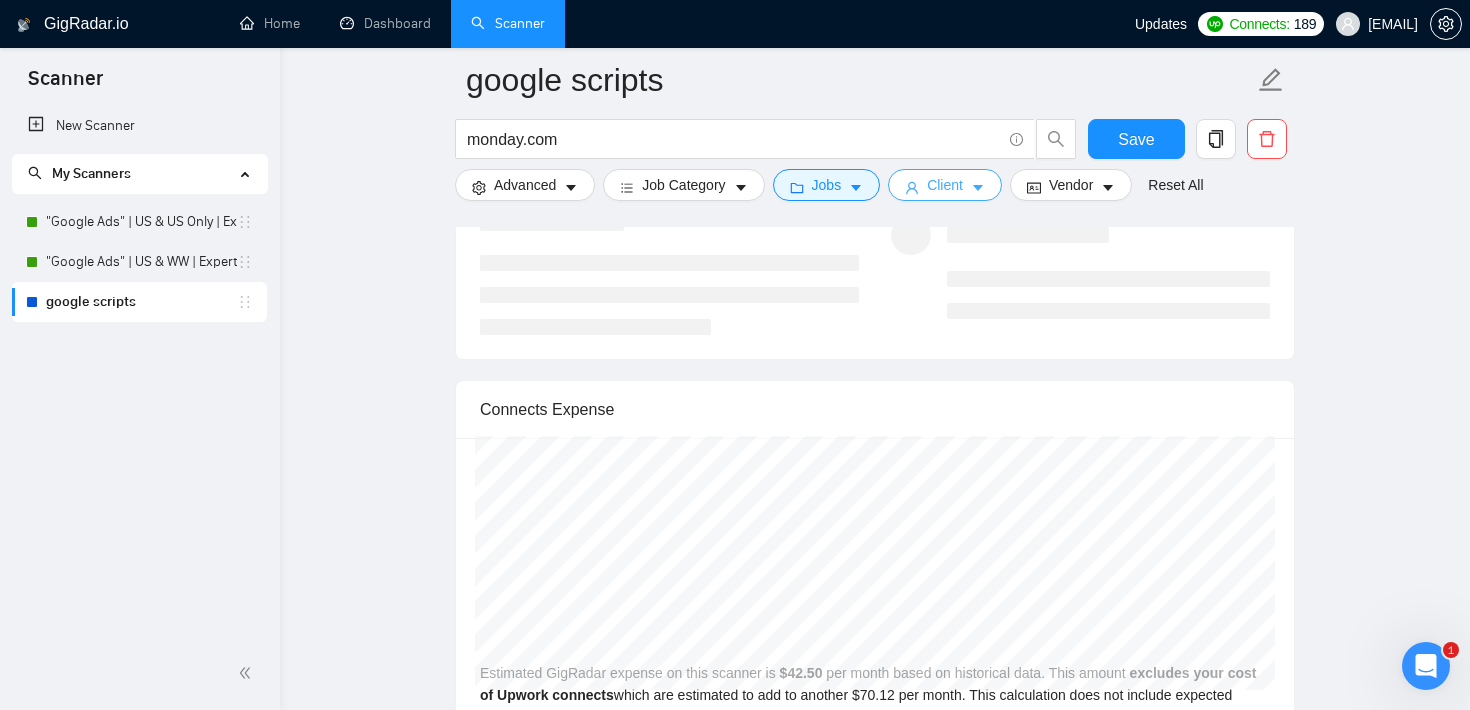 click 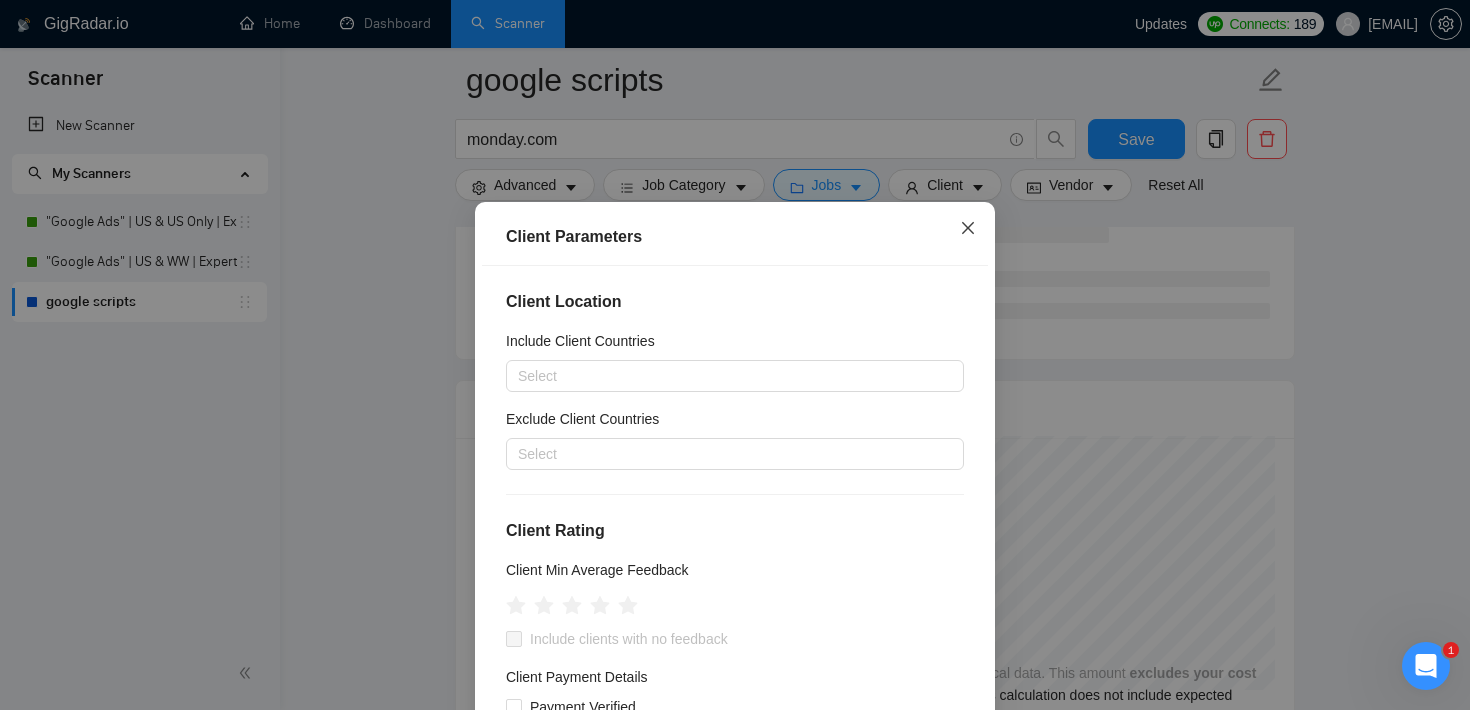 click 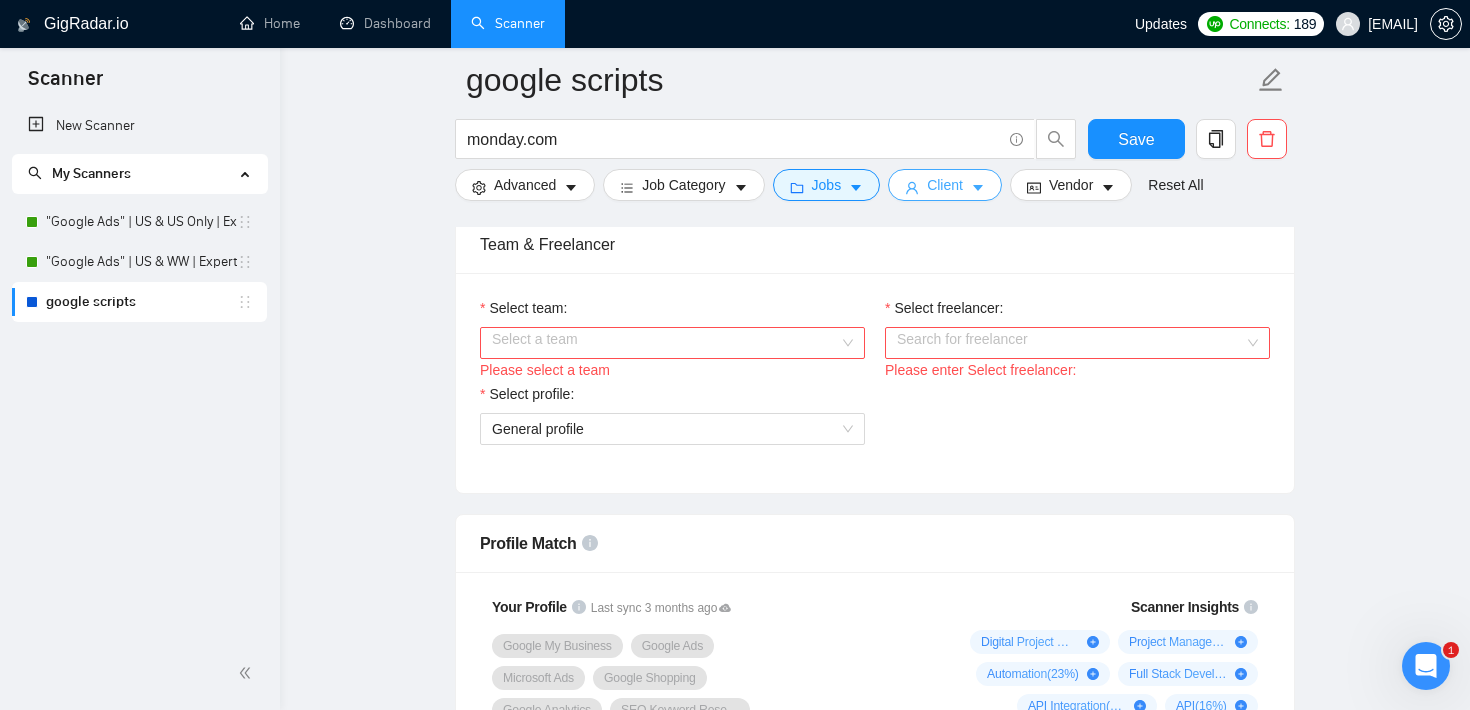 scroll, scrollTop: 1010, scrollLeft: 0, axis: vertical 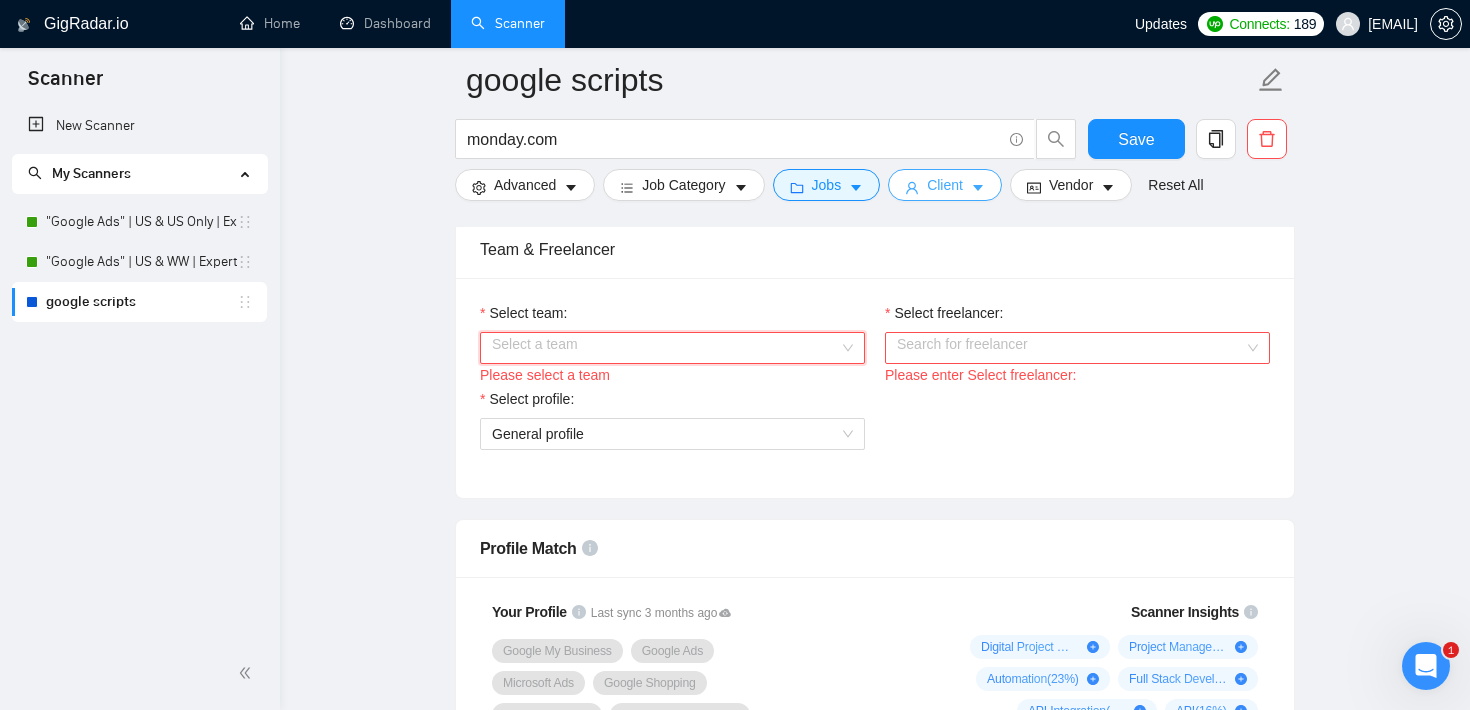 click on "Select a team" at bounding box center (672, 348) 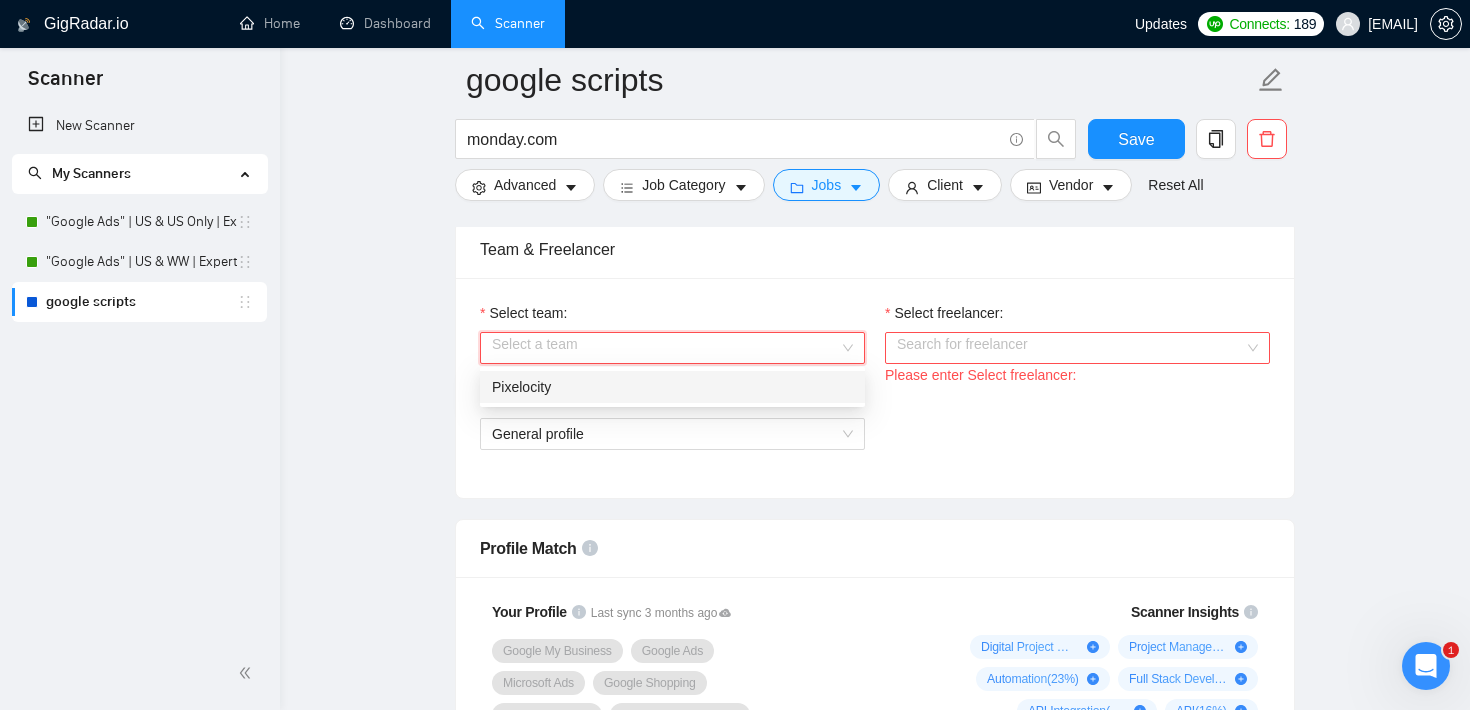 click on "Pixelocity" at bounding box center (672, 387) 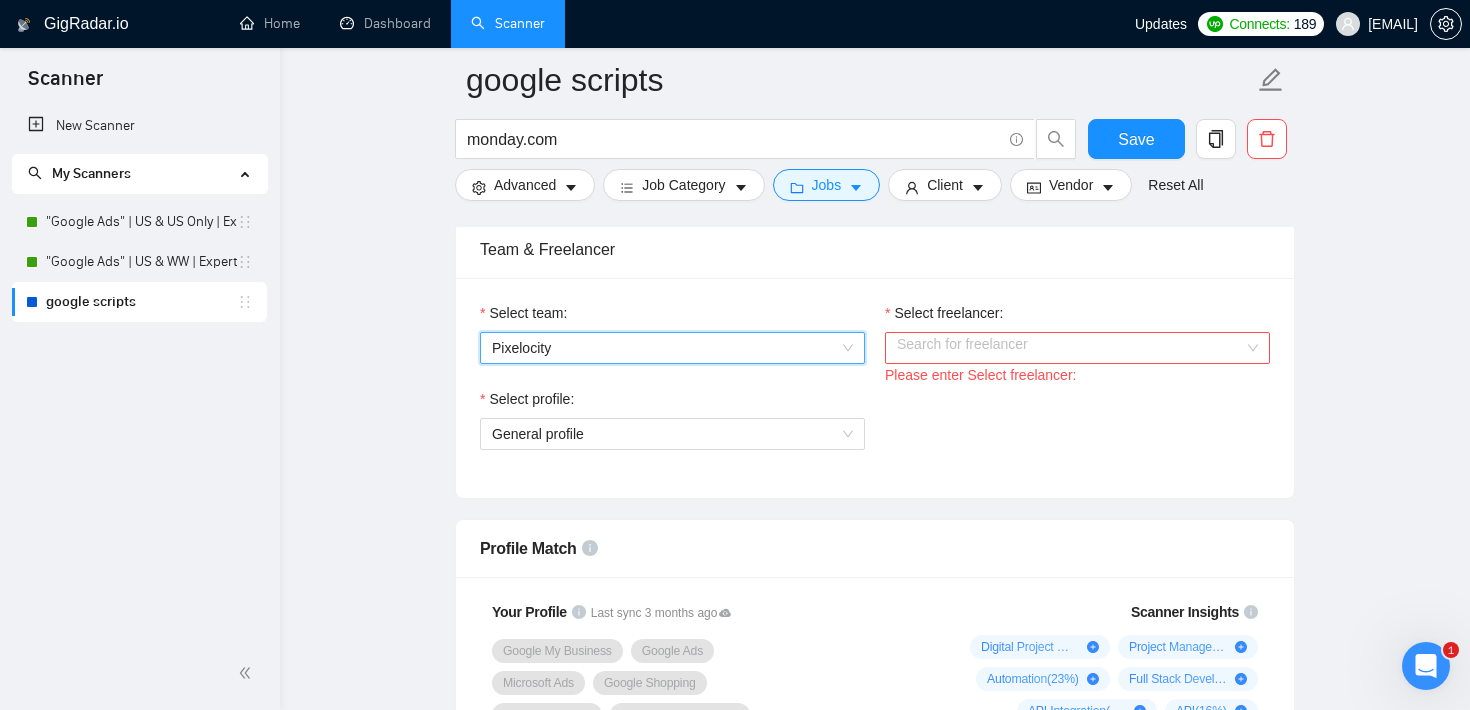 click on "Select freelancer:" at bounding box center (1070, 348) 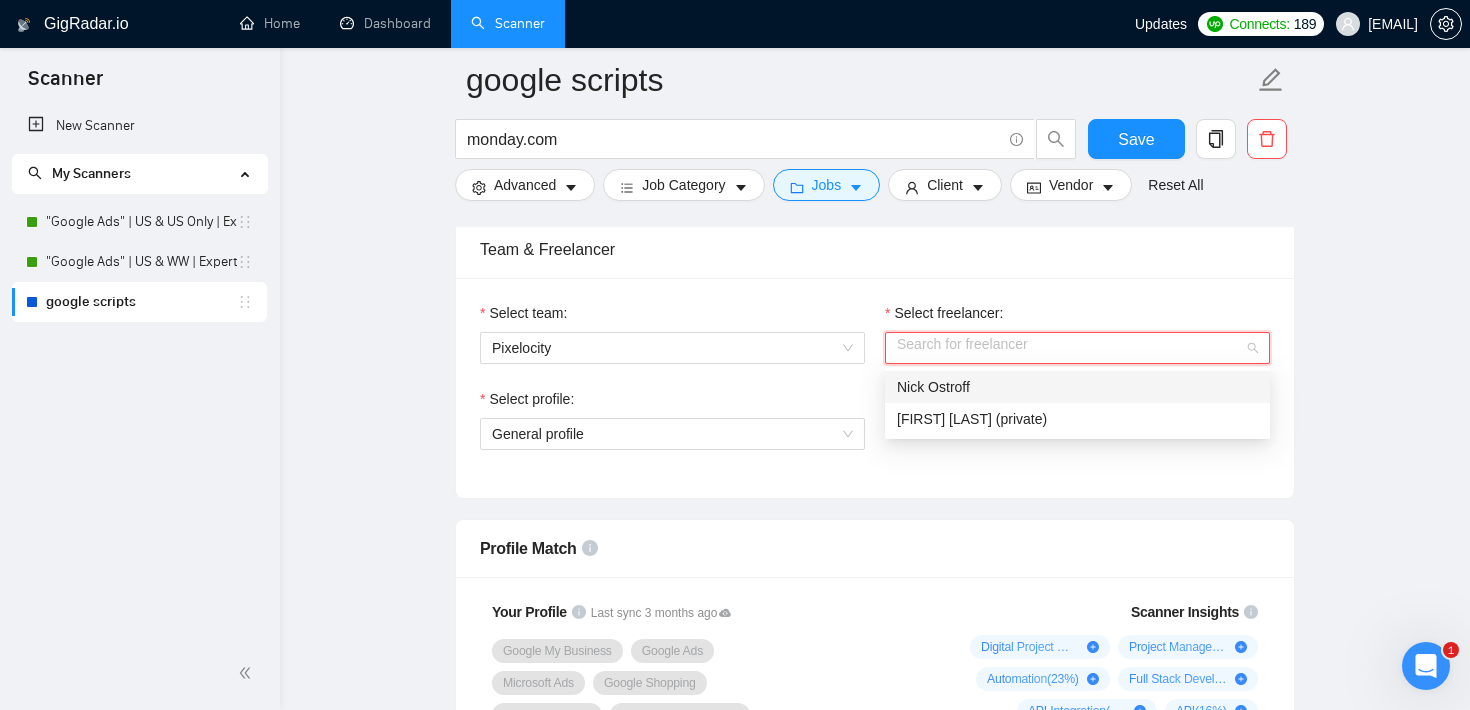 click on "Nick Ostroff" at bounding box center [1077, 387] 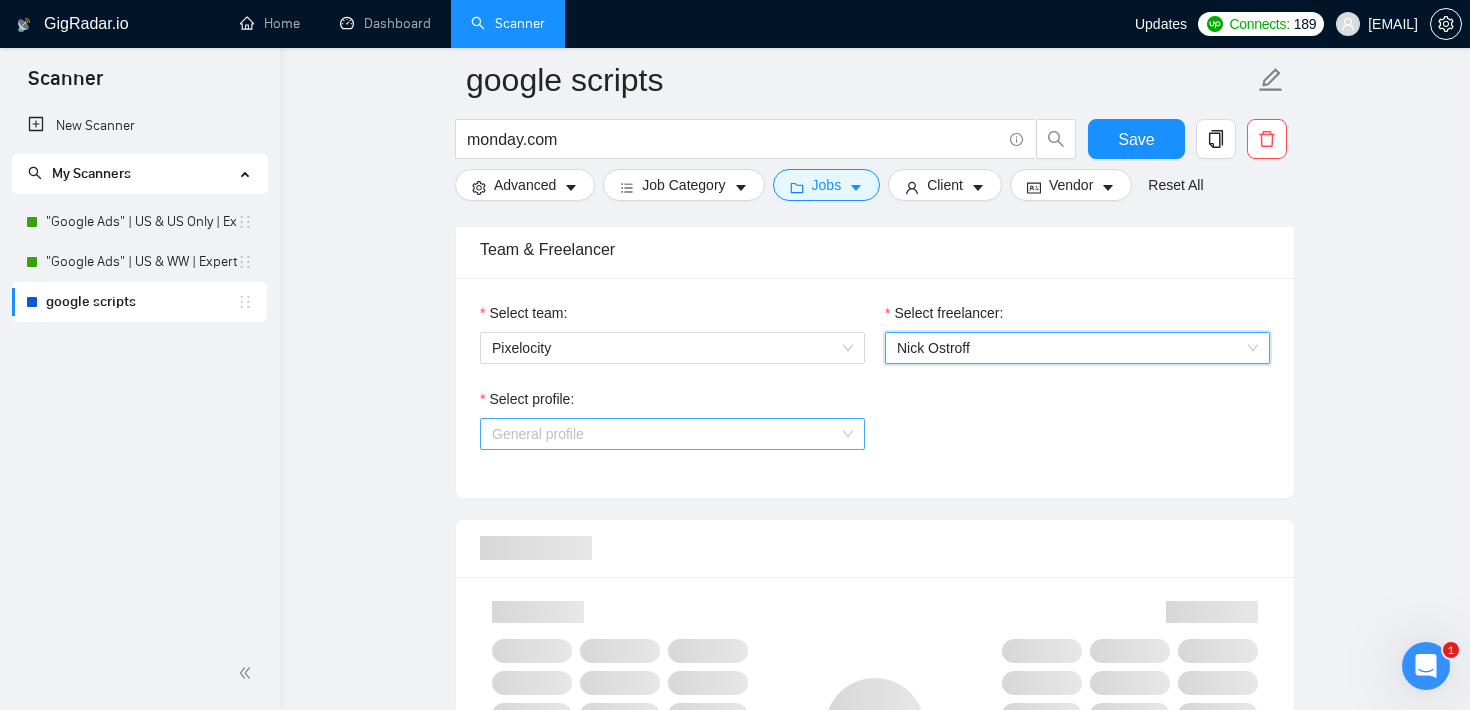 click on "General profile" at bounding box center (672, 434) 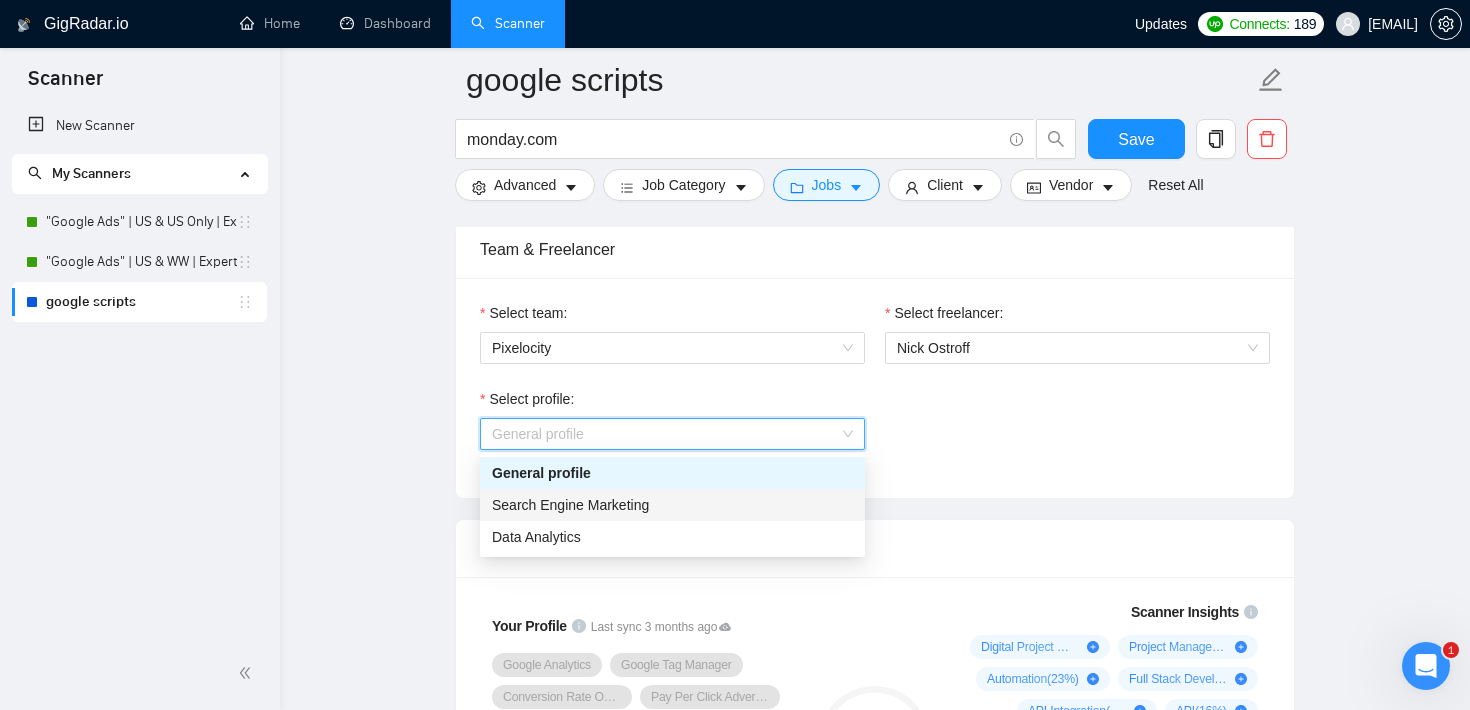 click on "Search Engine Marketing" at bounding box center (672, 505) 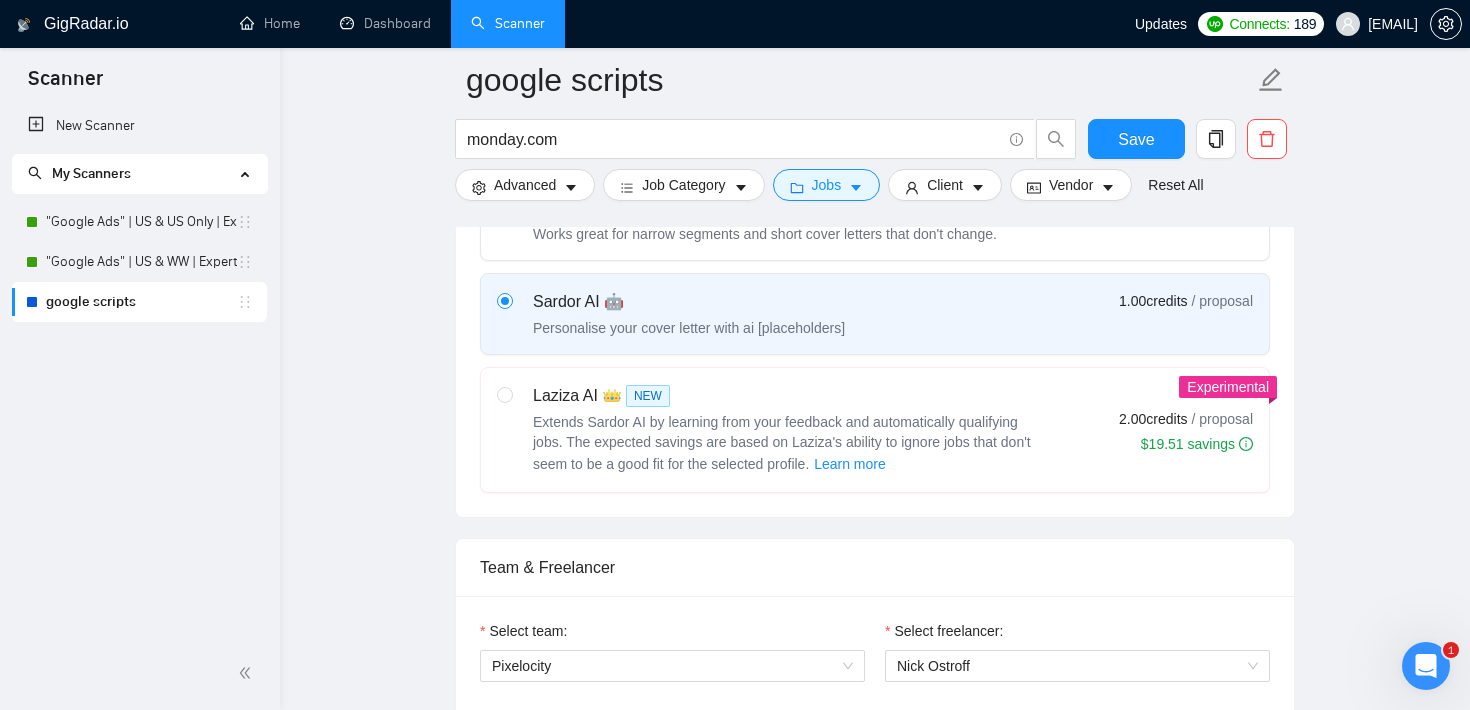 scroll, scrollTop: 697, scrollLeft: 0, axis: vertical 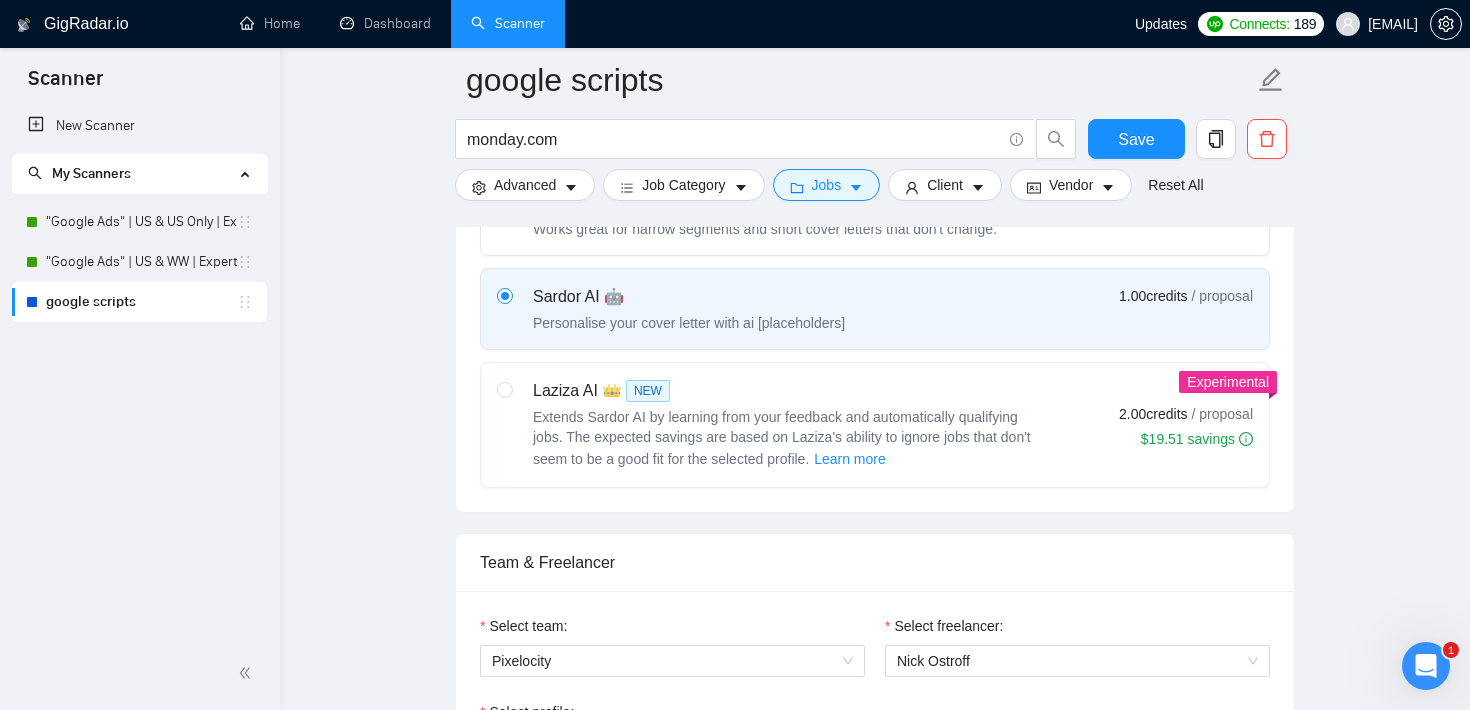 click on "Select your bidding algorithm: Choose the algorithm for you bidding. The price per proposal does not include your connects expenditure. Template Bidder Works great for narrow segments and short cover letters that don't change. 0.50  credits / proposal Sardor AI 🤖 Personalise your cover letter with ai [placeholders] 1.00  credits / proposal Experimental Laziza AI  👑   NEW Extends Sardor AI by learning from your feedback and automatically qualifying jobs. The expected savings are based on Laziza's ability to ignore jobs that don't seem to be a good fit for the selected profile.   Learn more 2.00  credits / proposal $19.51 savings" at bounding box center (875, 285) 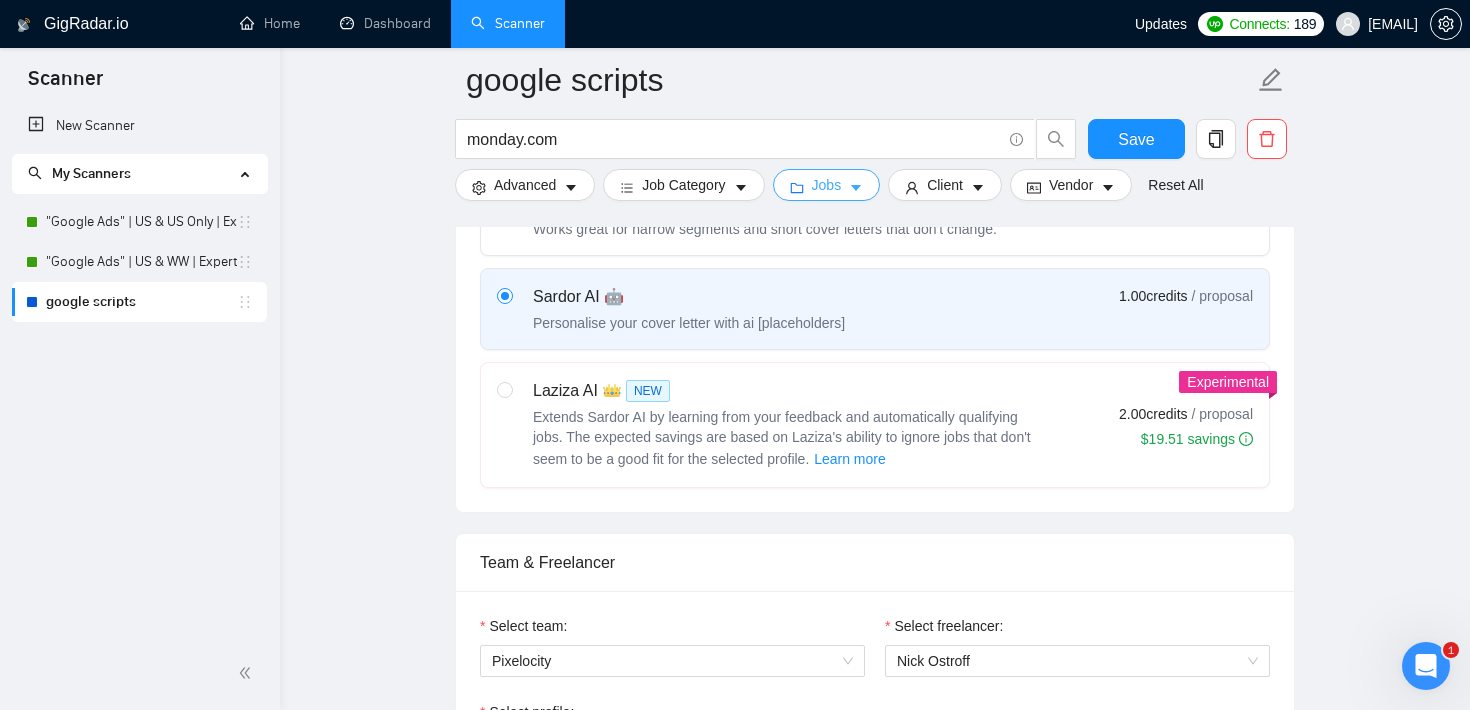 click on "Jobs" at bounding box center [827, 185] 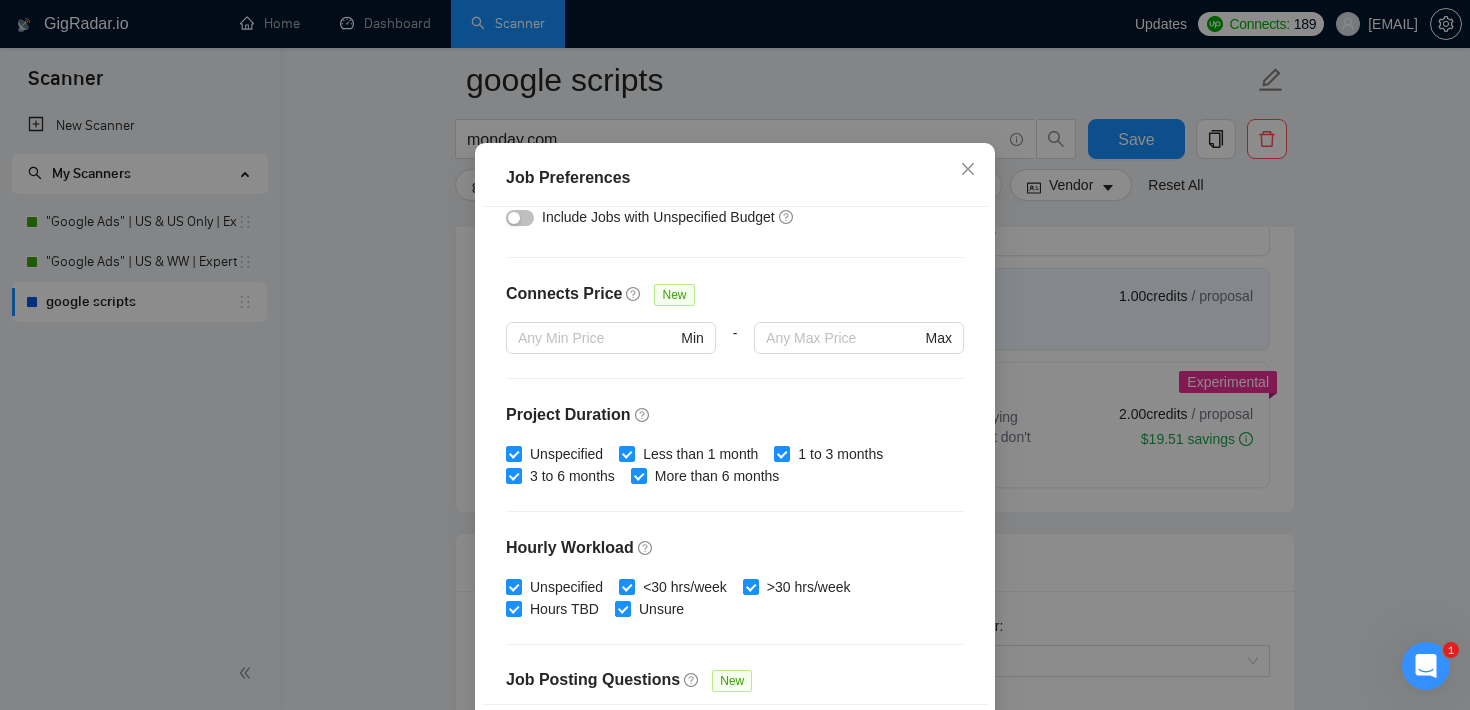 scroll, scrollTop: 417, scrollLeft: 0, axis: vertical 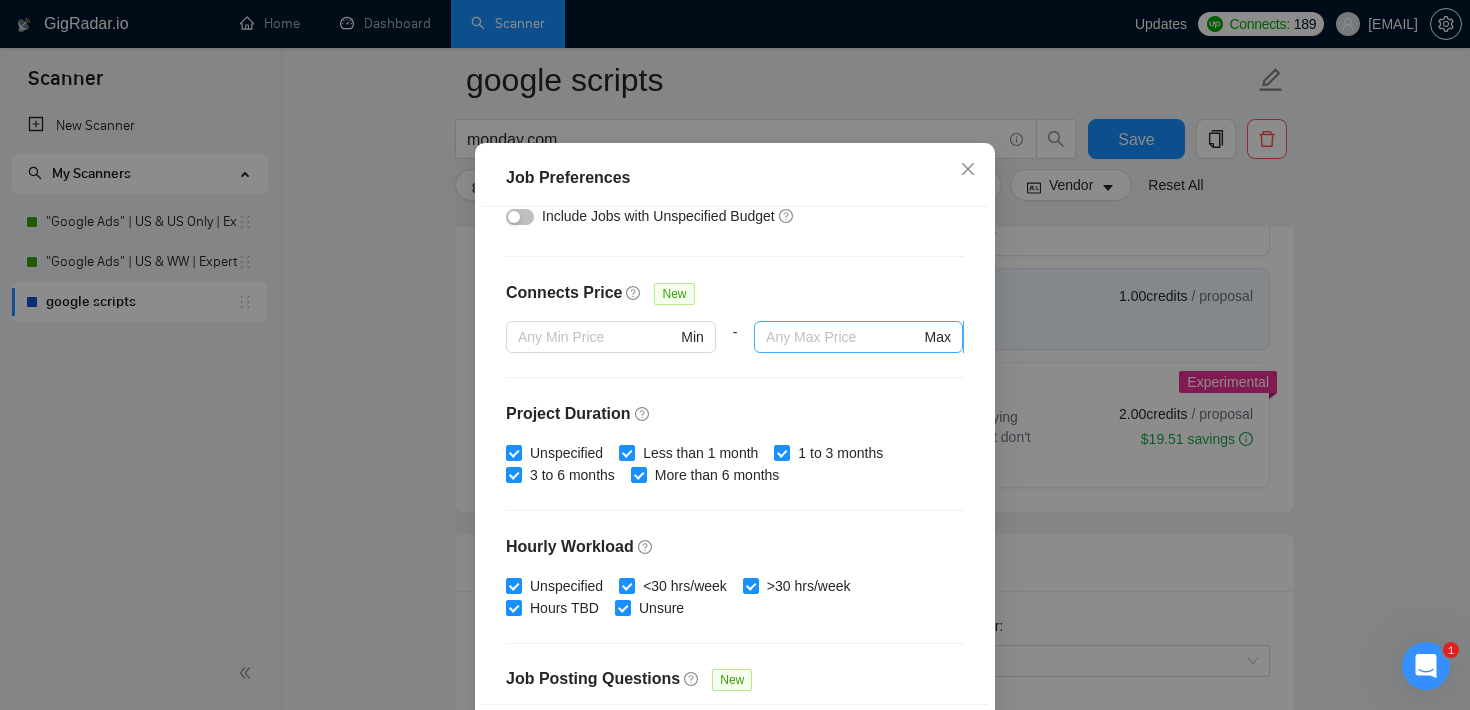 click at bounding box center (843, 337) 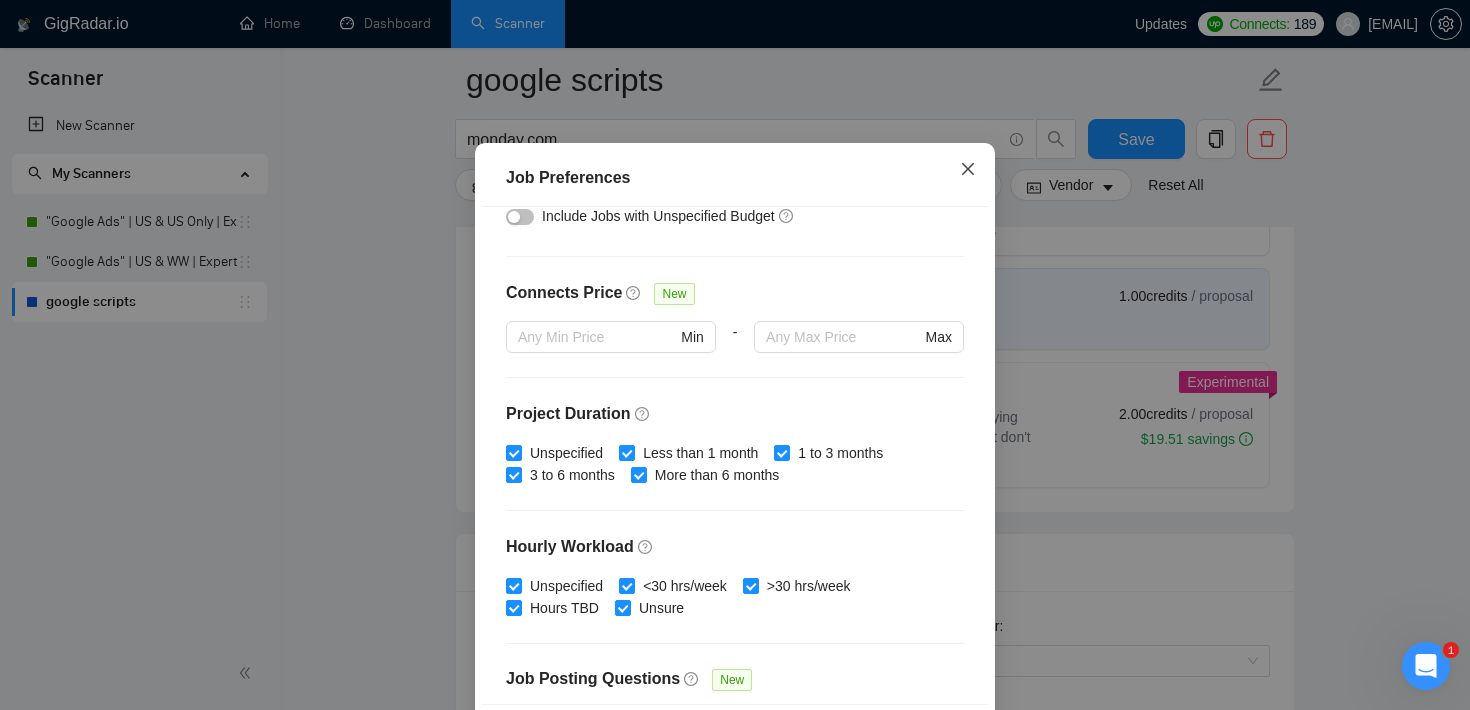 click 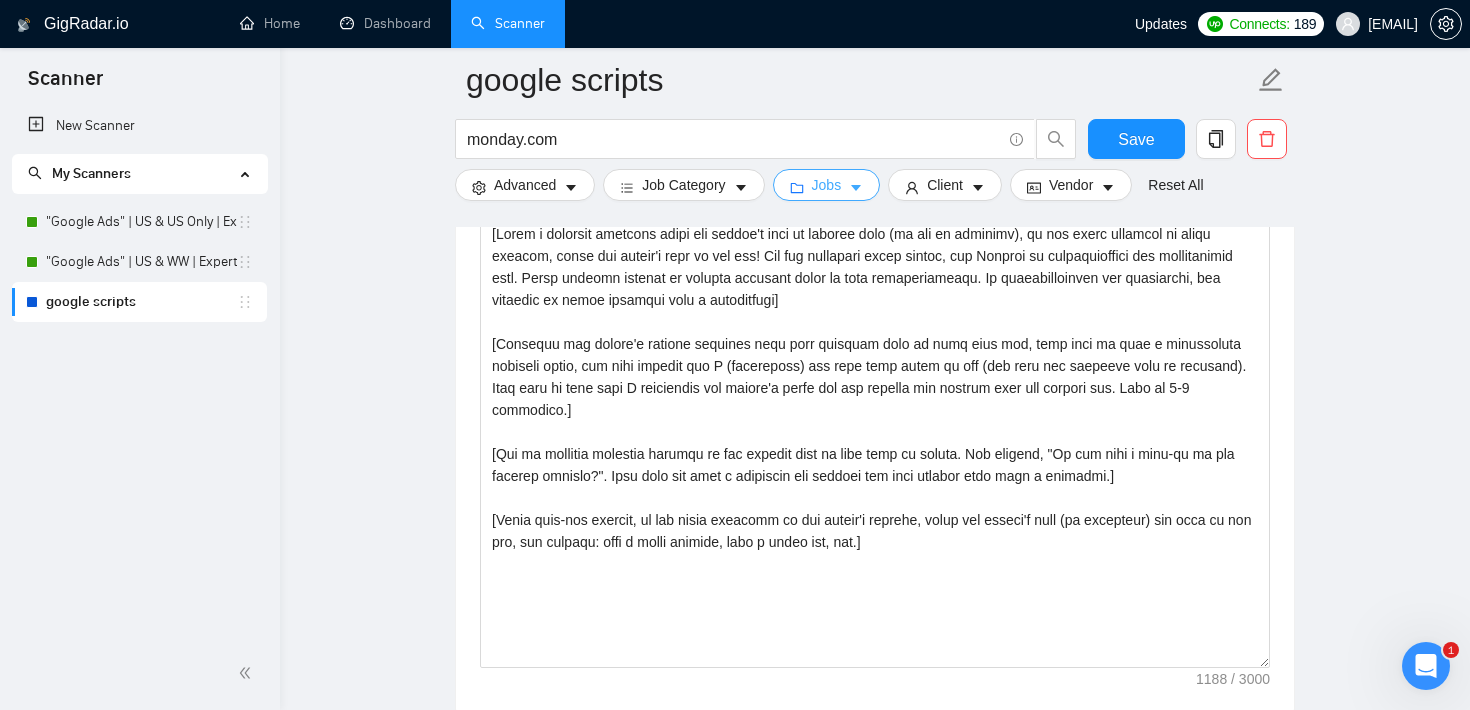 scroll, scrollTop: 2300, scrollLeft: 0, axis: vertical 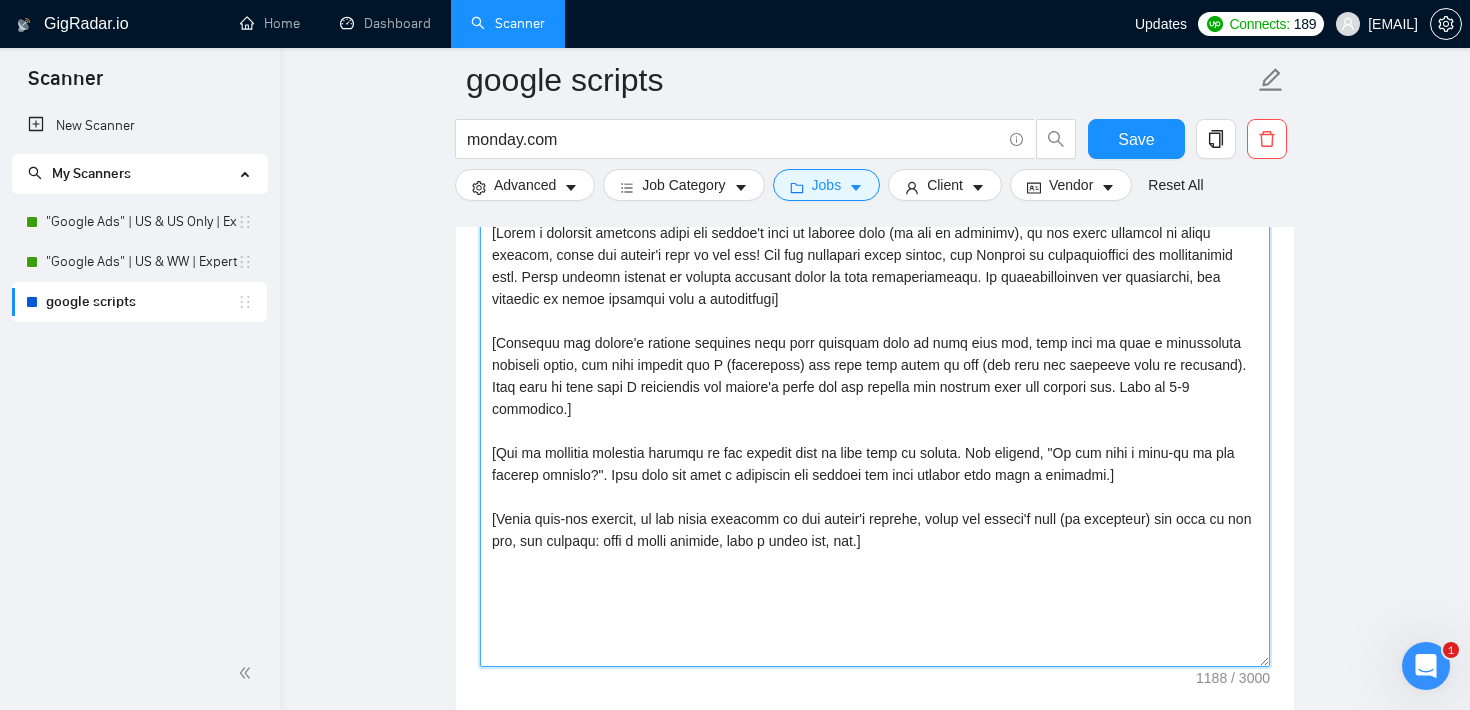 click on "Cover letter template:" at bounding box center (875, 442) 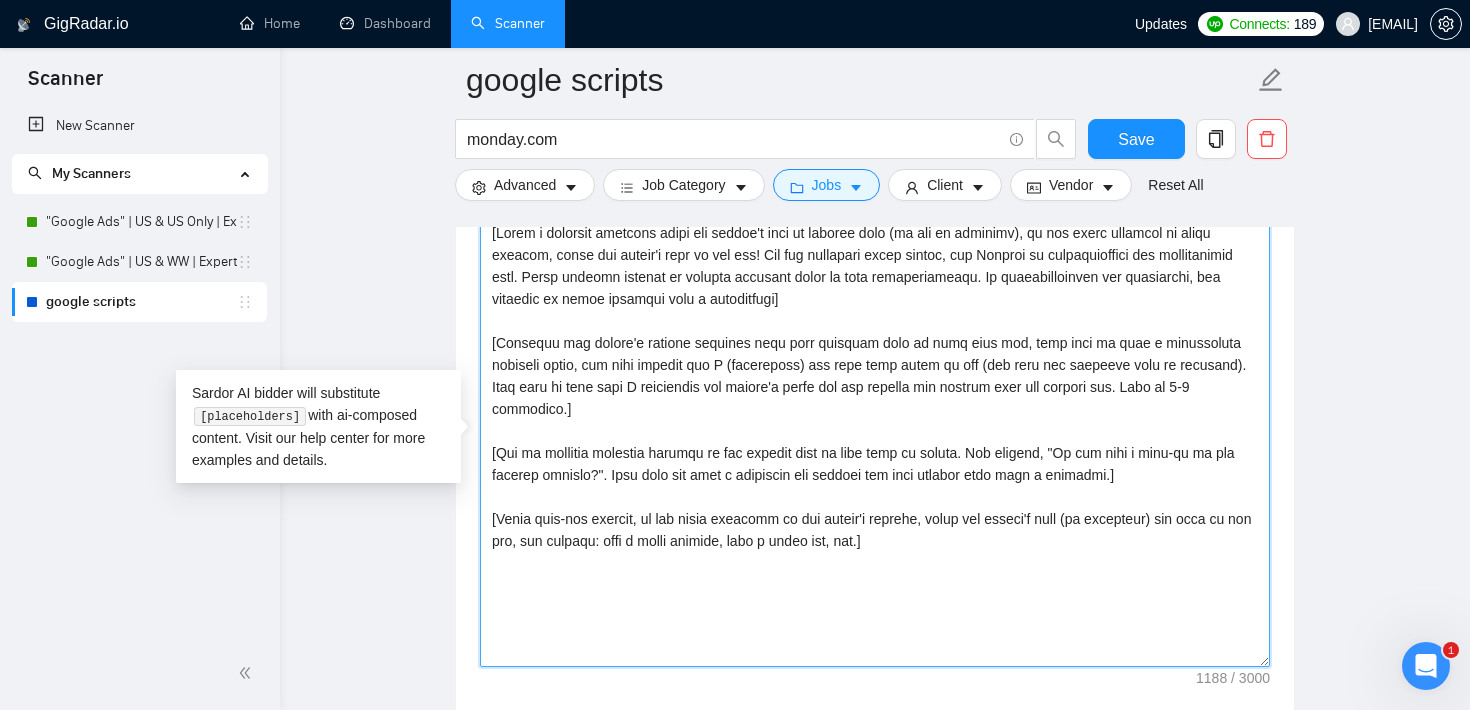 click on "Cover letter template:" at bounding box center [875, 442] 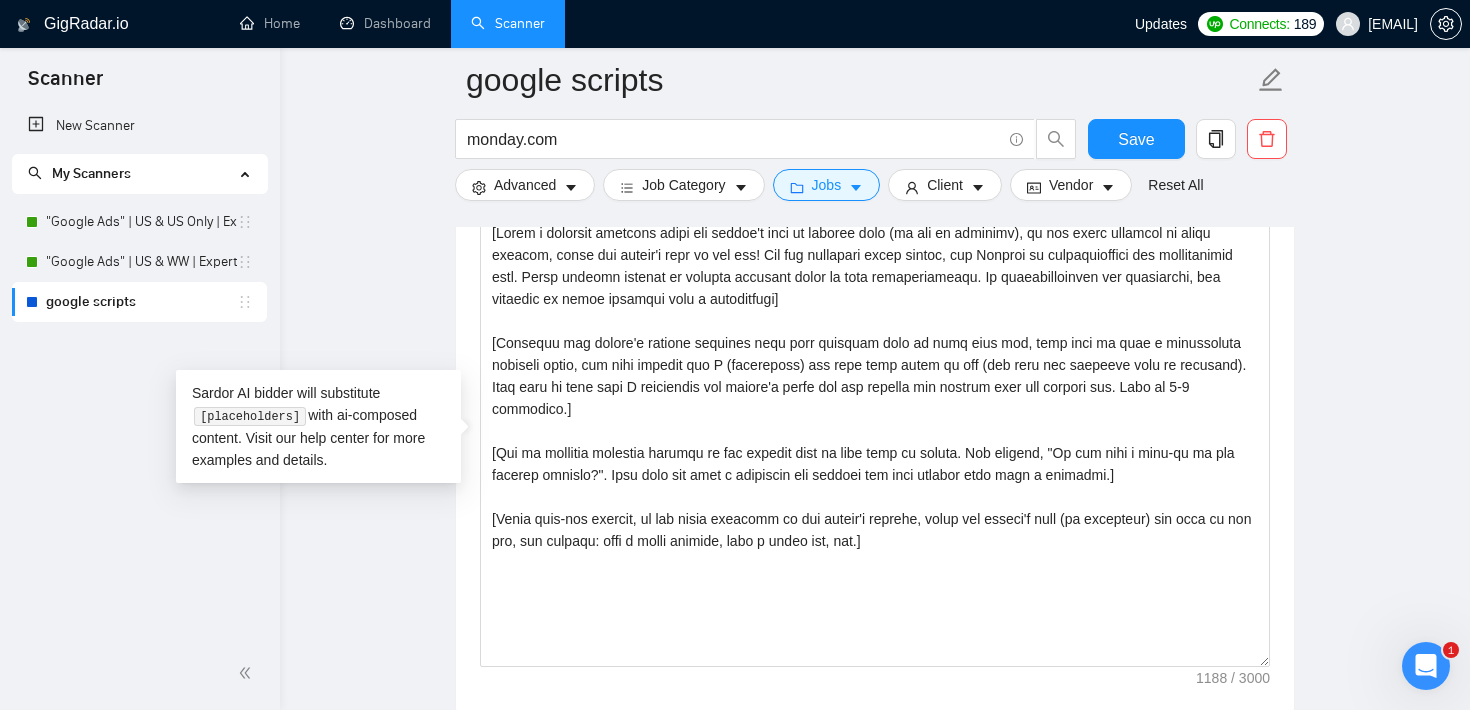 click 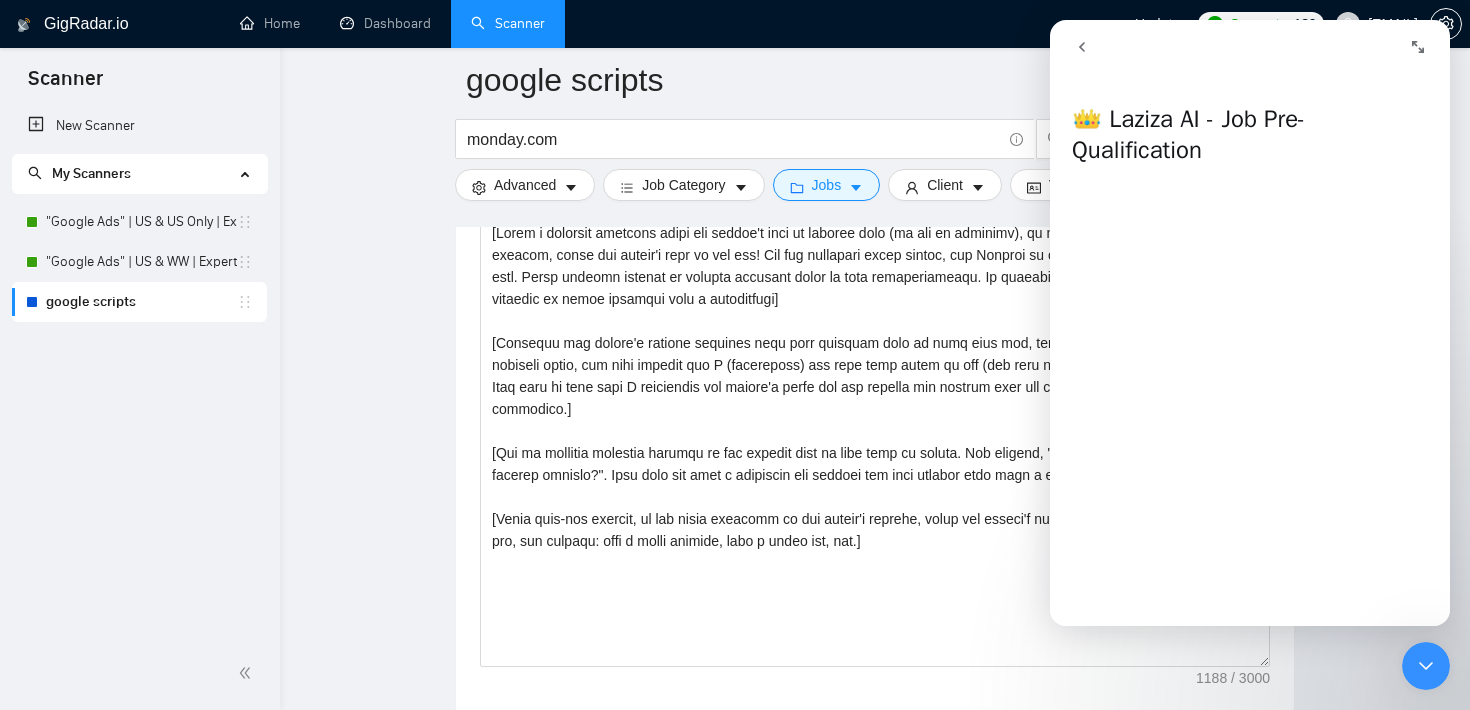 click 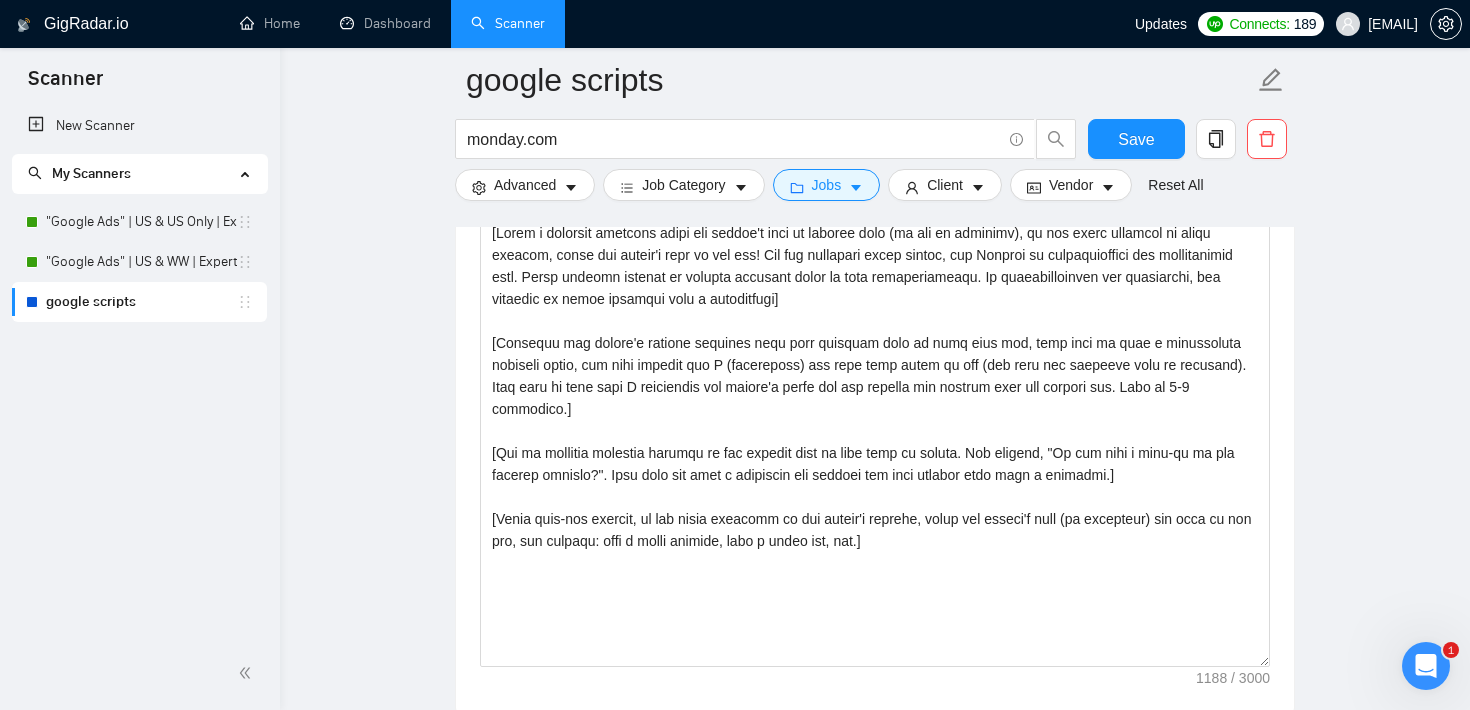 click on "google scripts monday.com Save Advanced   Job Category   Jobs   Client   Vendor   Reset All Preview Results Insights NEW Alerts Auto Bidder Auto Bidding Enabled Auto Bidding Enabled: OFF Auto Bidder Schedule Auto Bidding Type: Automated (recommended) Semi-automated Auto Bidding Schedule: 24/7 Custom Custom Auto Bidder Schedule Repeat every week on Monday Tuesday Wednesday Thursday Friday Saturday Sunday Active Hours ( Europe/Sofia ): From: To: ( 24  hours) Europe/Sofia Auto Bidding Type Select your bidding algorithm: Choose the algorithm for you bidding. The price per proposal does not include your connects expenditure. Template Bidder Works great for narrow segments and short cover letters that don't change. 0.50  credits / proposal Sardor AI 🤖 Personalise your cover letter with ai [placeholders] 1.00  credits / proposal Experimental Laziza AI  👑   NEW   Learn more 2.00  credits / proposal $19.51 savings Team & Freelancer Select team: Pixelocity Select freelancer: Nick Ostroff Select profile: Text Ad +" at bounding box center (875, 476) 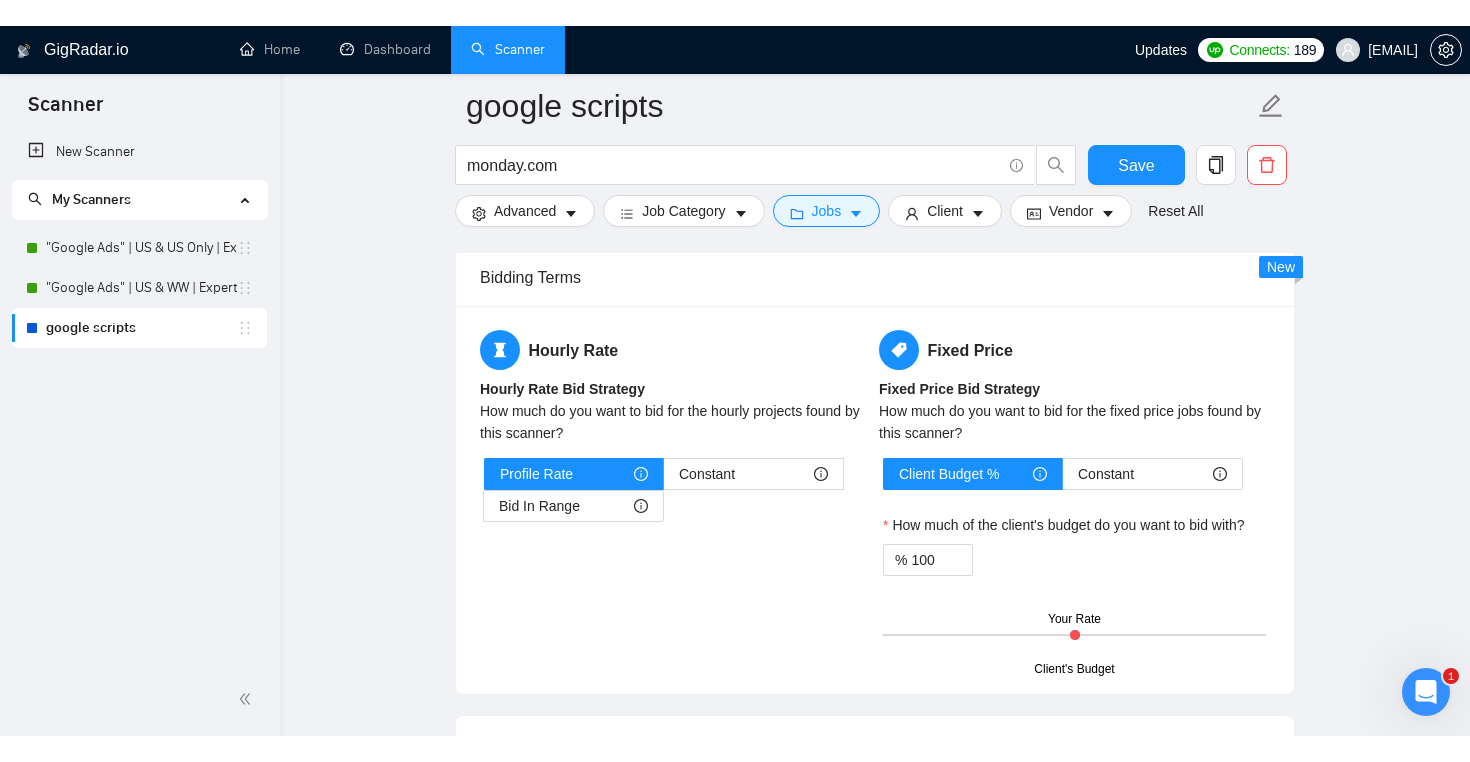 scroll, scrollTop: 3115, scrollLeft: 0, axis: vertical 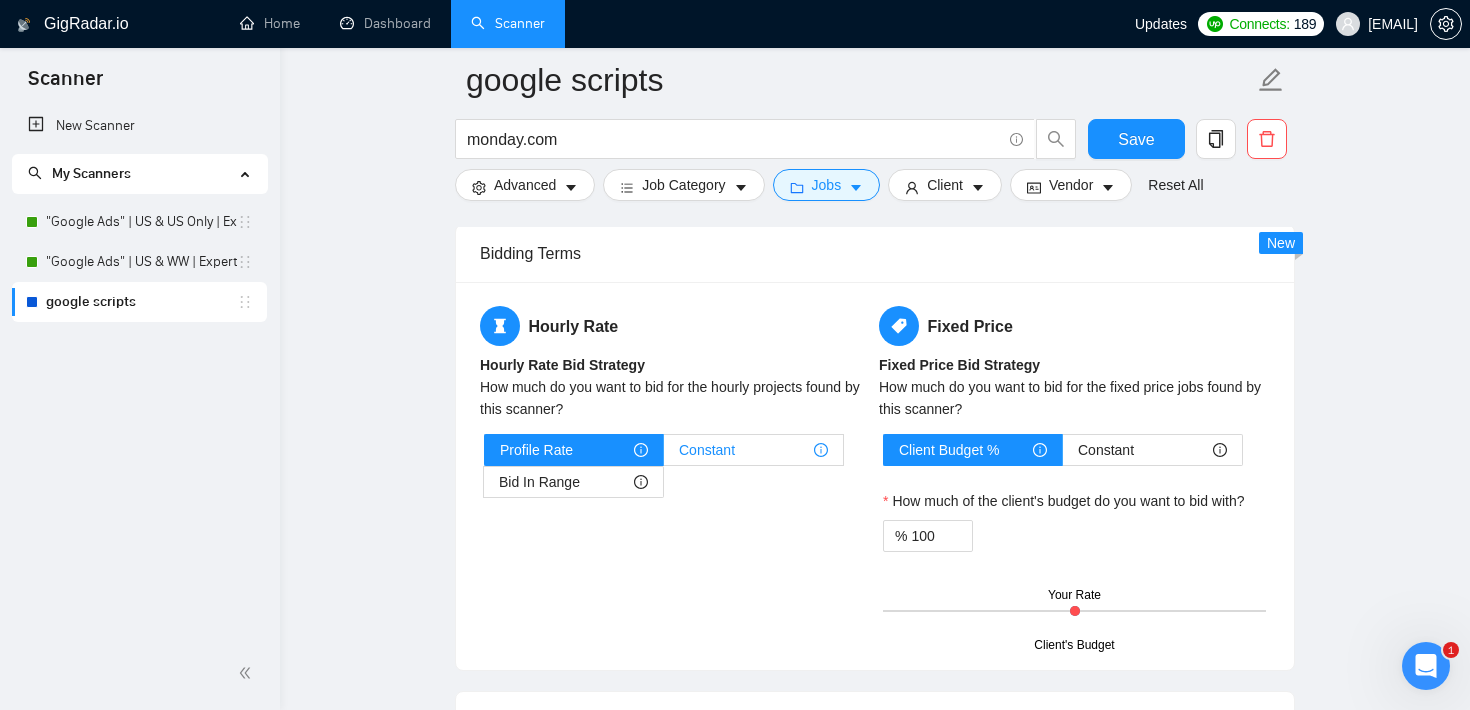 click on "Constant" at bounding box center [753, 450] 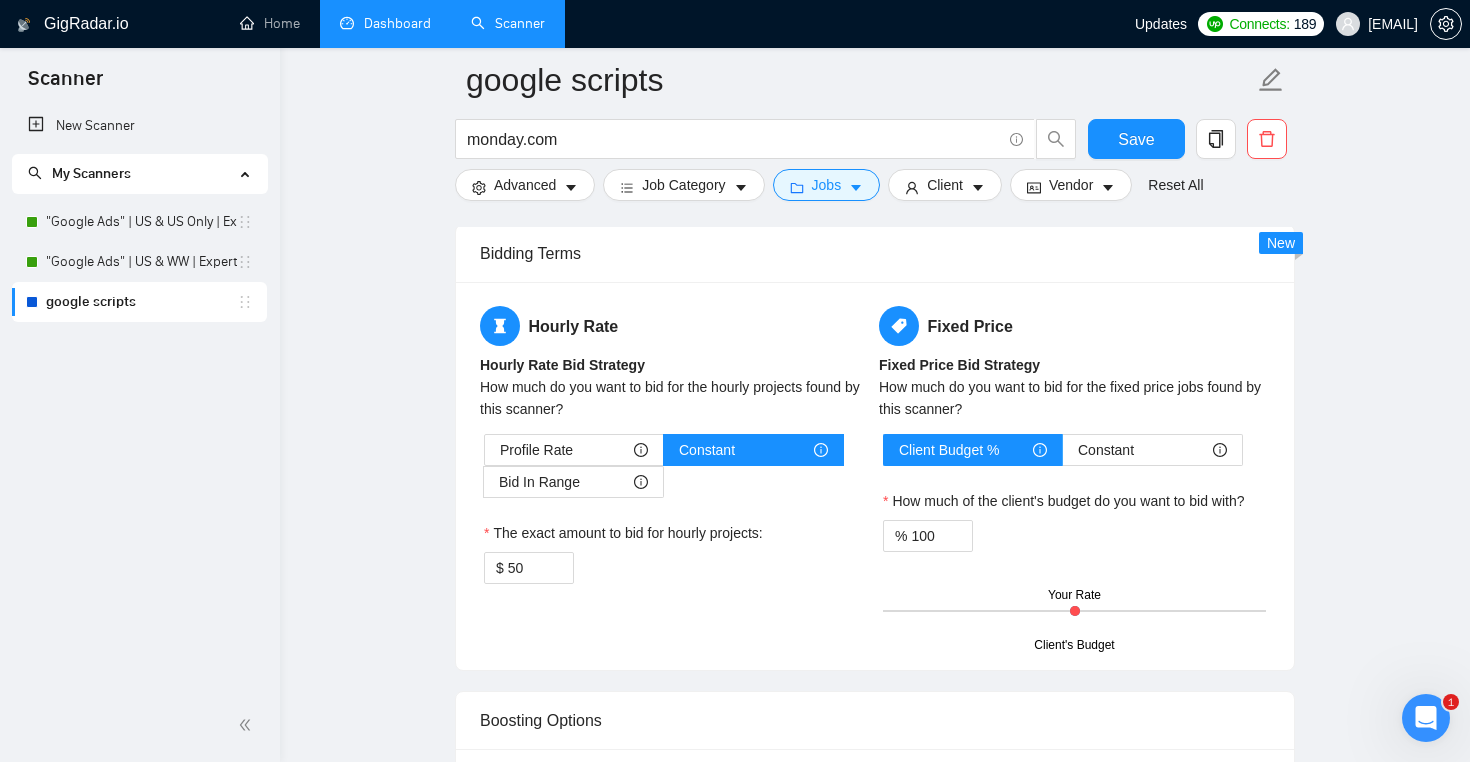 click on "Dashboard" at bounding box center (385, 23) 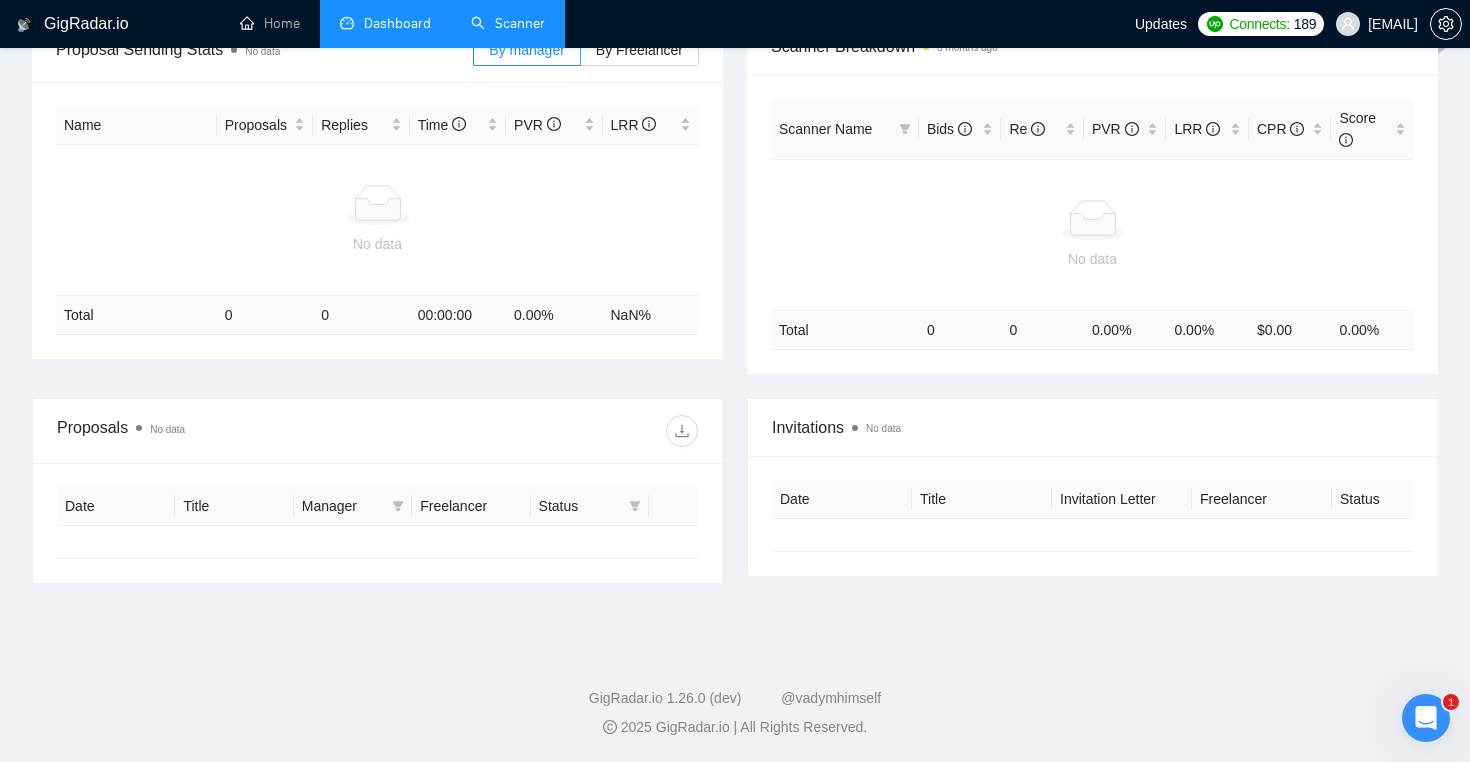 type on "2025-07-09" 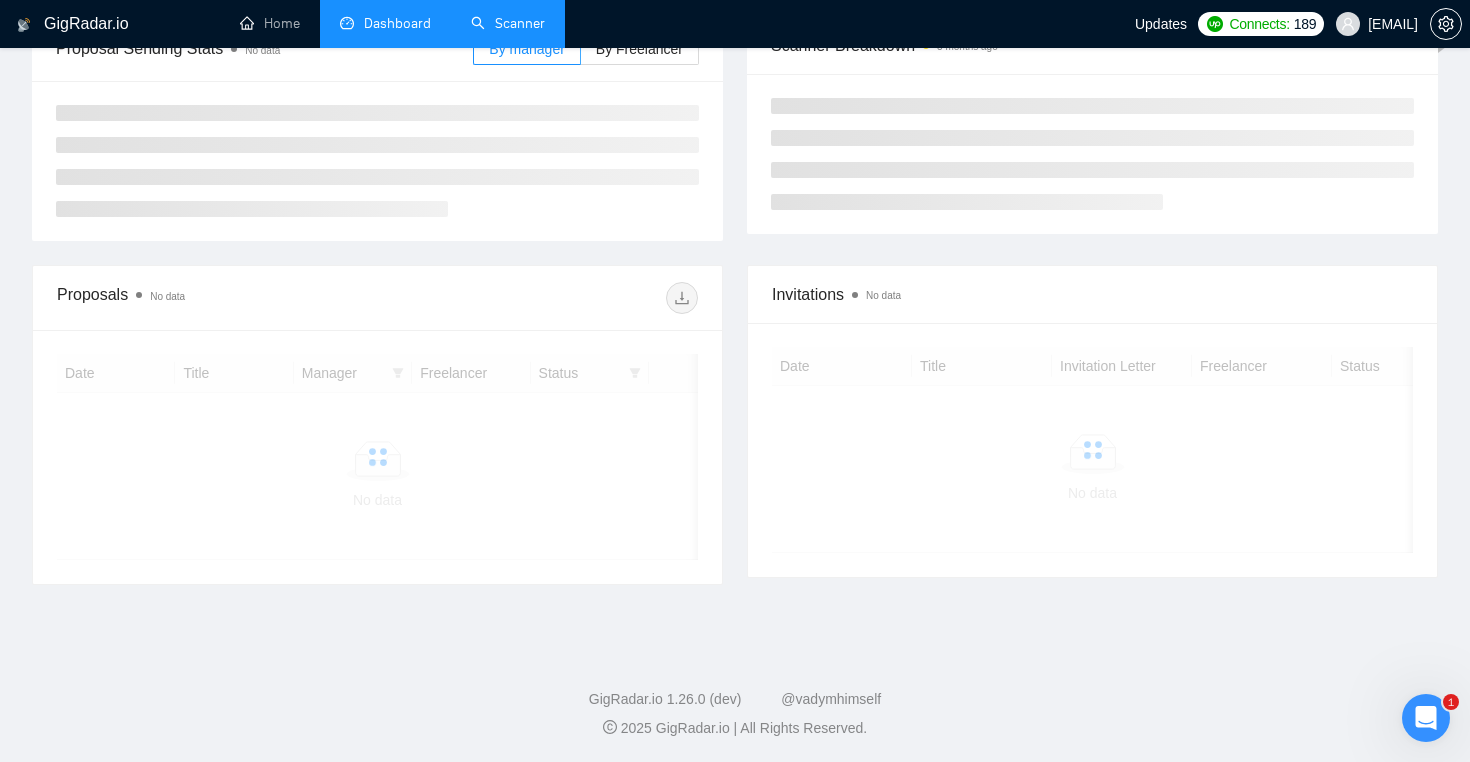 click on "Scanner" at bounding box center [508, 23] 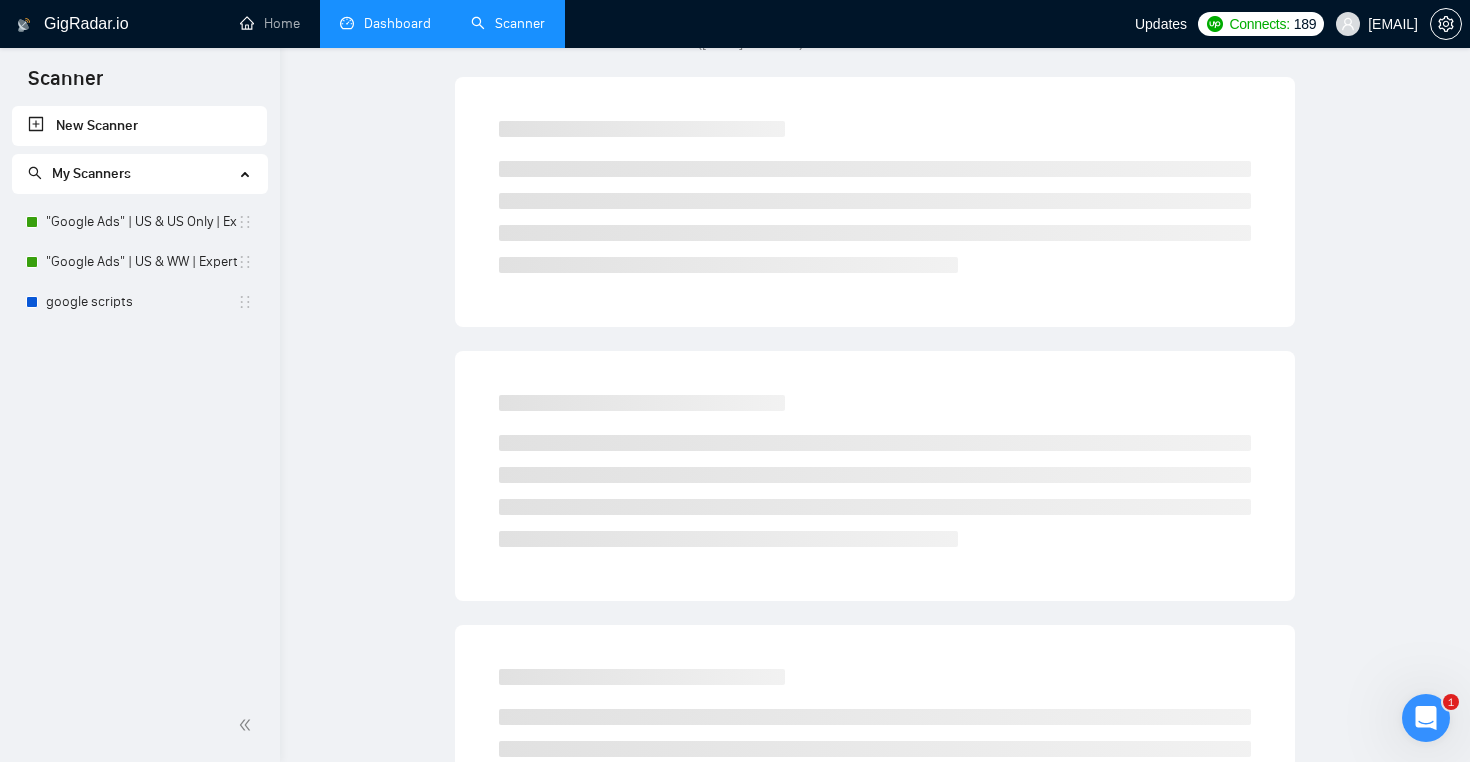 scroll, scrollTop: 0, scrollLeft: 0, axis: both 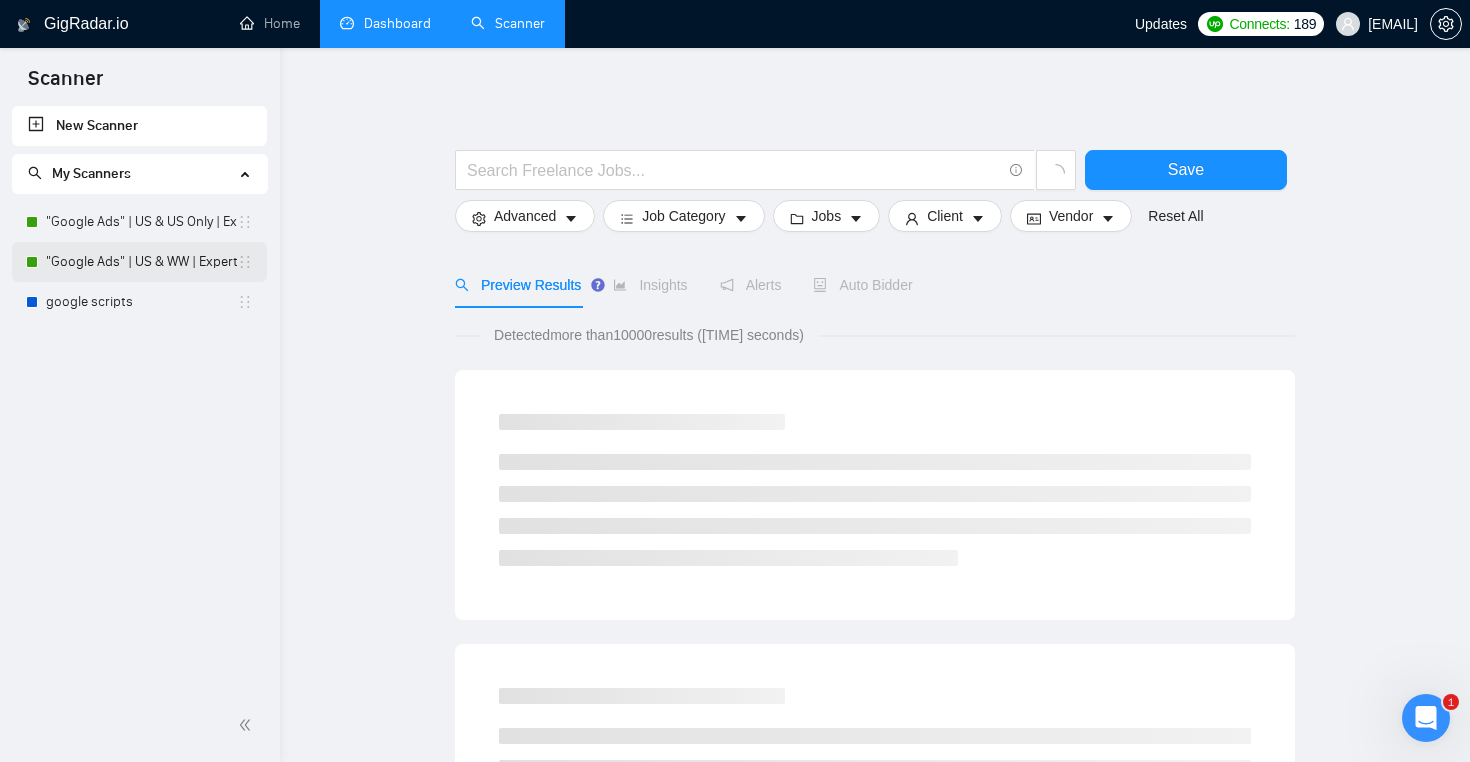 click on ""Google Ads" | US & WW | Expert" at bounding box center [141, 262] 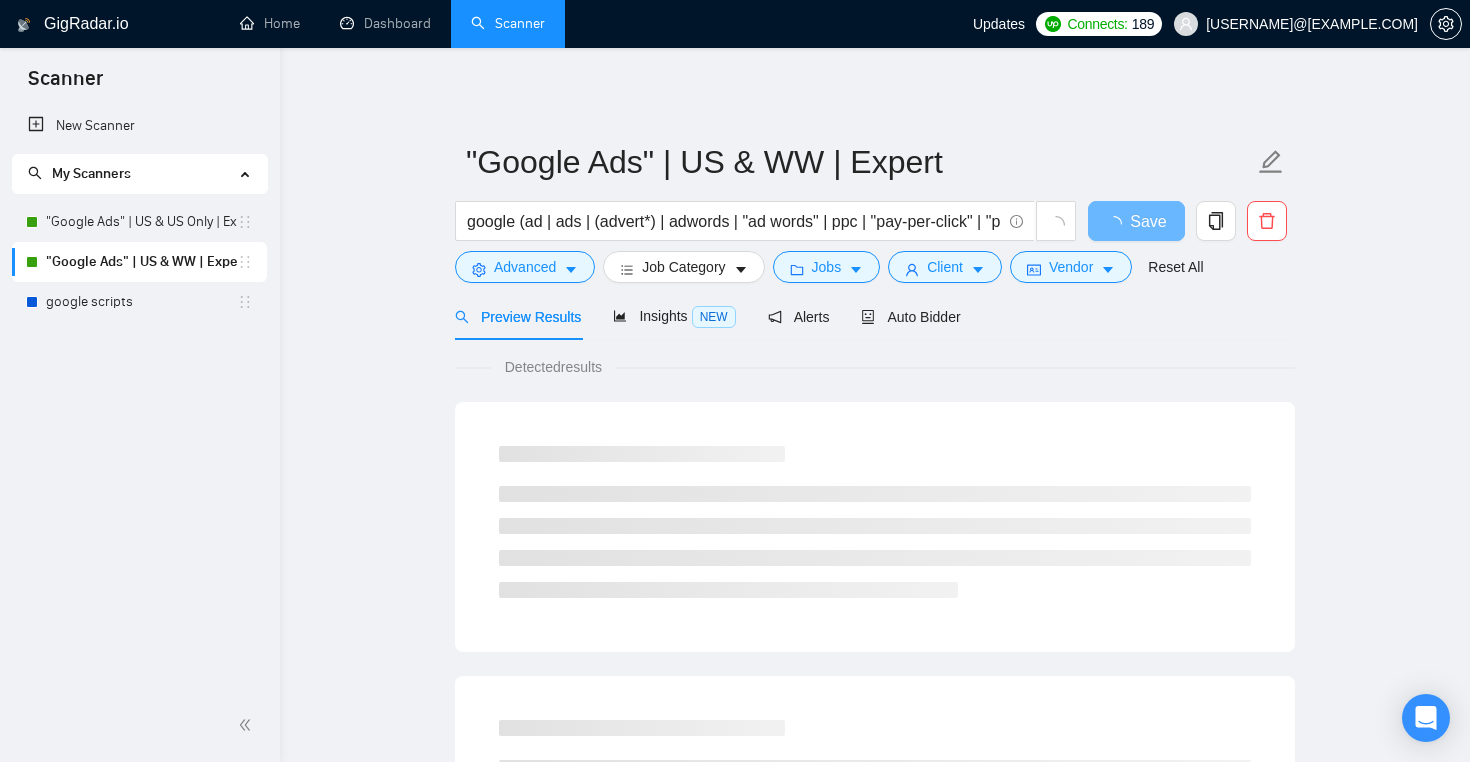 scroll, scrollTop: 0, scrollLeft: 0, axis: both 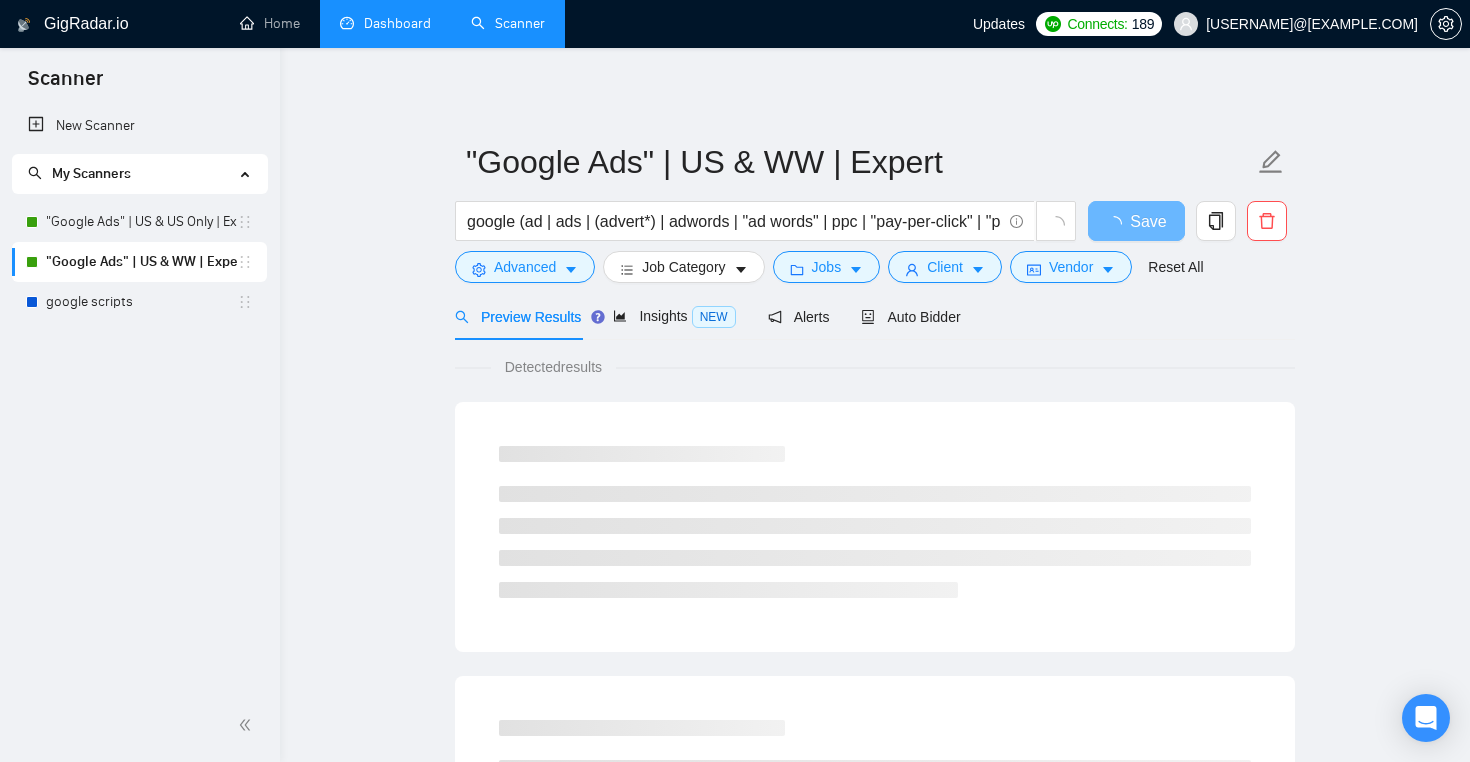 click on "Dashboard" at bounding box center [385, 23] 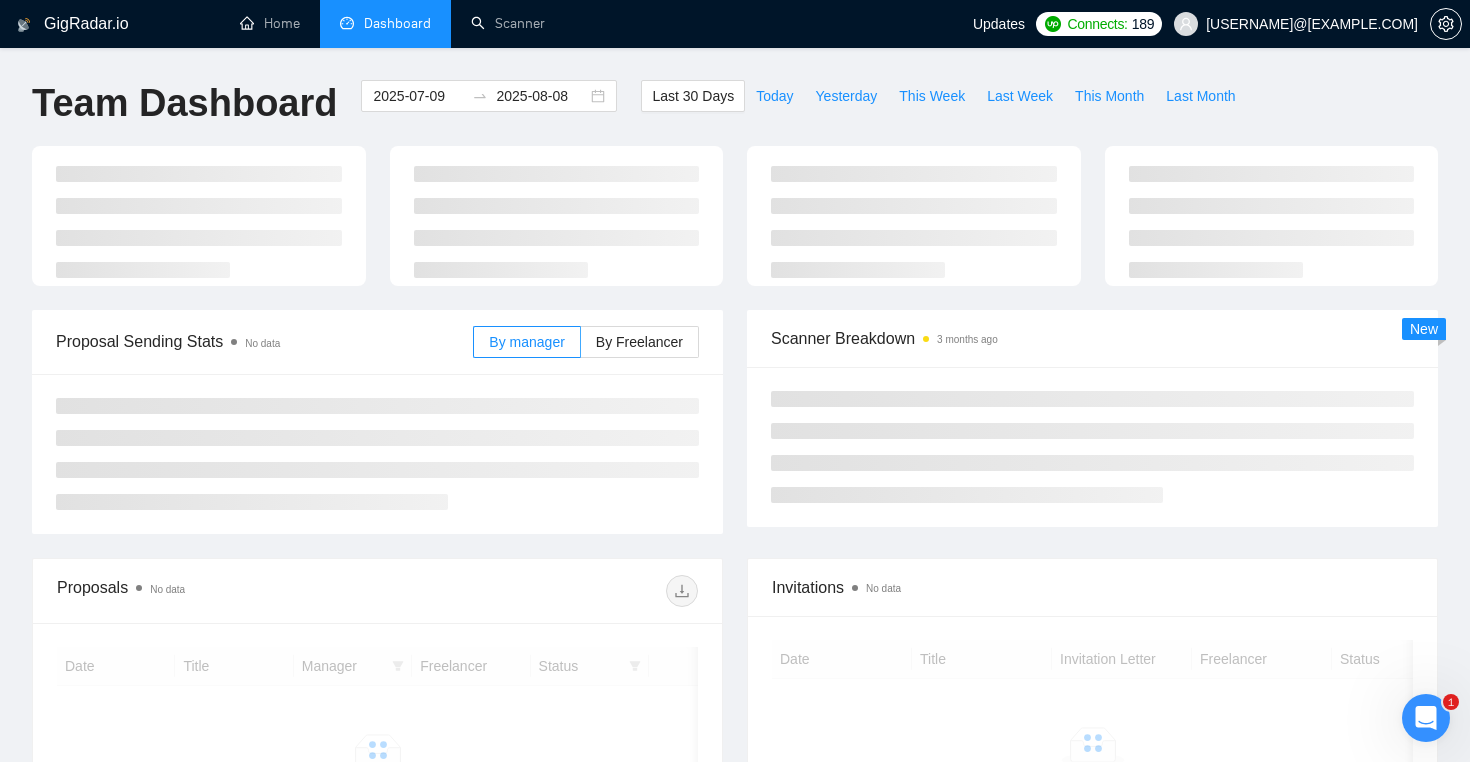 scroll, scrollTop: 0, scrollLeft: 0, axis: both 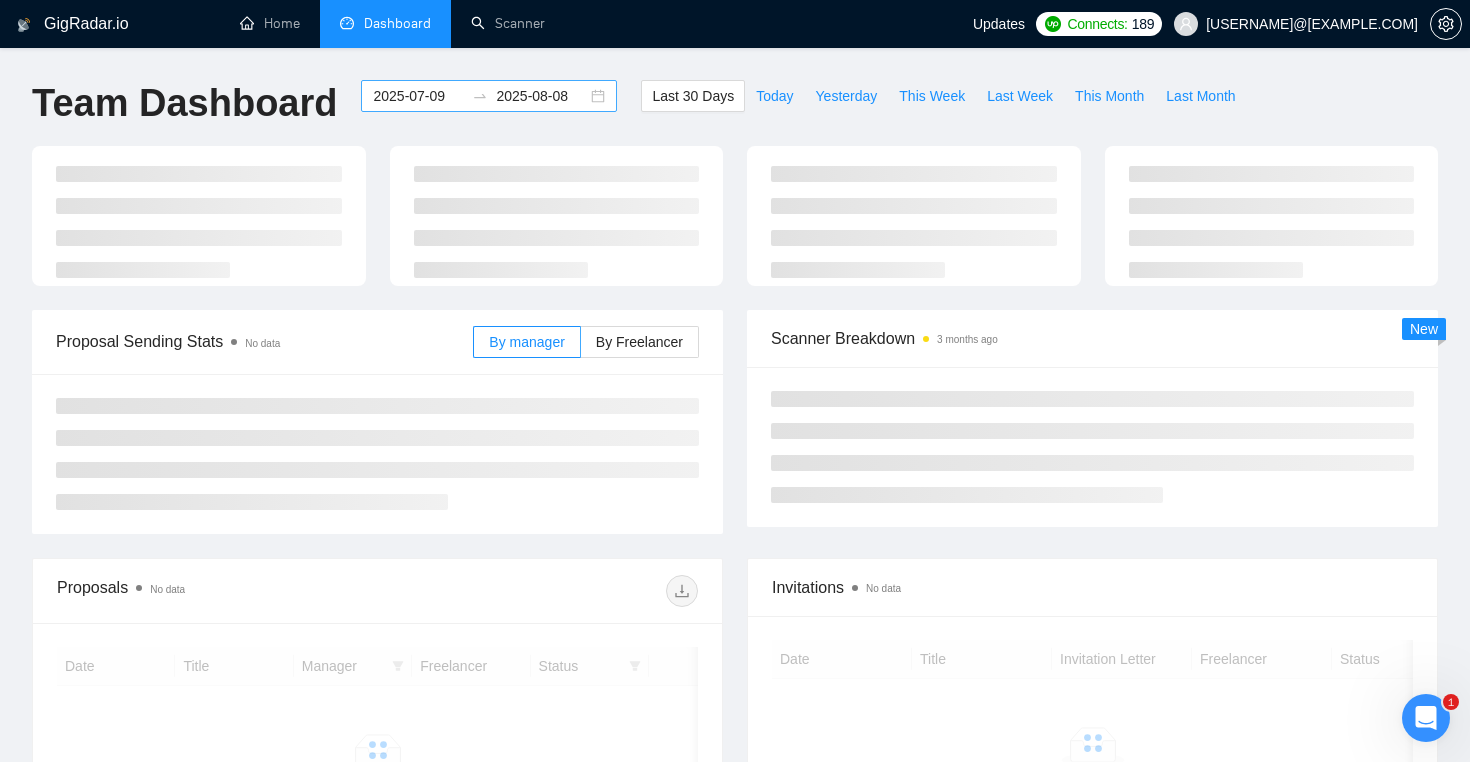 click on "2025-07-09" at bounding box center [418, 96] 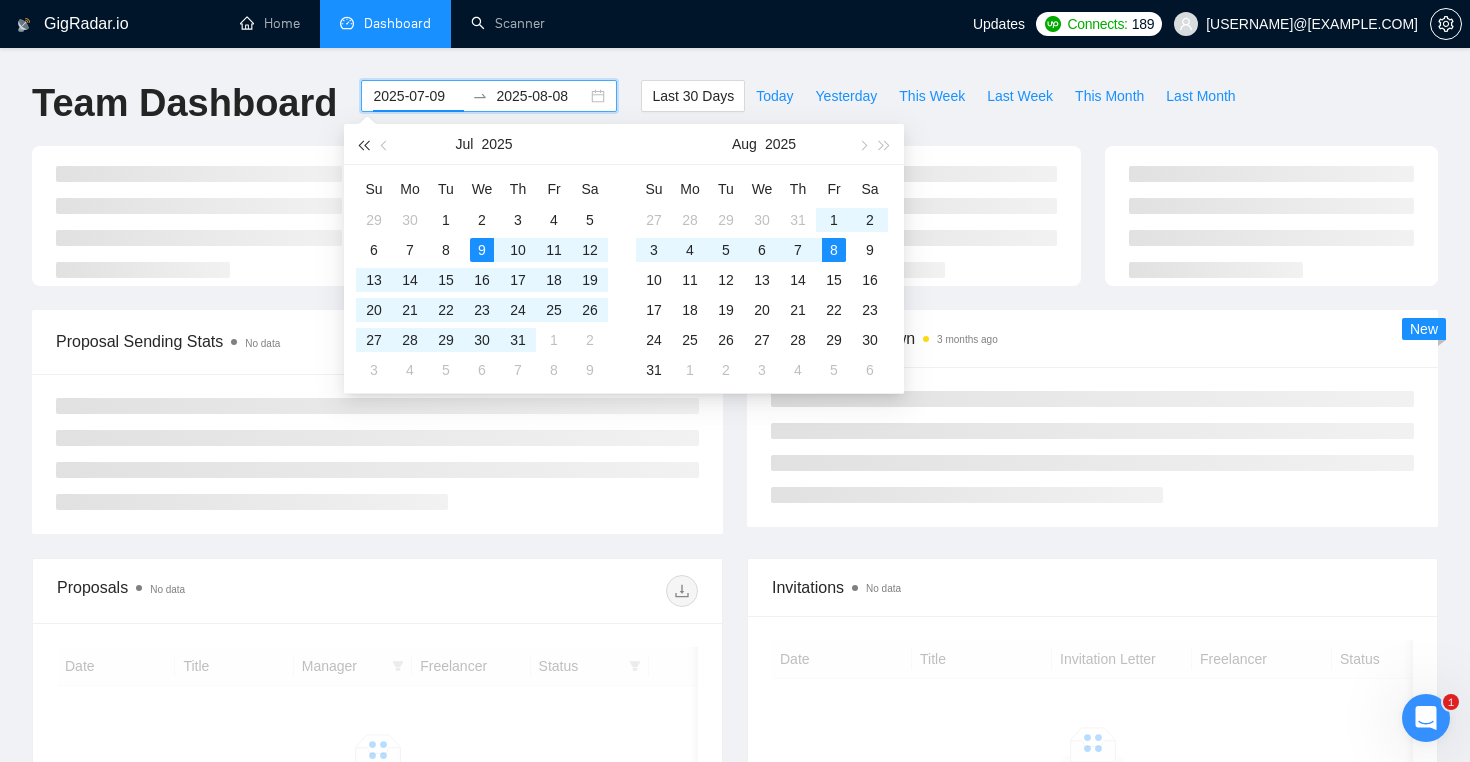 click at bounding box center (363, 144) 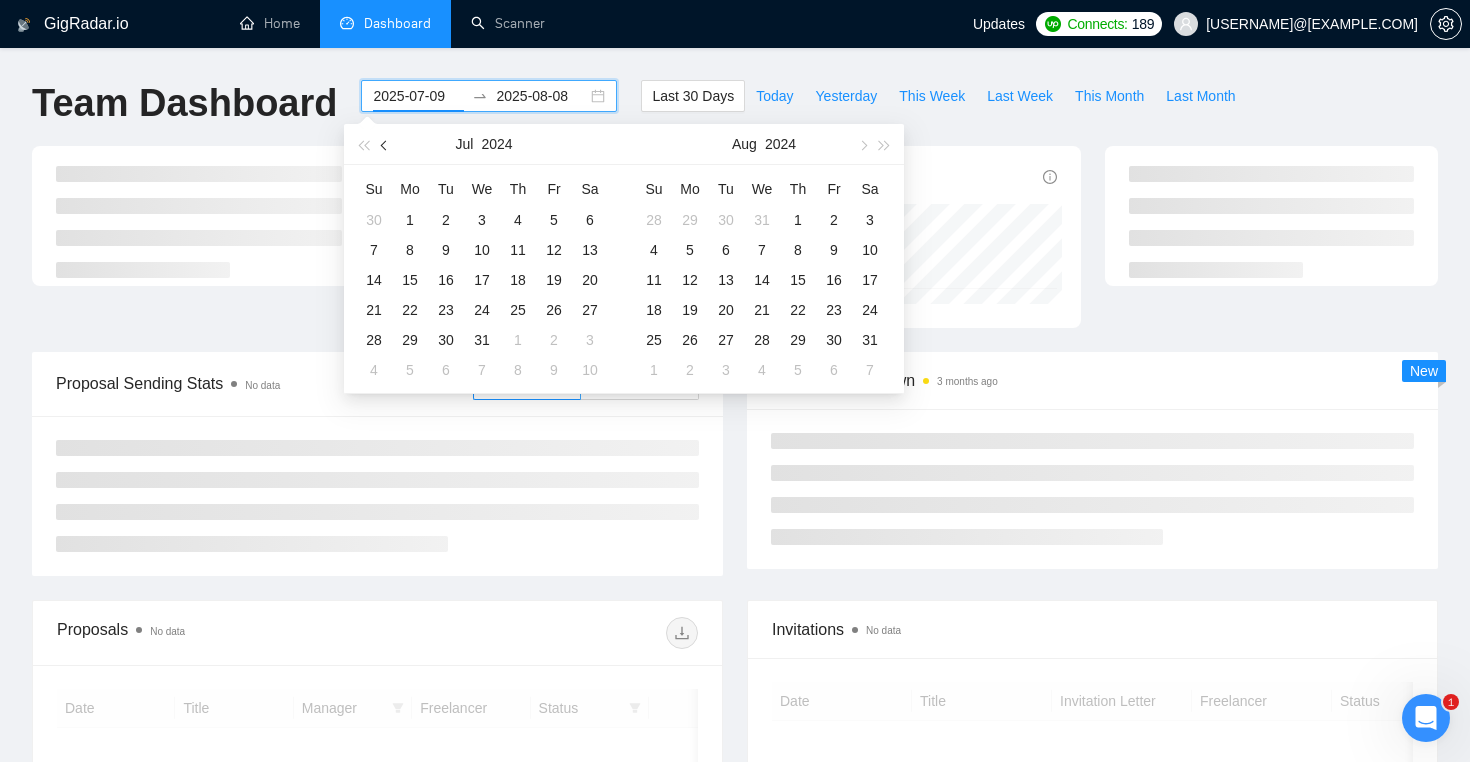 click at bounding box center [385, 144] 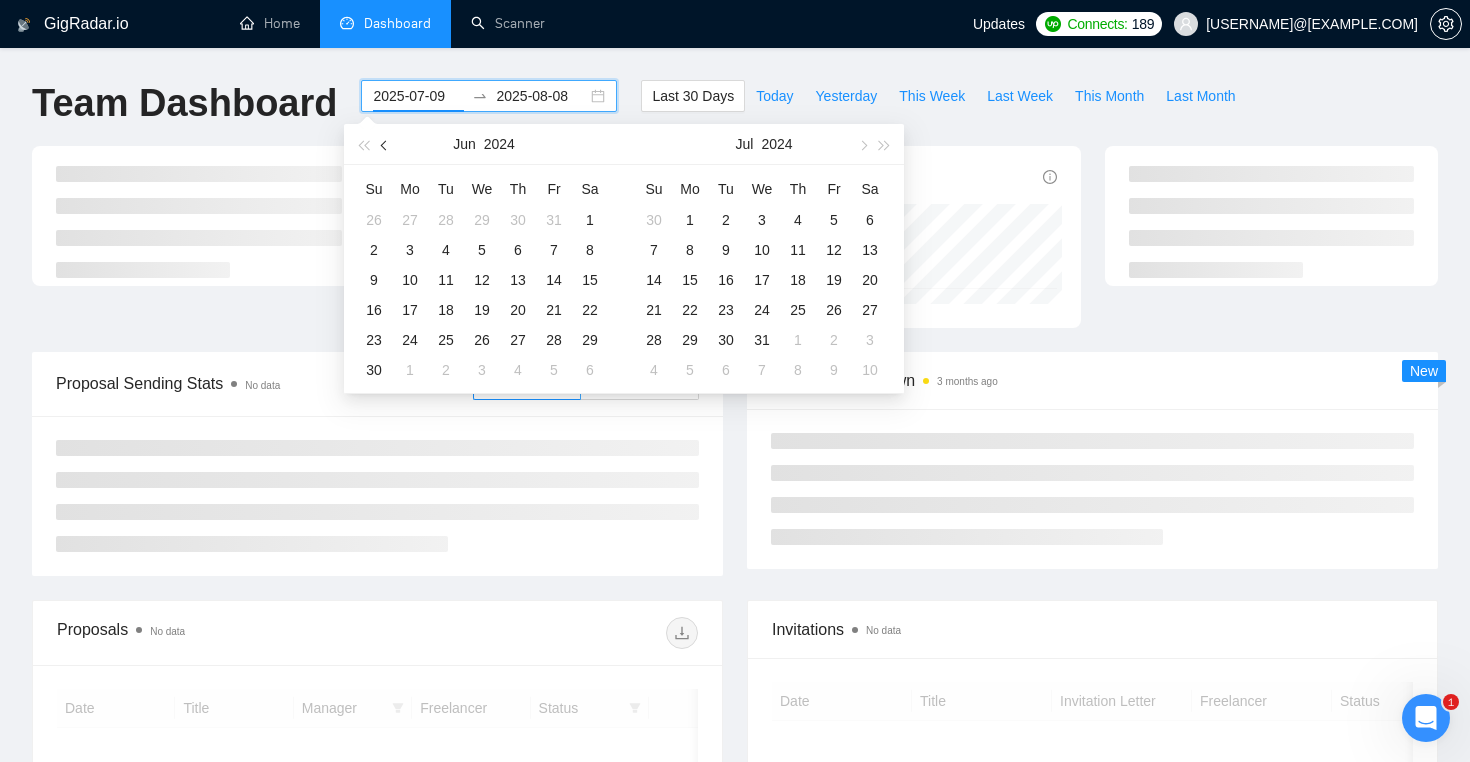 click at bounding box center [385, 144] 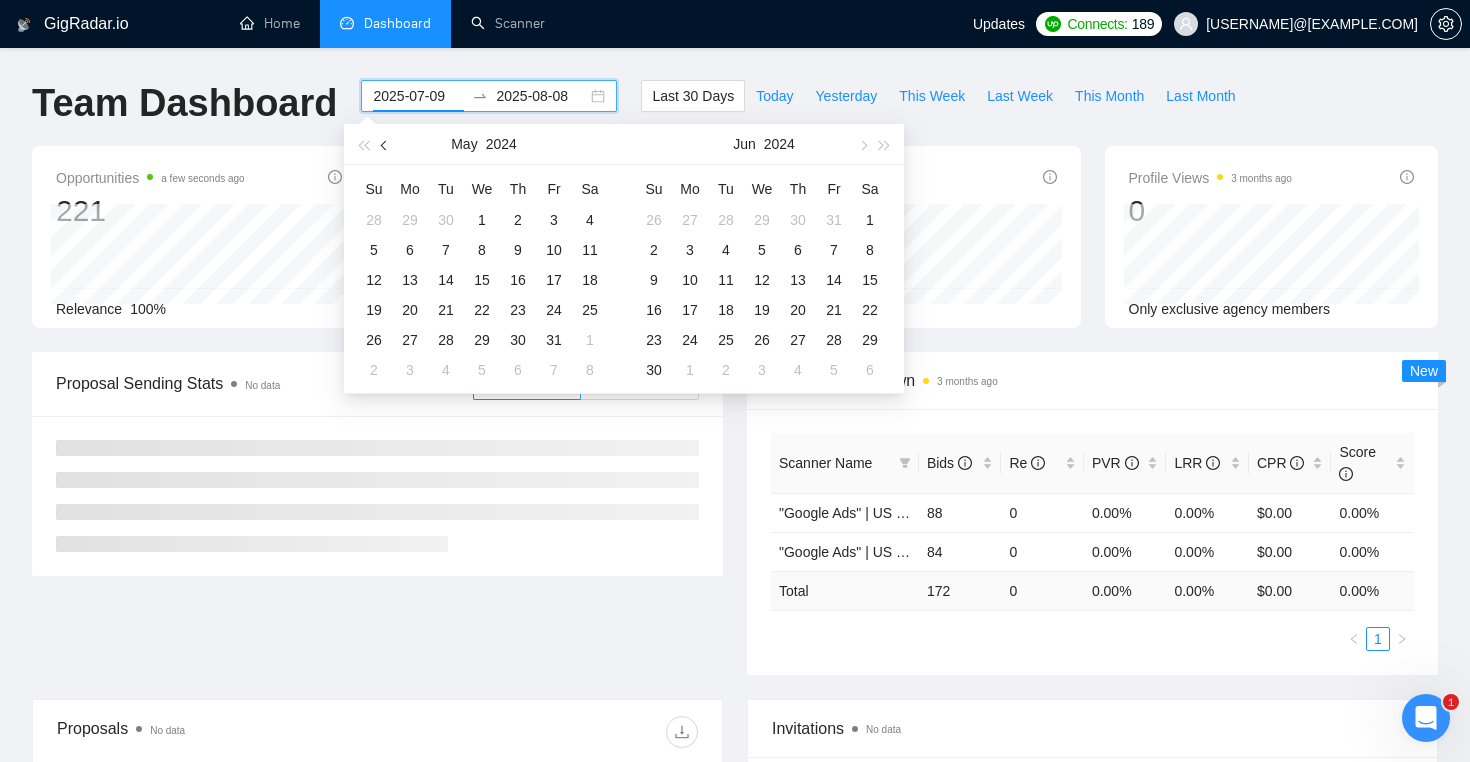 click at bounding box center (385, 144) 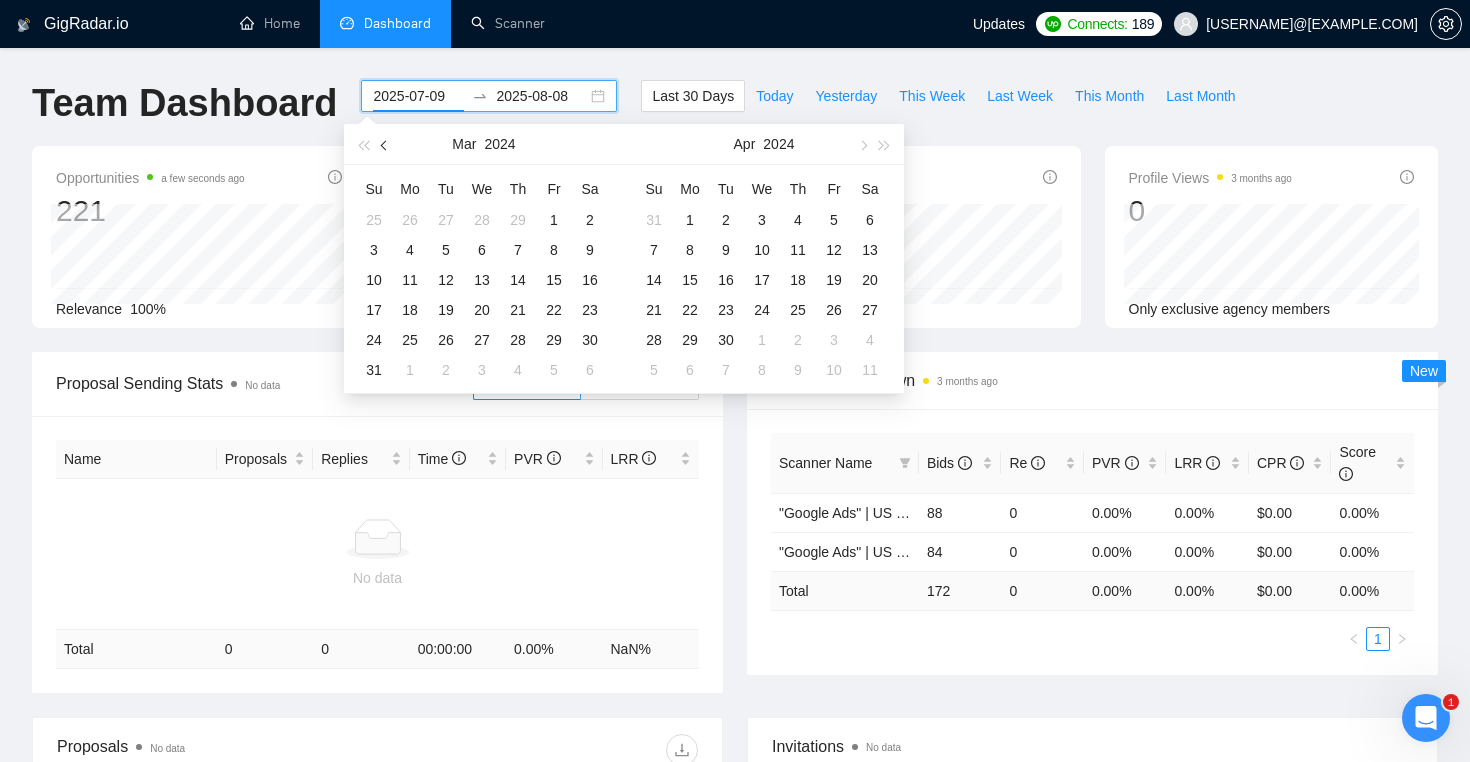 click at bounding box center [385, 144] 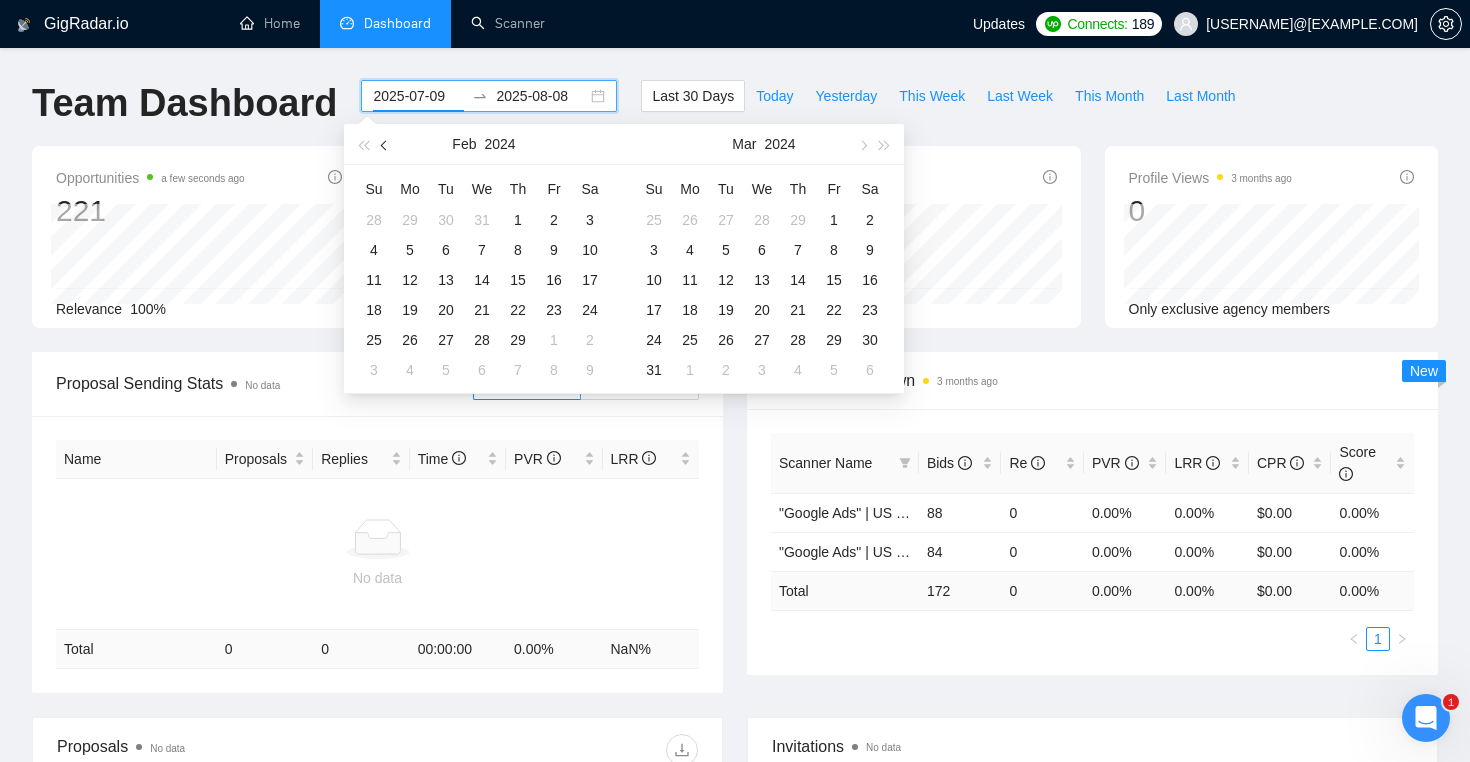 click at bounding box center [385, 144] 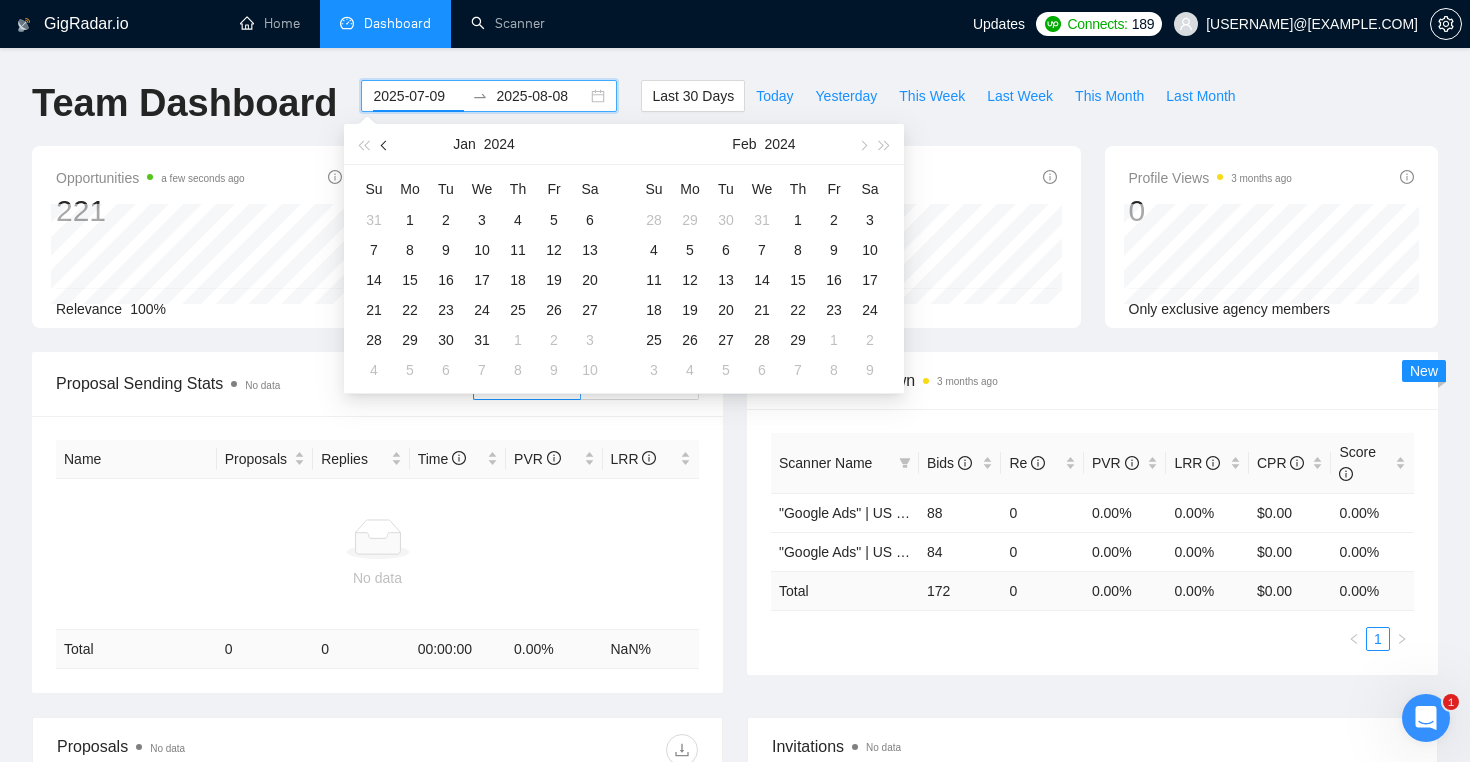 click at bounding box center (385, 144) 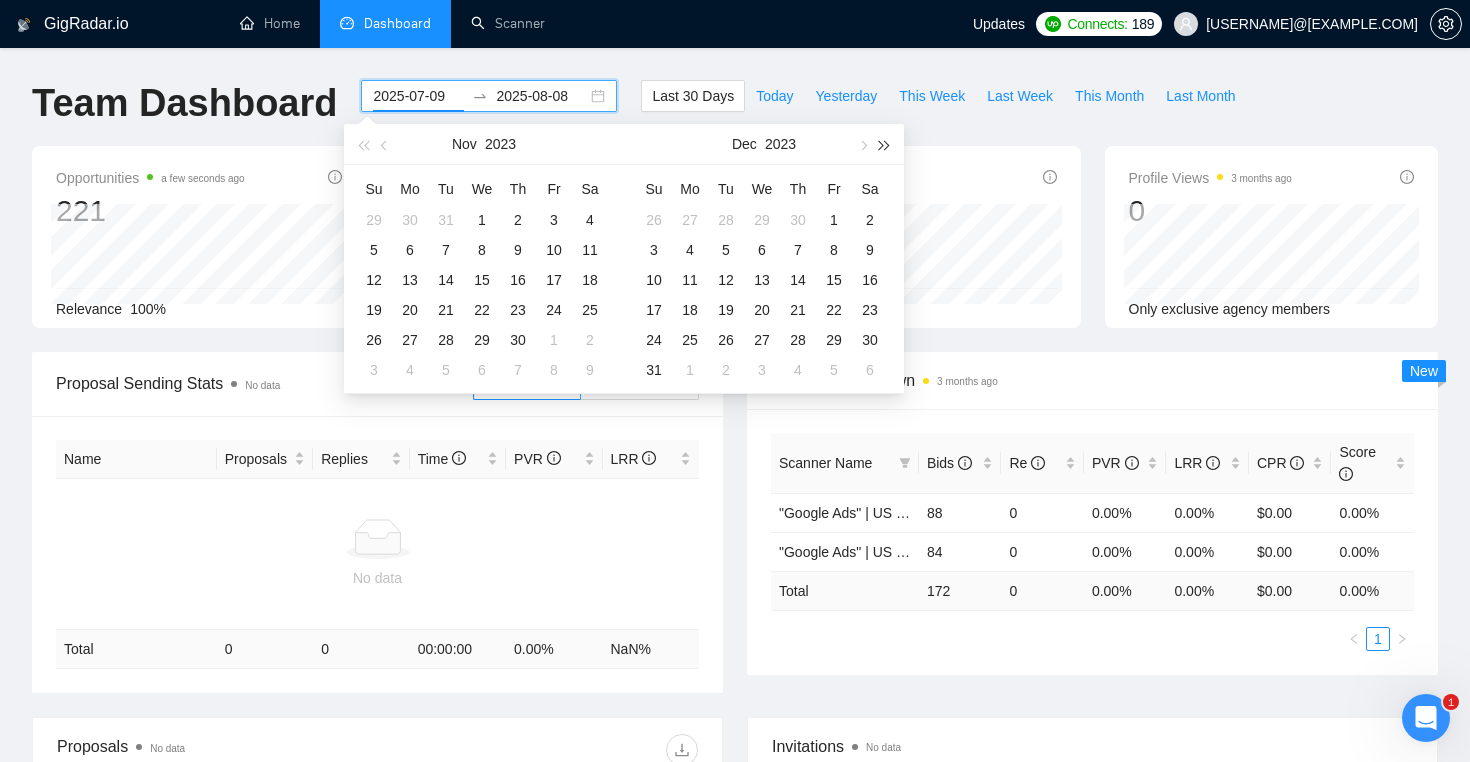 click at bounding box center (885, 145) 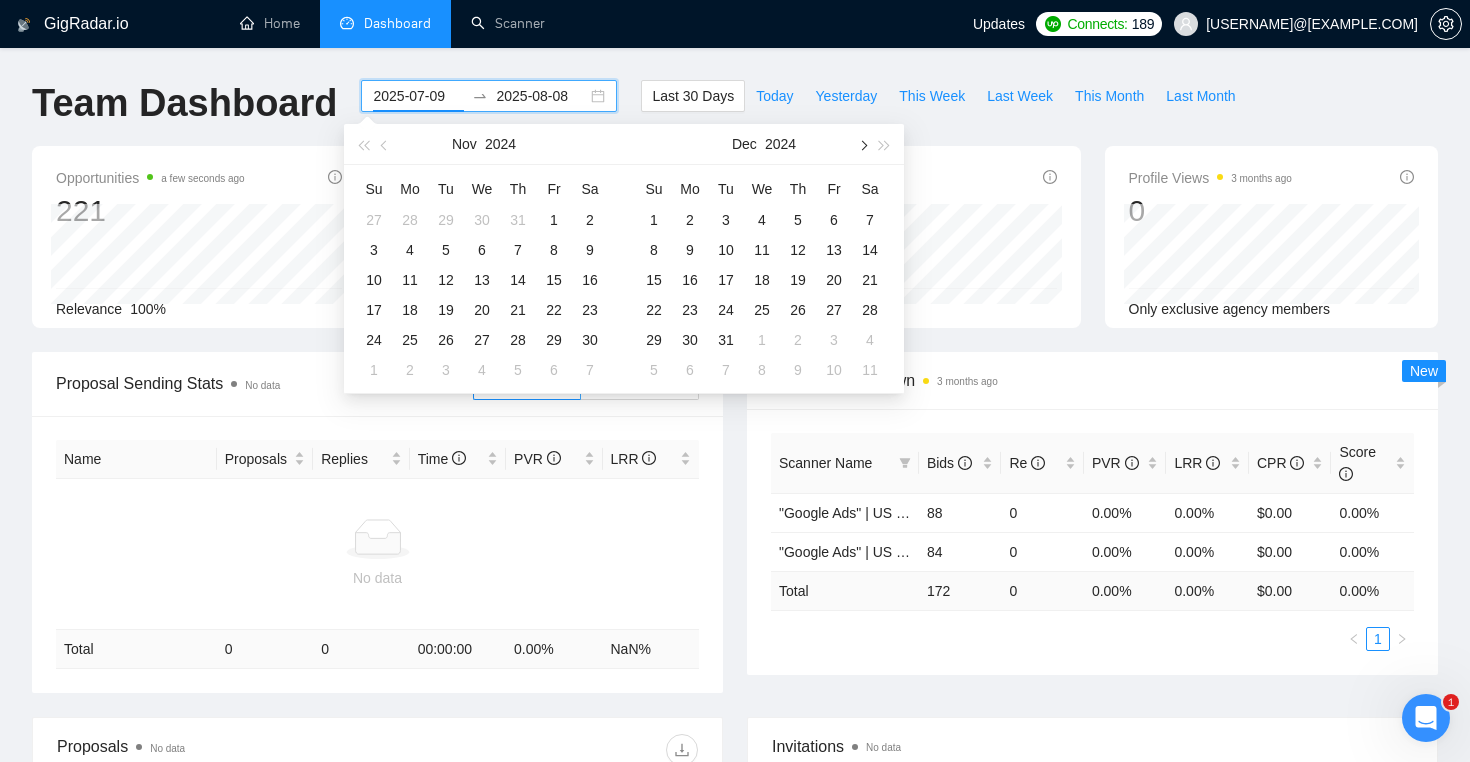 click at bounding box center (862, 144) 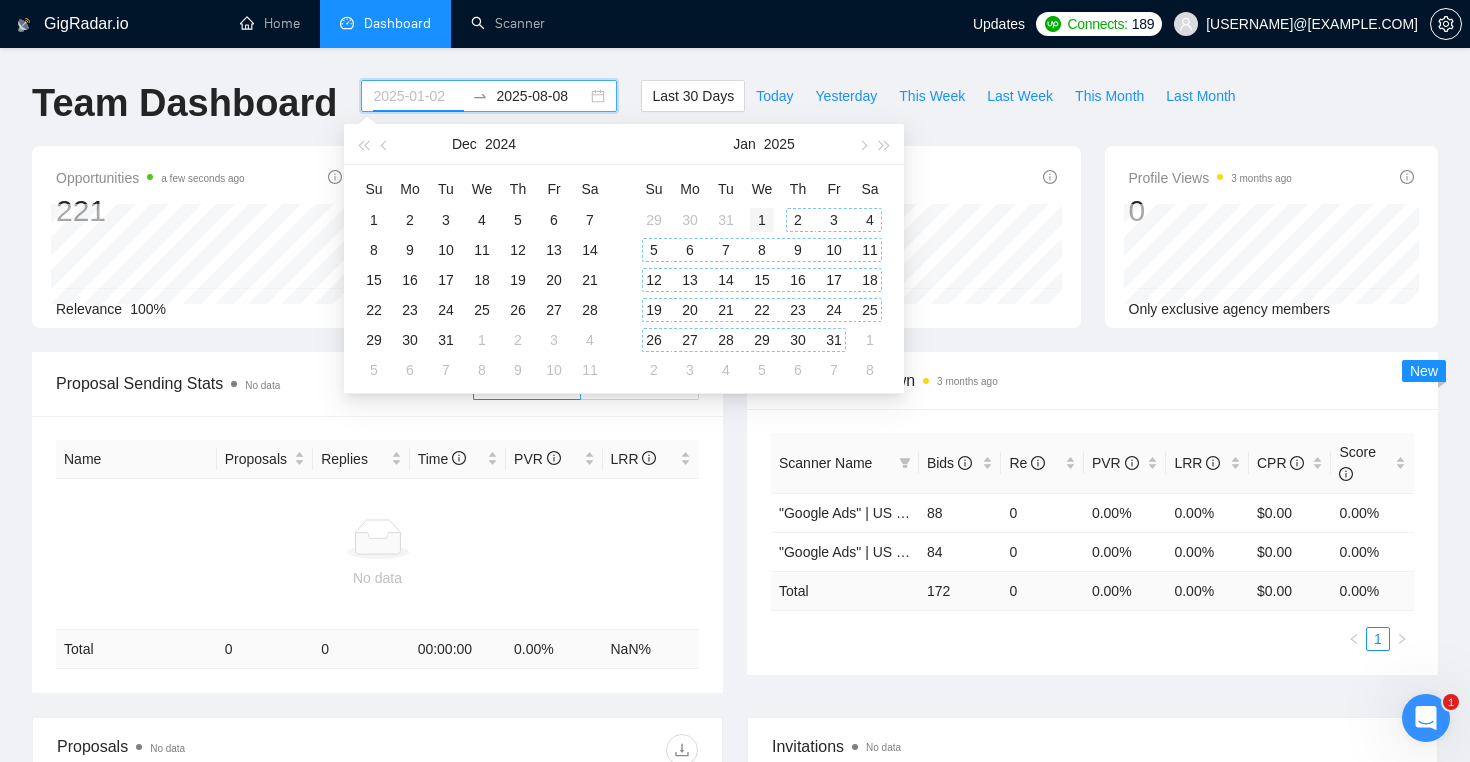 type on "2025-01-01" 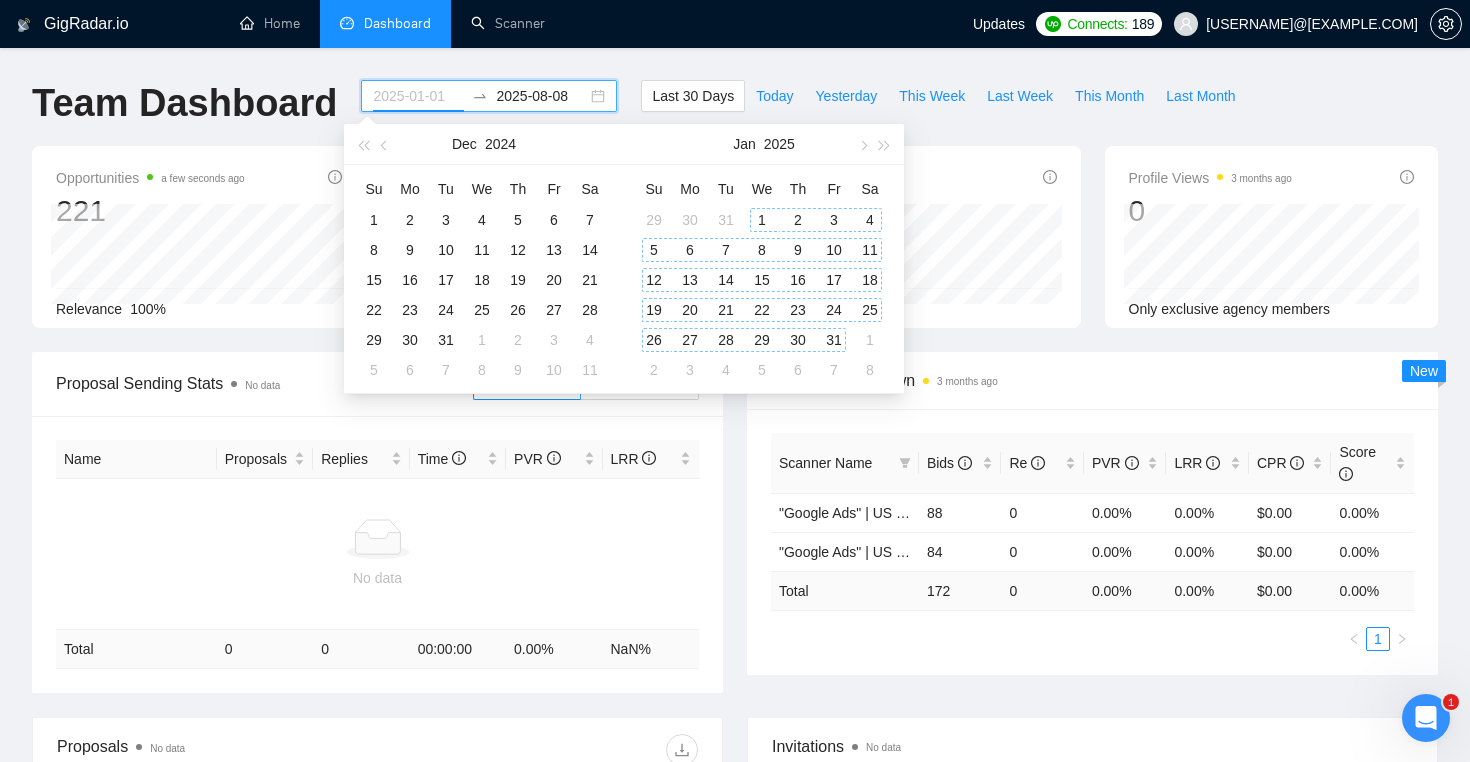 click on "1" at bounding box center [762, 220] 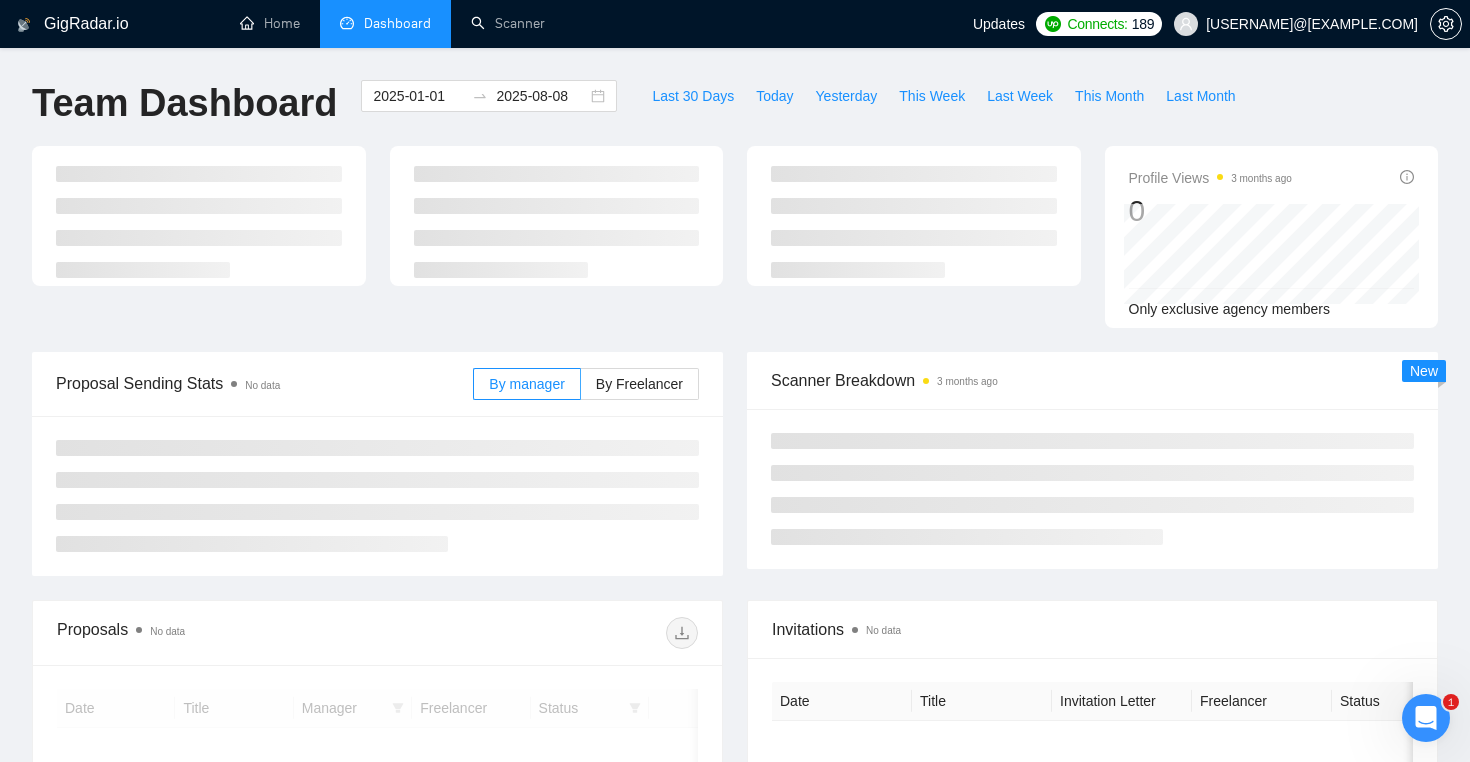 click on "GigRadar.io Home Dashboard Scanner Updates Connects: 189 [USERNAME]@[EXAMPLE.COM] Team Dashboard [DATE] [DATE] Last 30 Days Today Yesterday This Week Last Week This Month Last Month Profile Views 3 months ago 0 Only exclusive agency members Proposal Sending Stats No data By manager By Freelancer Scanner Breakdown 3 months ago New Proposals No data Date Title Manager Freelancer Status No data Invitations No data Date Title Invitation Letter Freelancer Status No data GigRadar.io 1.26.0 (dev) @vadymhimself 2025 GigRadar.io | All Rights Reserved." at bounding box center [735, 549] 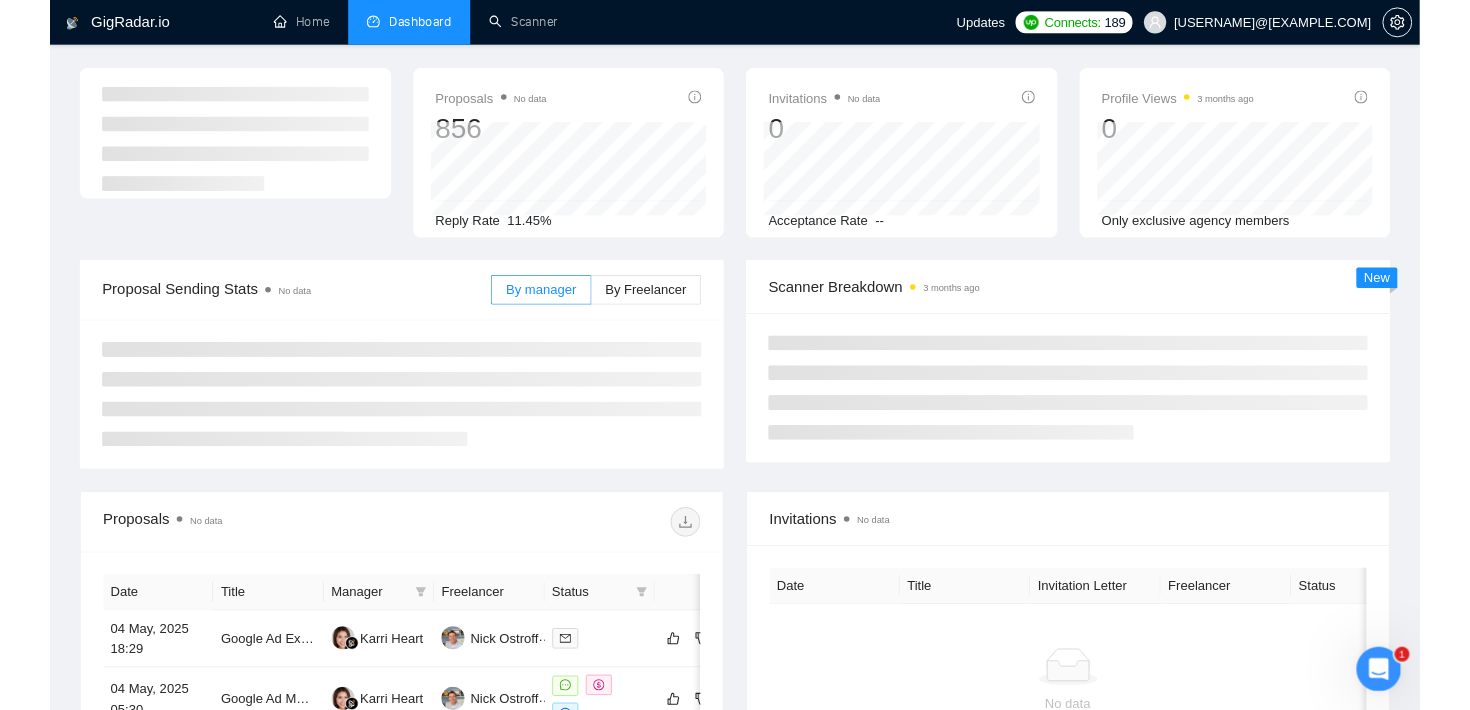 scroll, scrollTop: 74, scrollLeft: 0, axis: vertical 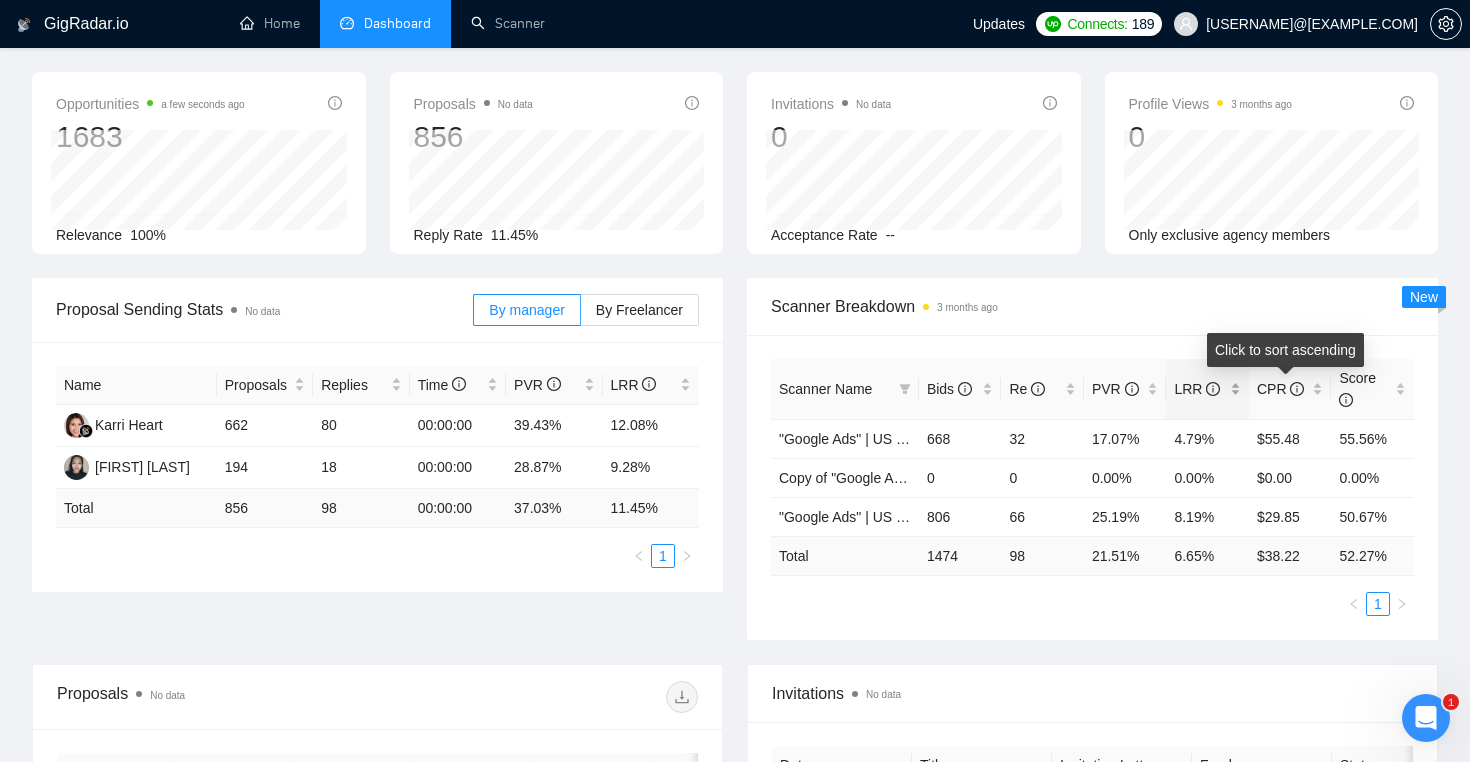 click on "LRR" at bounding box center (1207, 389) 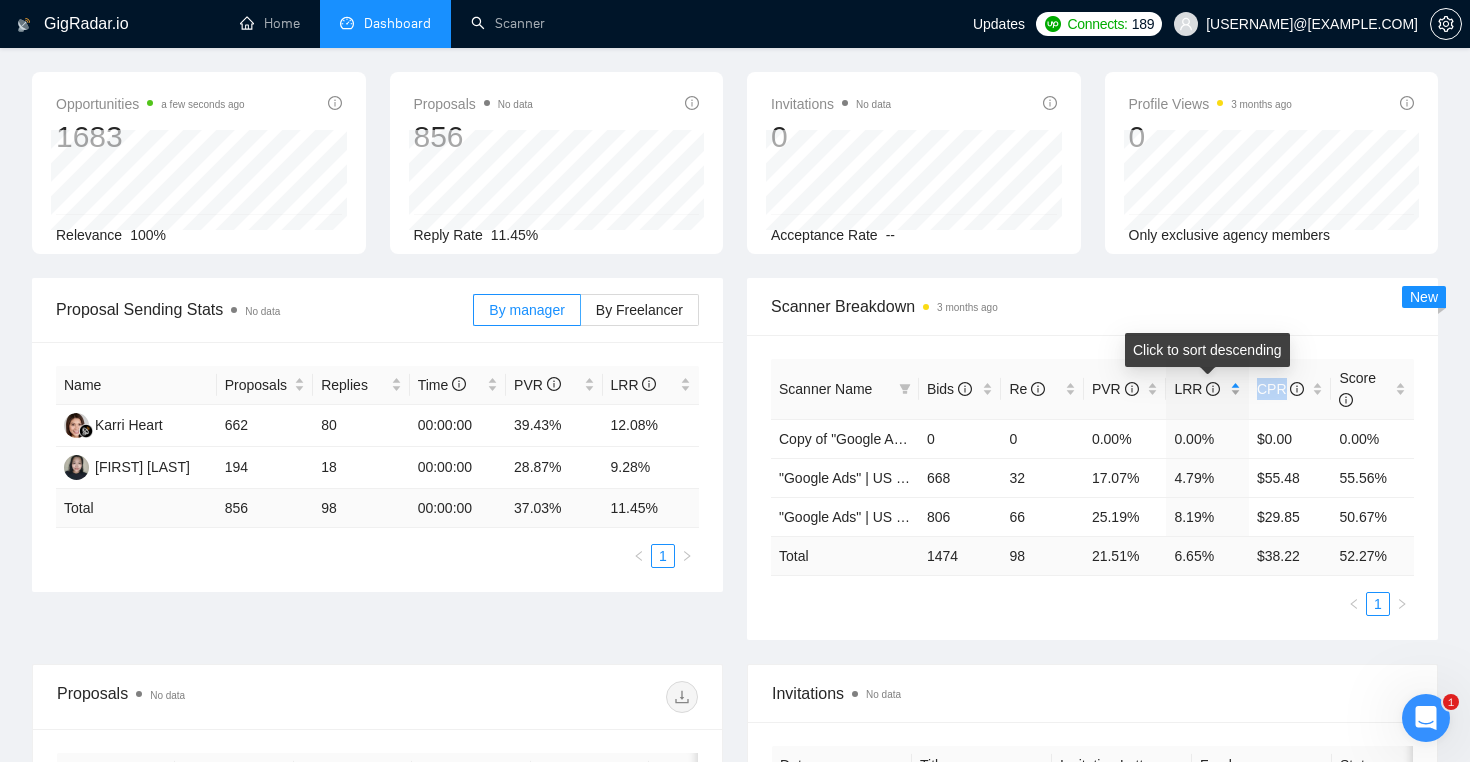click on "LRR" at bounding box center [1207, 389] 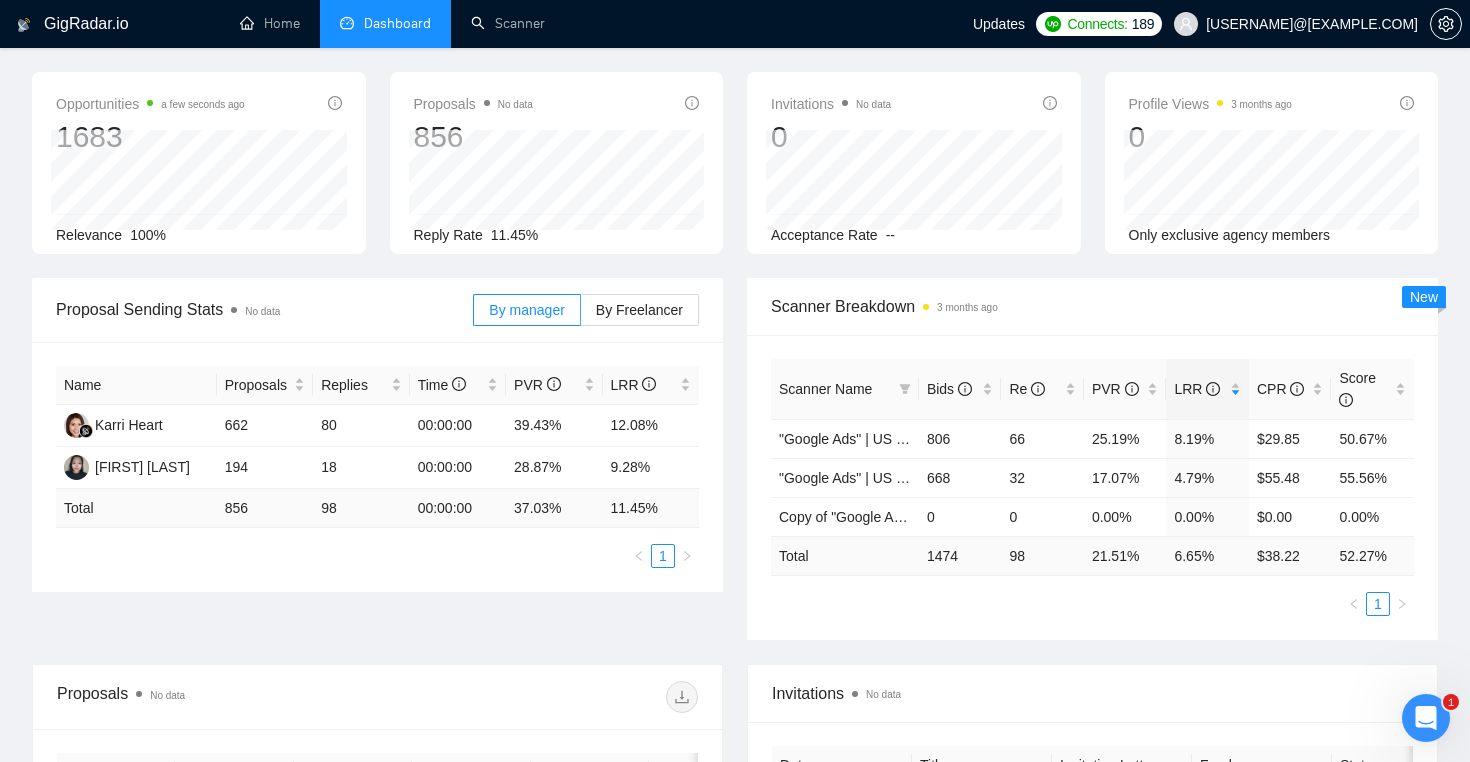 click on "Opportunities a few seconds ago 1683   Relevance 100% Proposals No data 856   Reply Rate 11.45% Invitations No data 0   Acceptance Rate -- Profile Views 3 months ago 0   Only exclusive agency members" at bounding box center [735, 175] 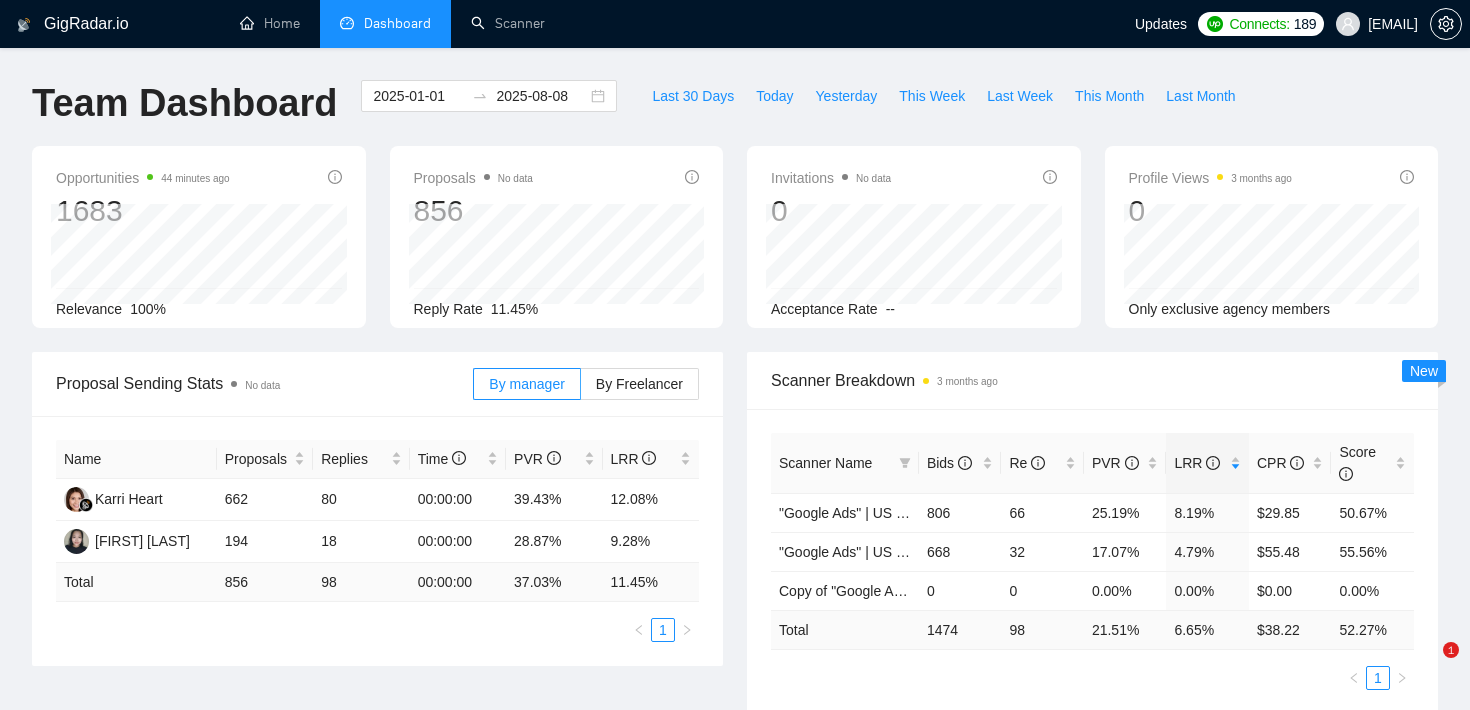 scroll, scrollTop: 74, scrollLeft: 0, axis: vertical 